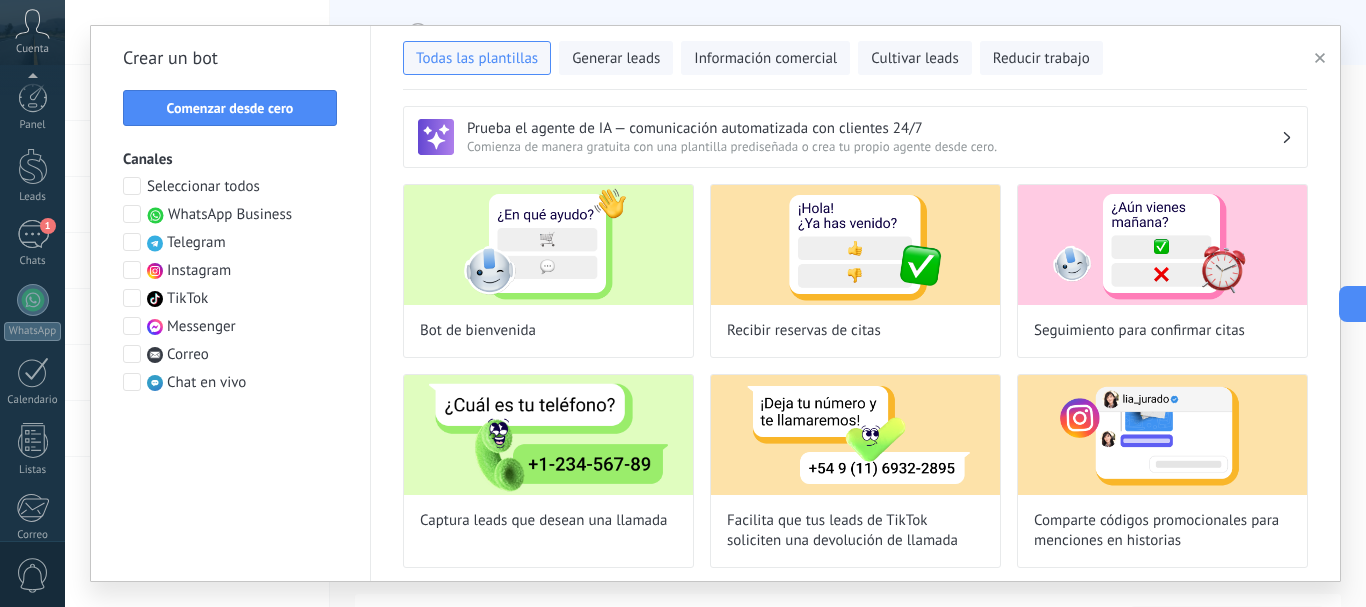 scroll, scrollTop: 0, scrollLeft: 0, axis: both 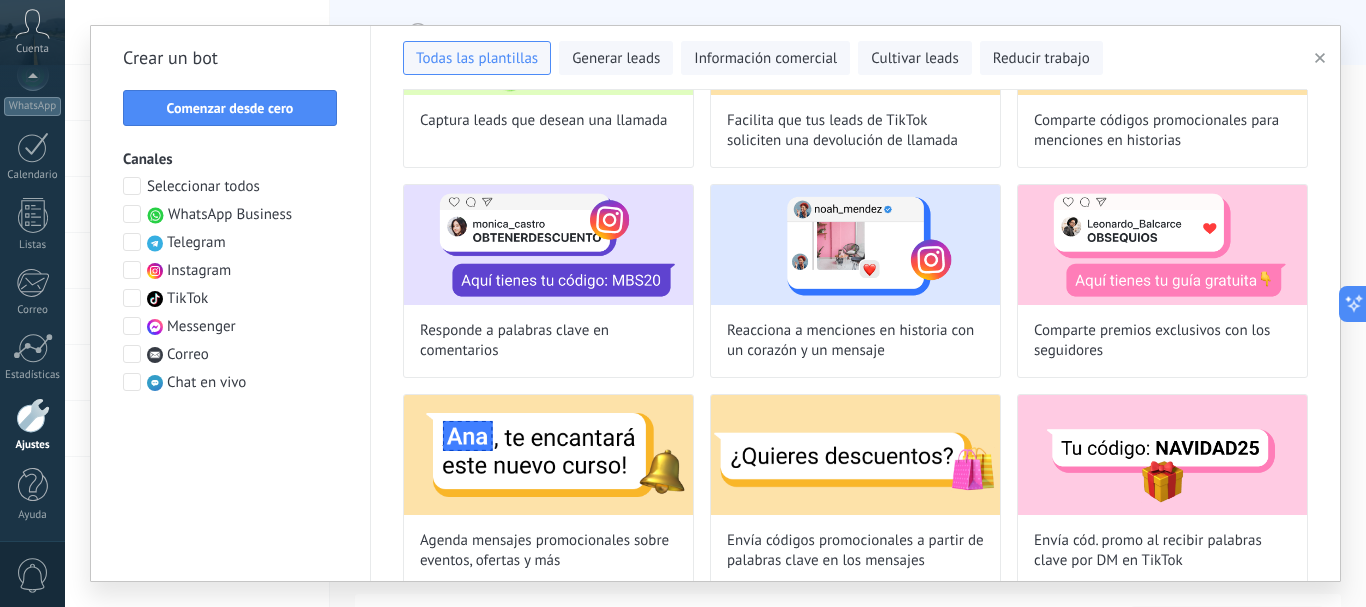 click at bounding box center (1323, 58) 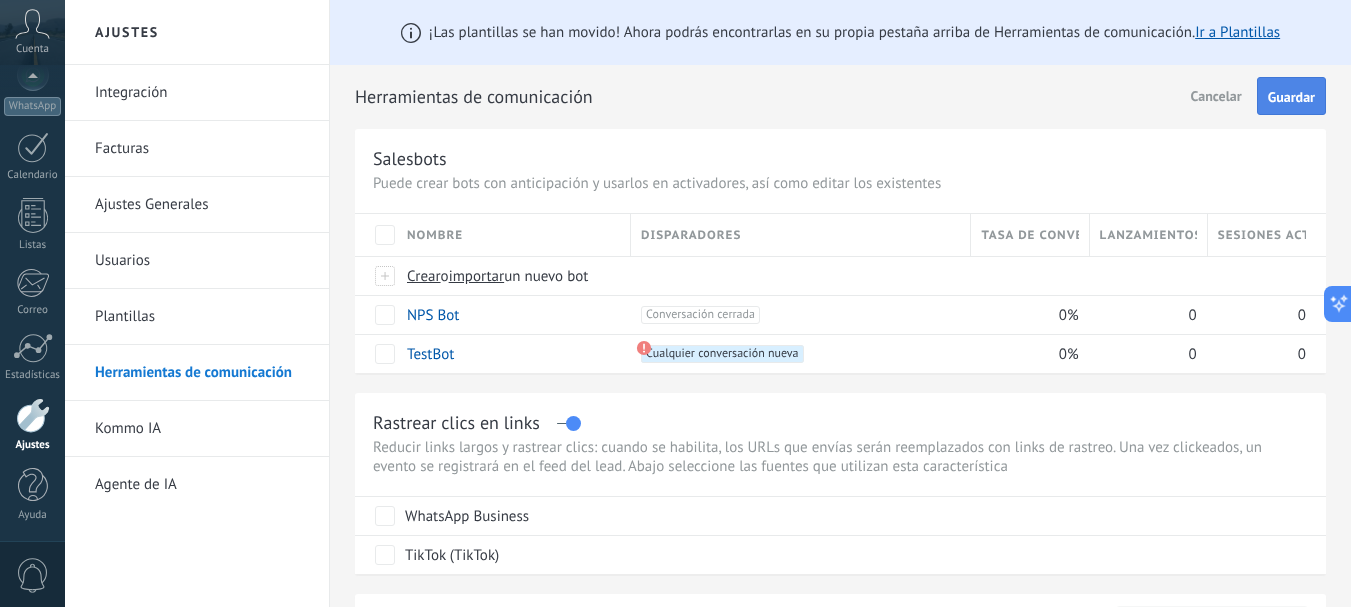 click on "Guardar" at bounding box center [1291, 97] 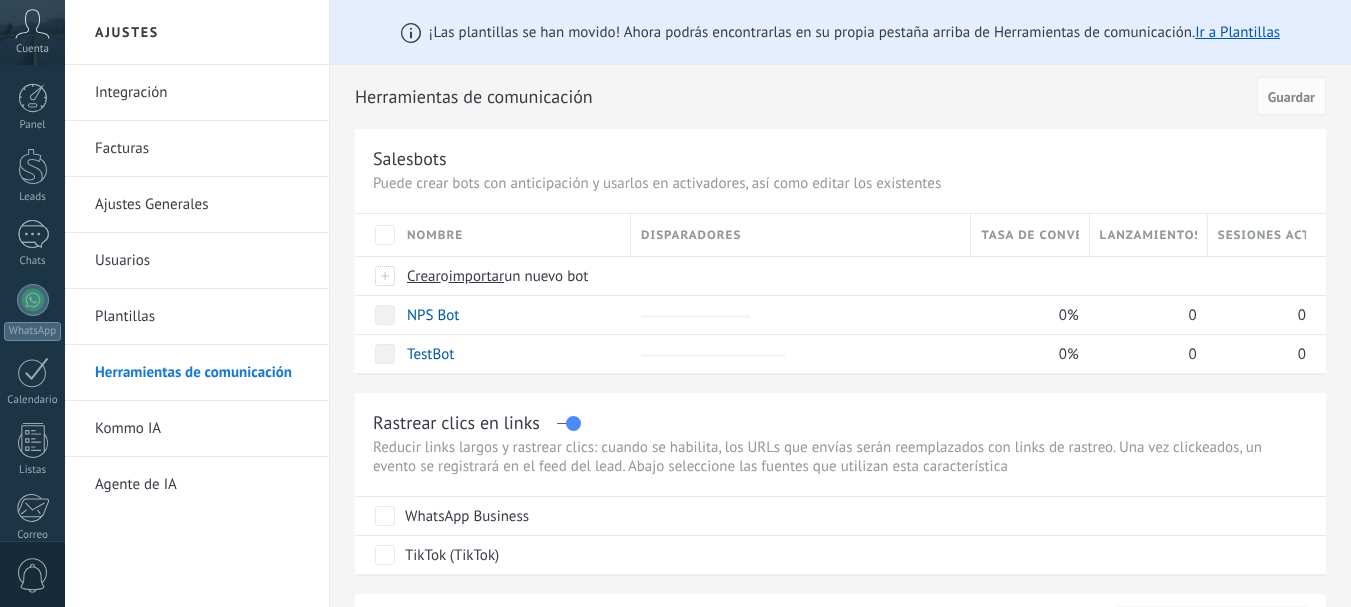 scroll, scrollTop: 0, scrollLeft: 0, axis: both 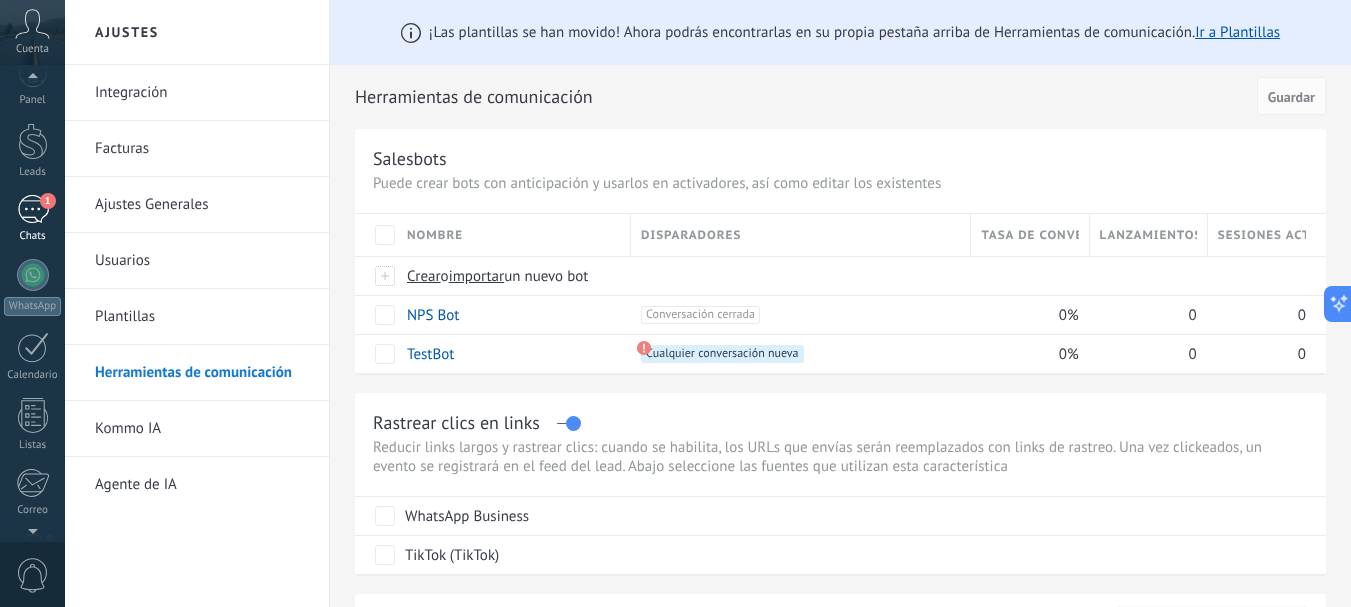 click on "1" at bounding box center [48, 201] 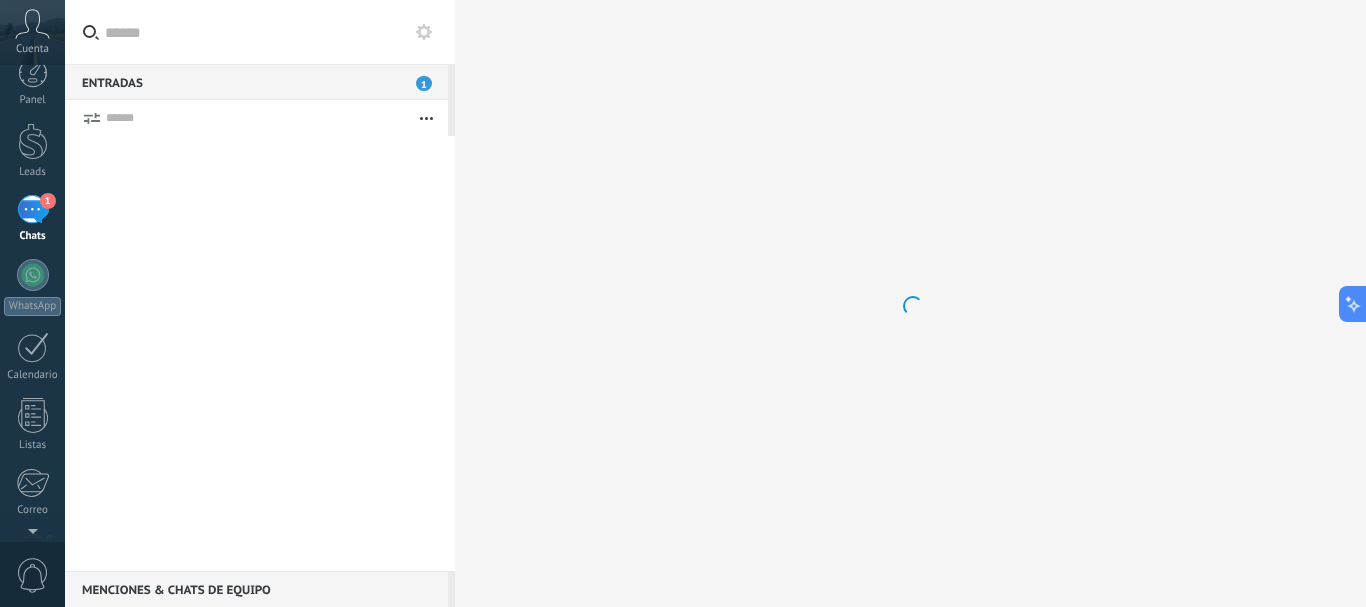 scroll, scrollTop: 0, scrollLeft: 0, axis: both 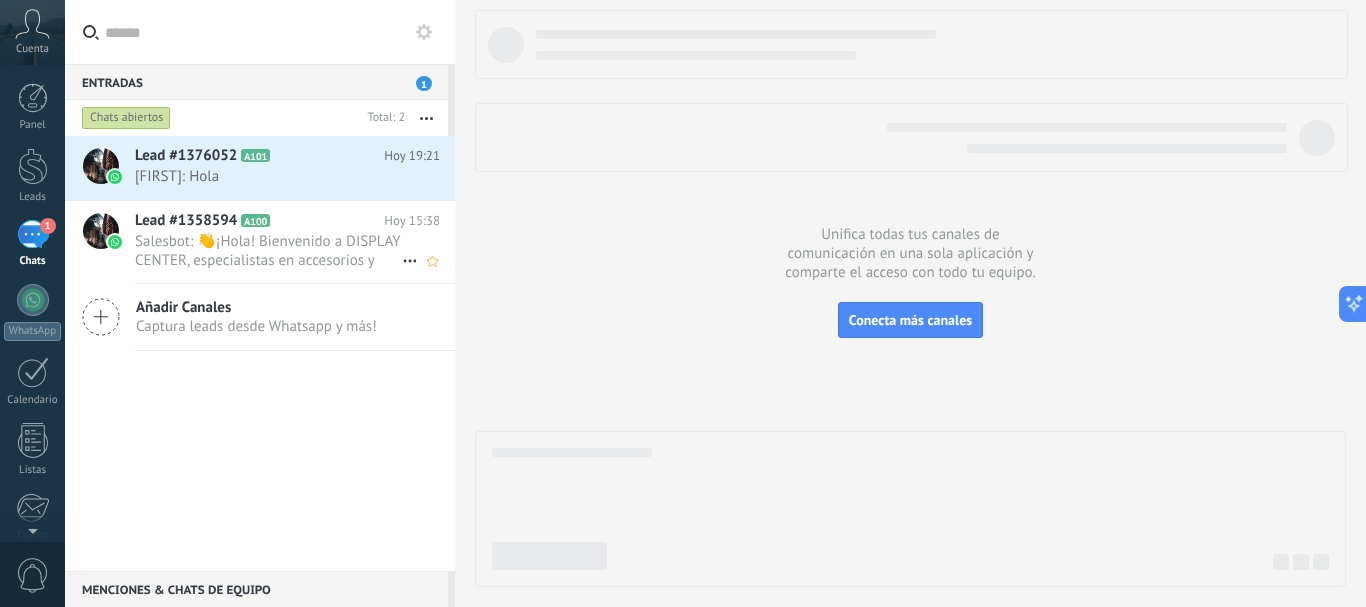 click on "Salesbot: 👋¡Hola! Bienvenido a DISPLAY CENTER, especialistas en accesorios y repuestos para celulares.
📲 ¿En qué podemos..." at bounding box center [268, 251] 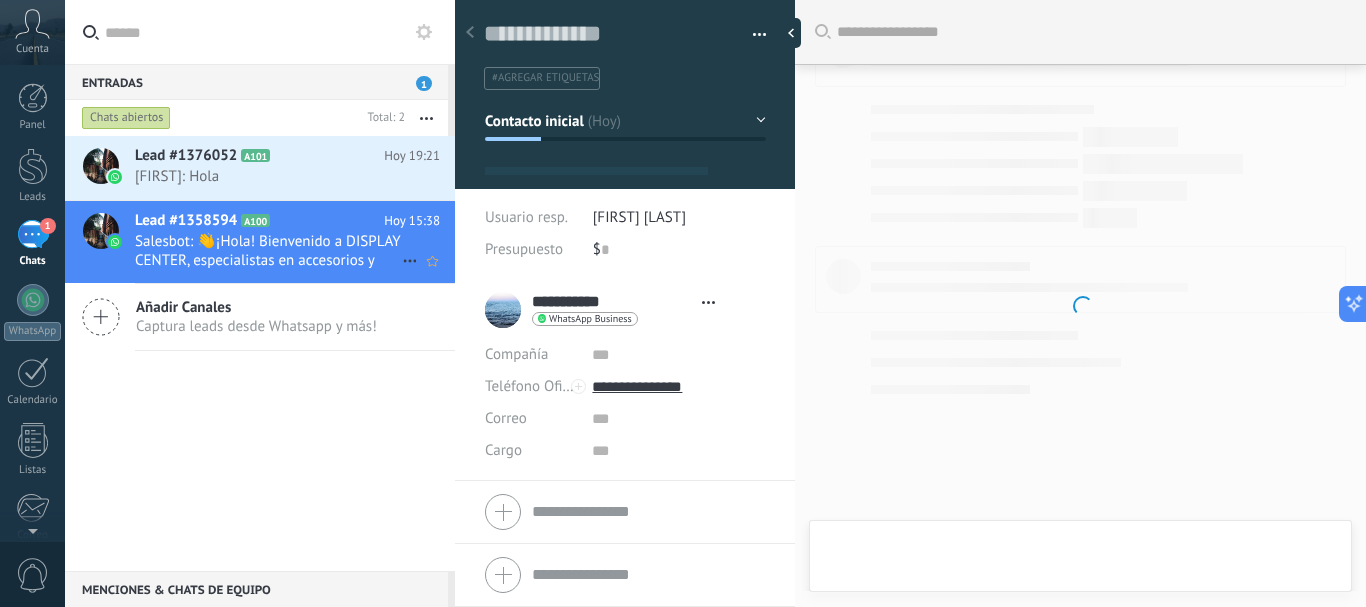 scroll, scrollTop: 81, scrollLeft: 0, axis: vertical 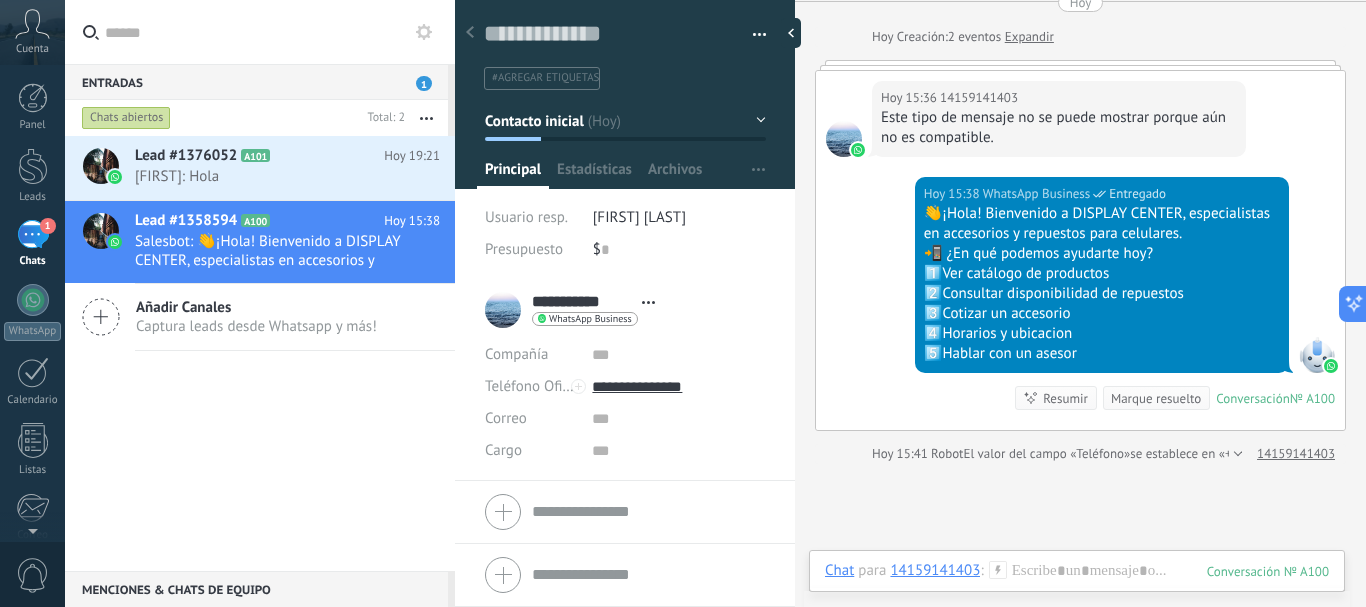 click 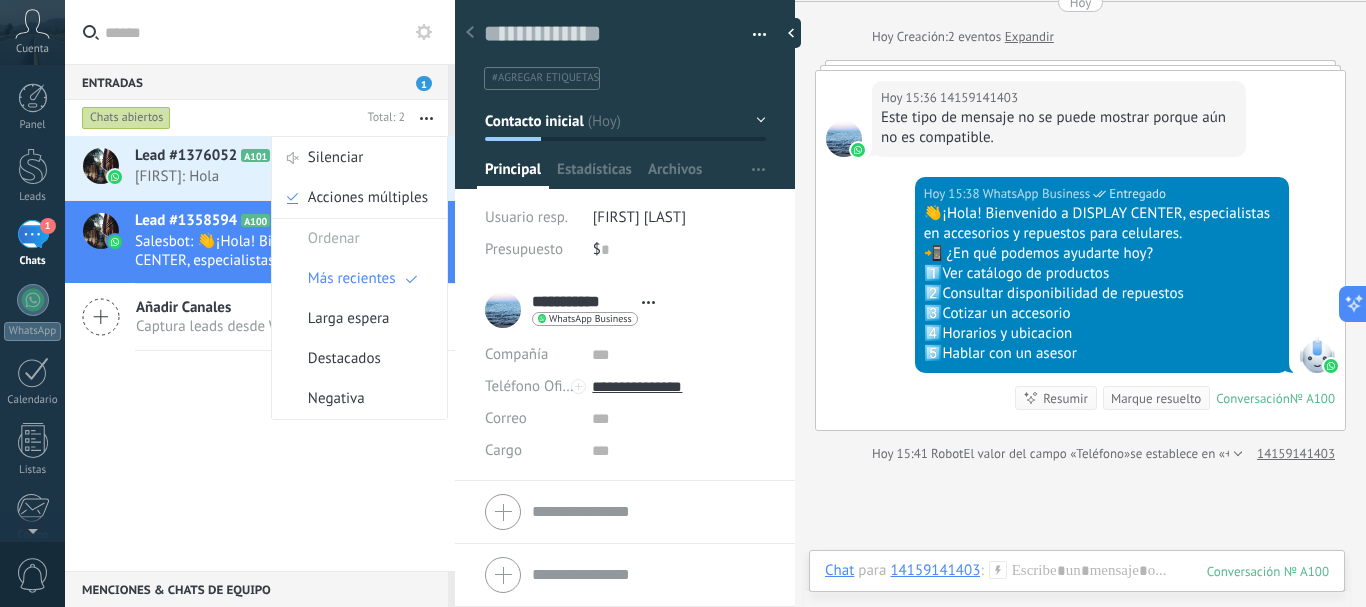 click 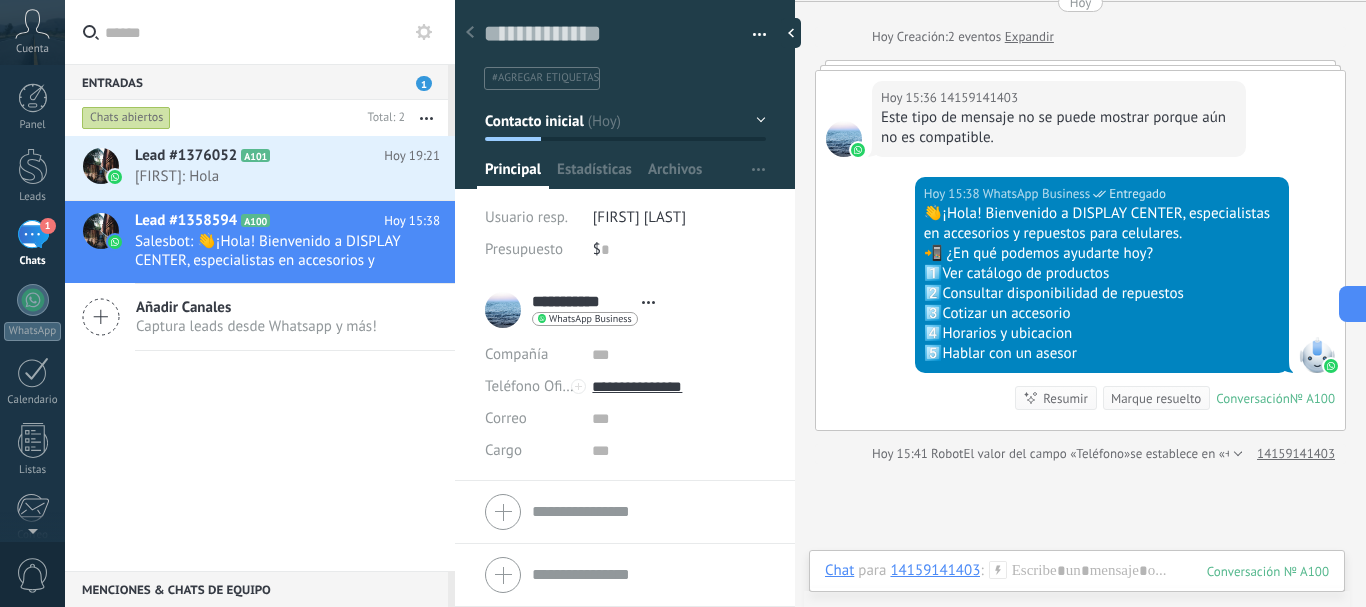 click at bounding box center [272, 32] 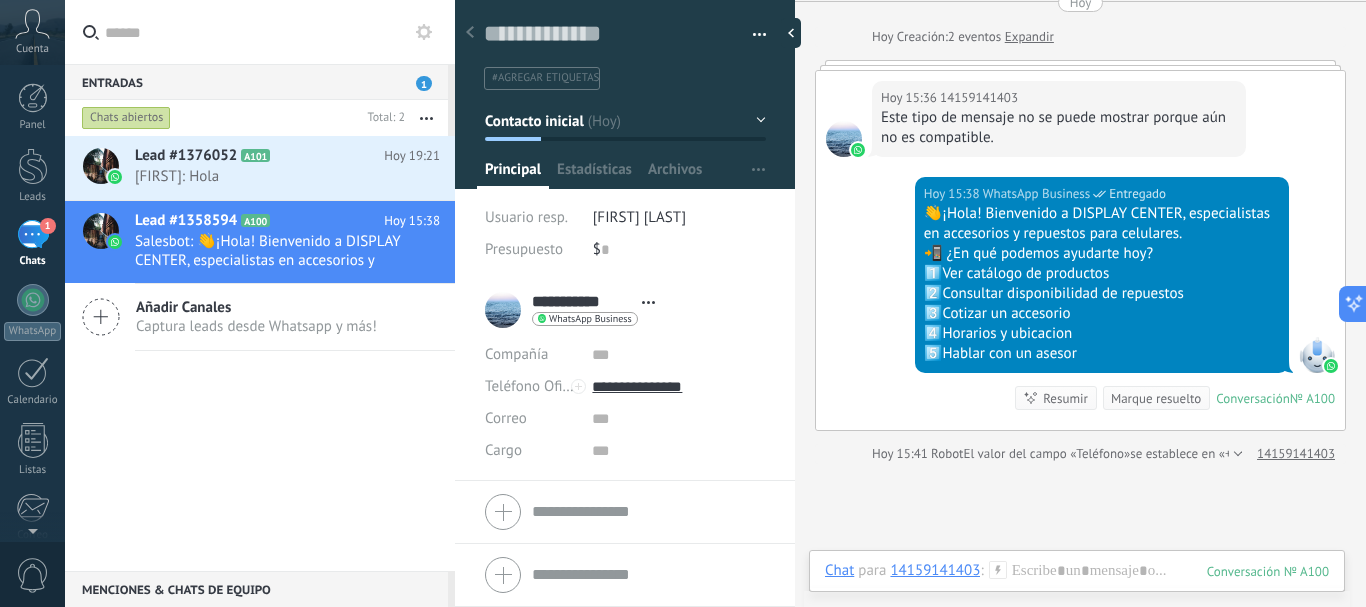 click 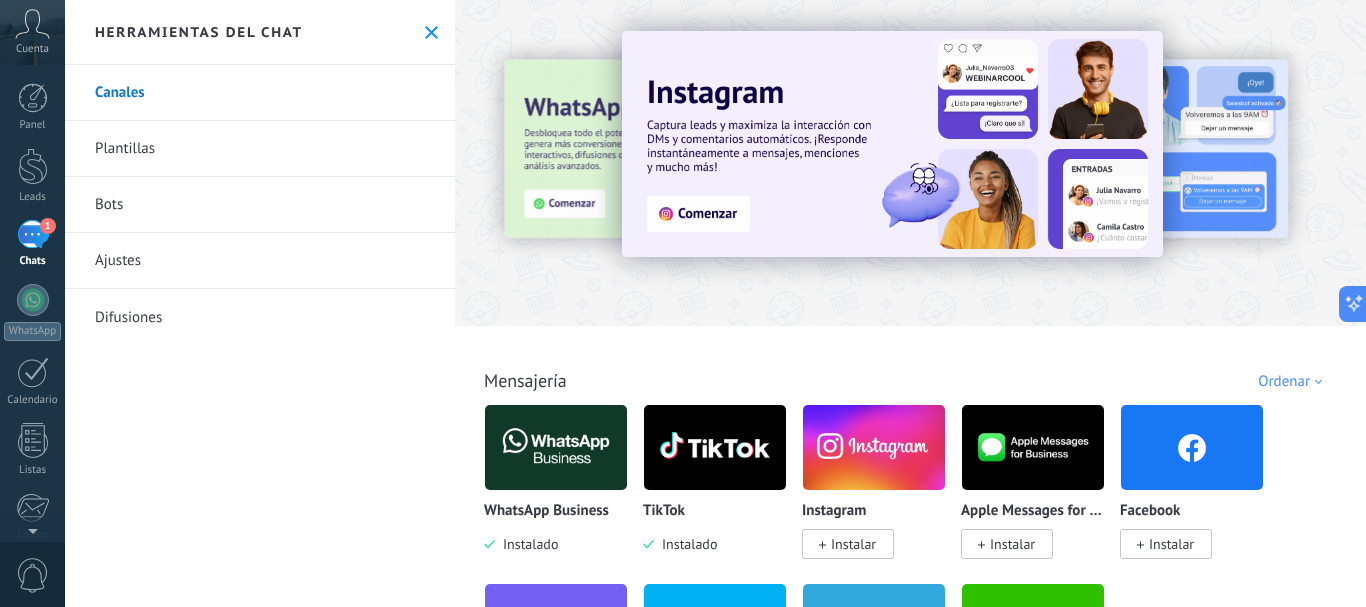 click 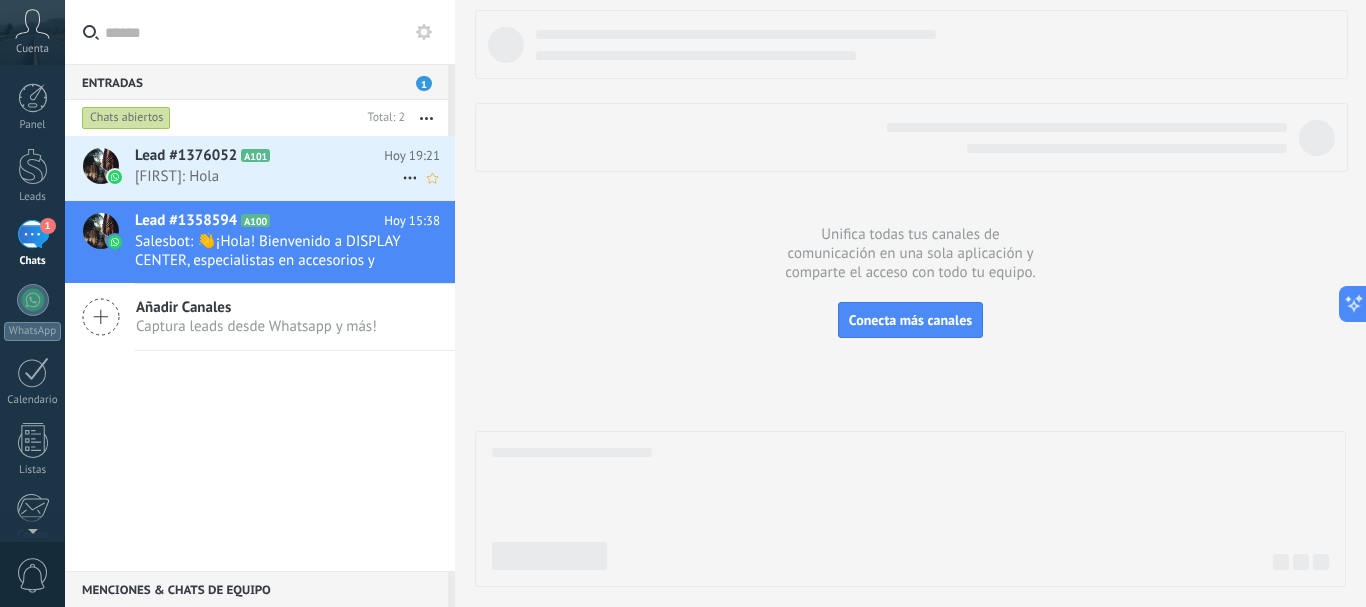 click on "[FIRST]: Hola" at bounding box center [268, 176] 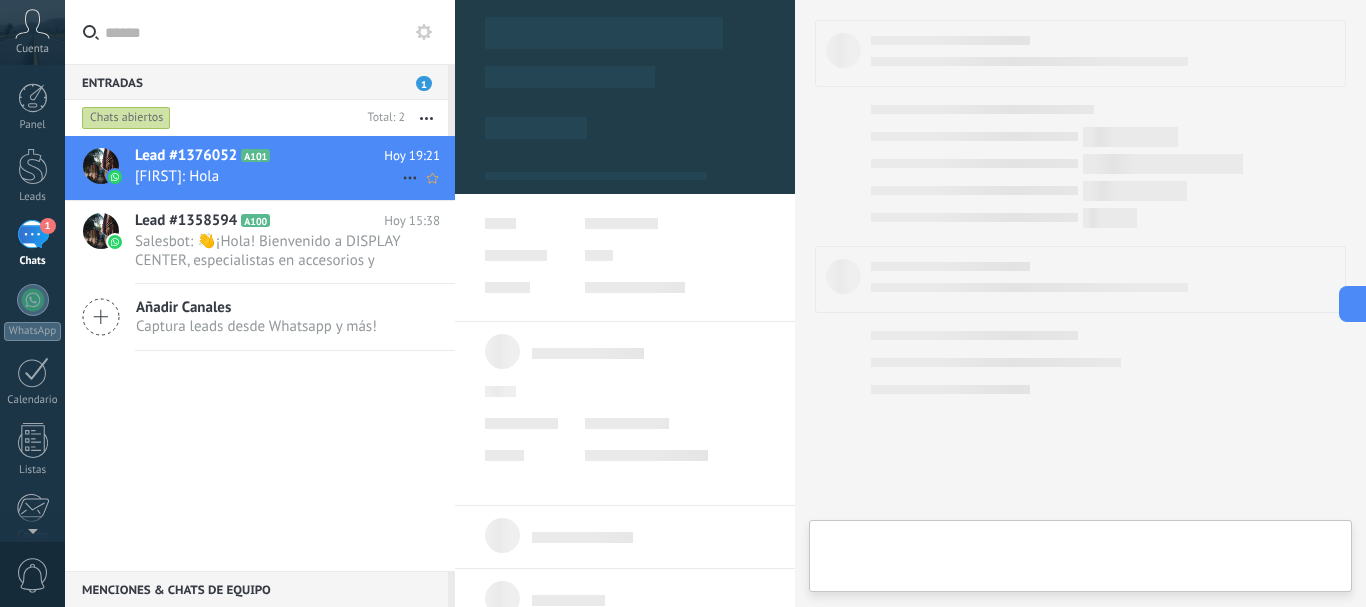 type on "**********" 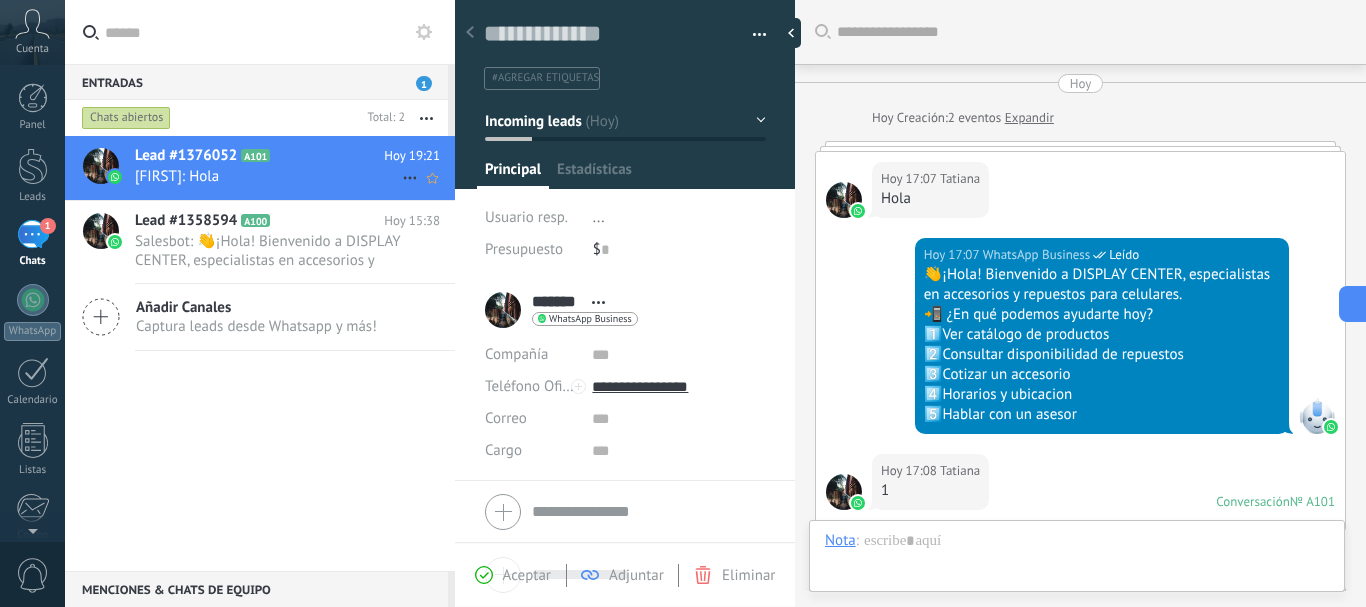 scroll, scrollTop: 30, scrollLeft: 0, axis: vertical 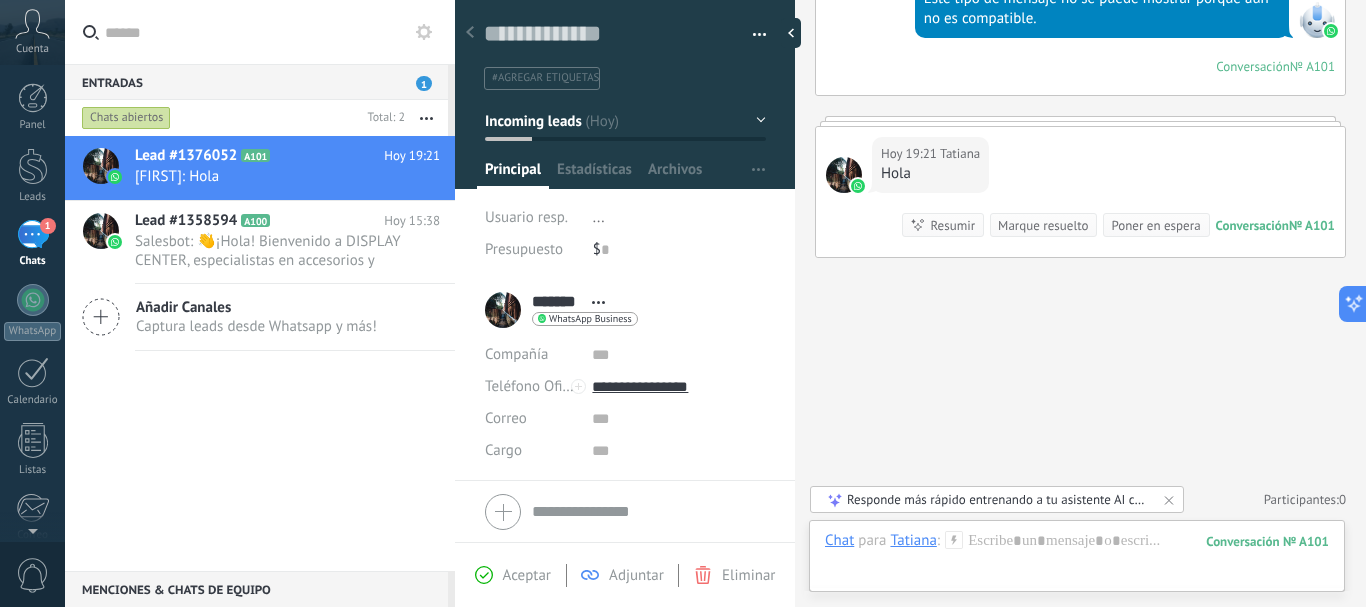 click at bounding box center (424, 32) 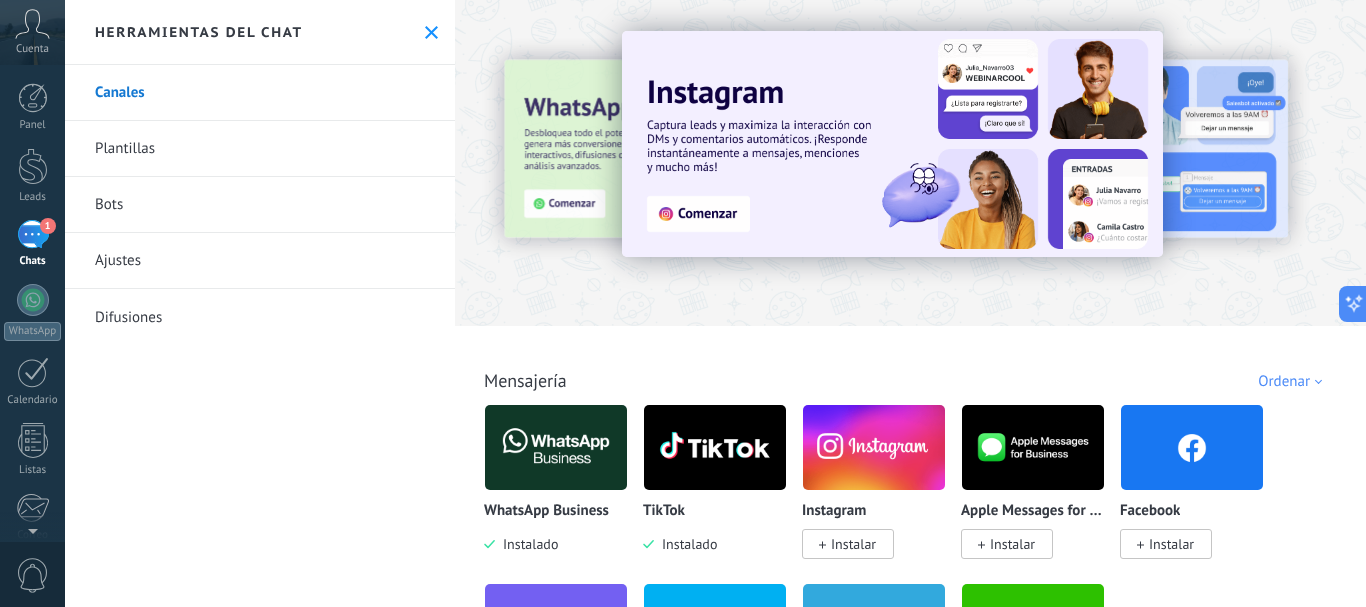 click 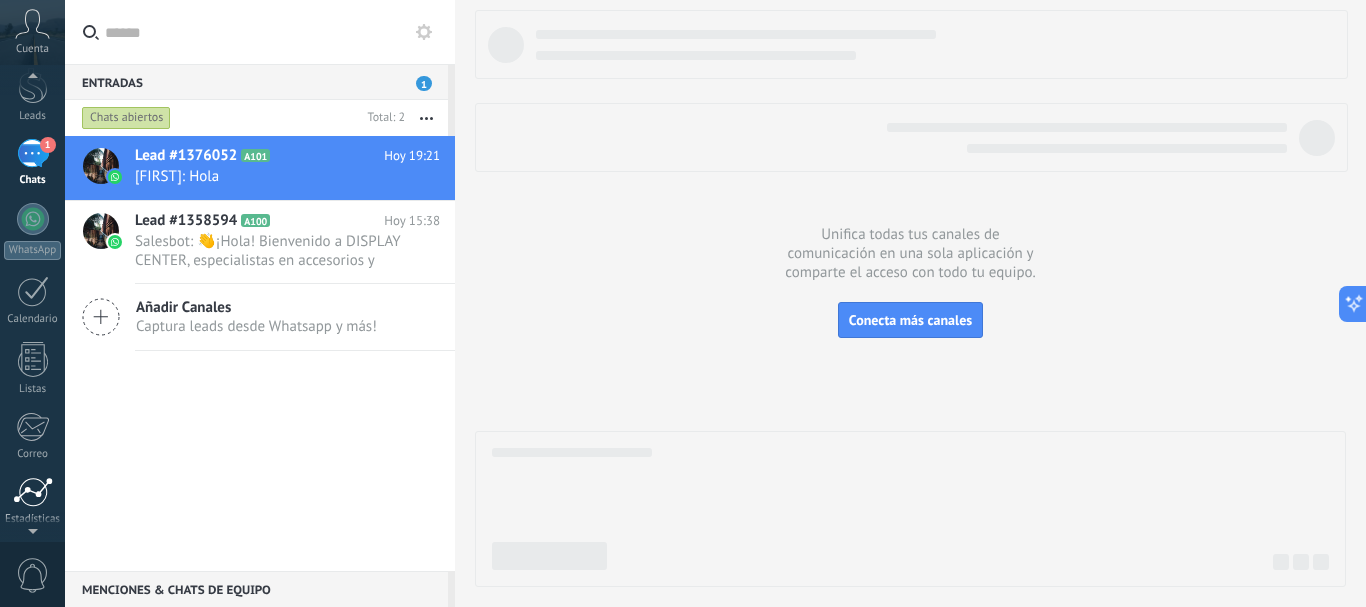 scroll, scrollTop: 84, scrollLeft: 0, axis: vertical 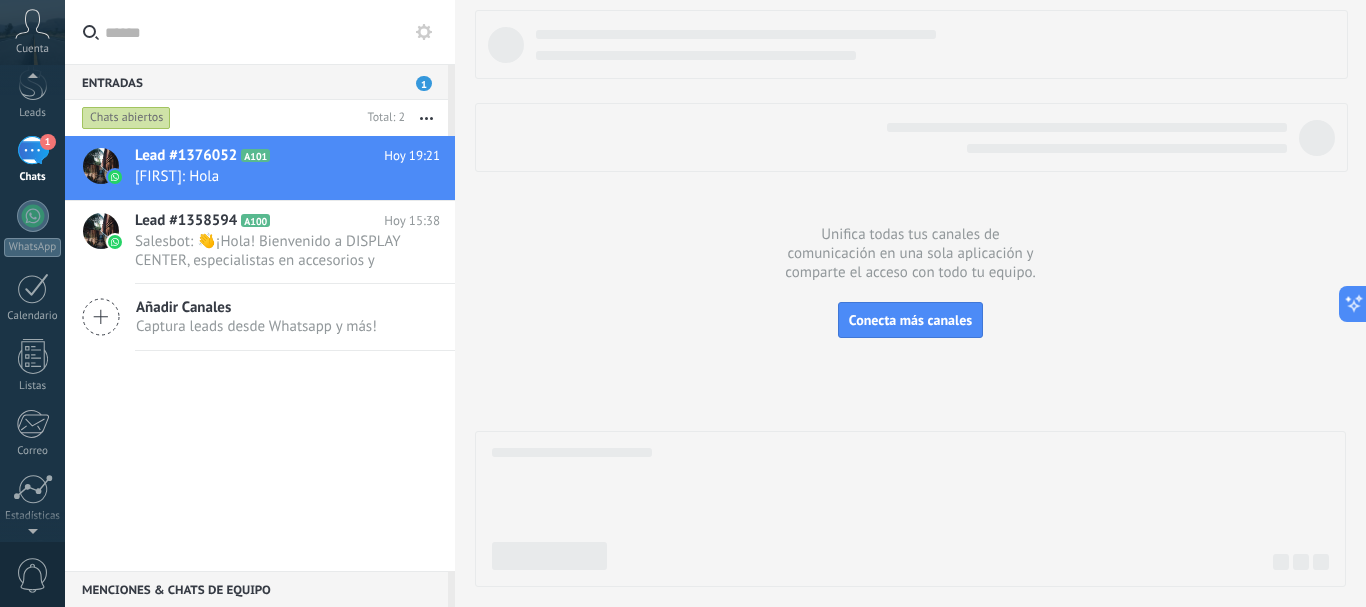 click on "0" at bounding box center (33, 575) 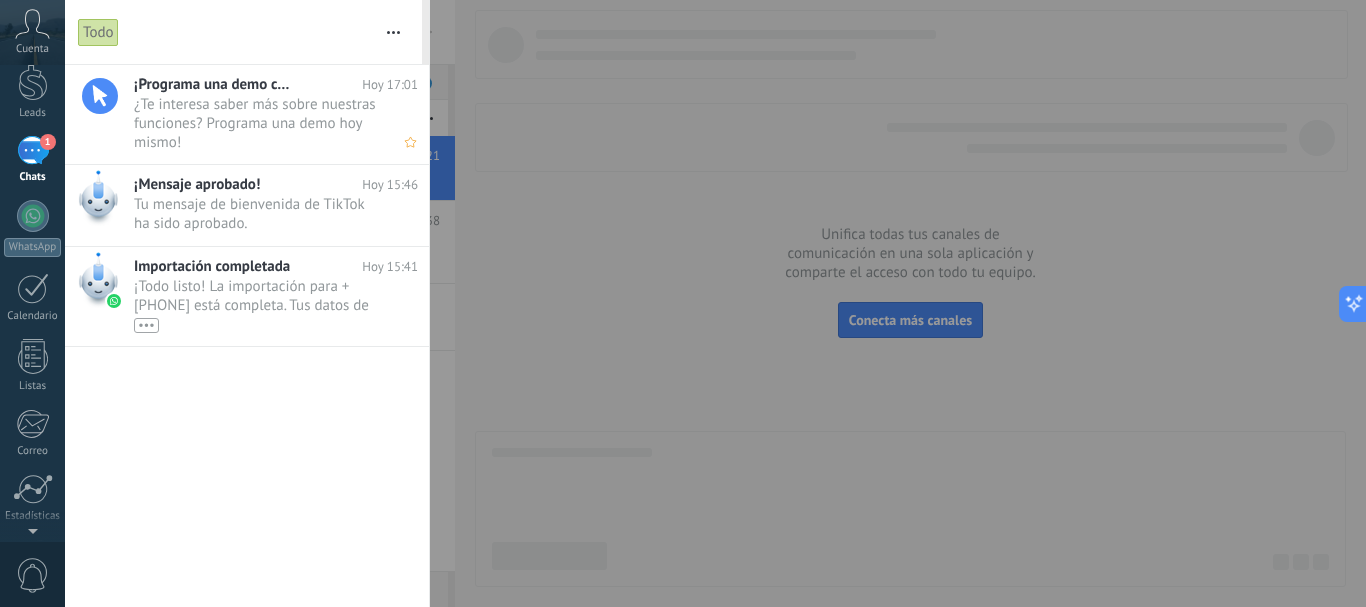 scroll, scrollTop: 0, scrollLeft: 0, axis: both 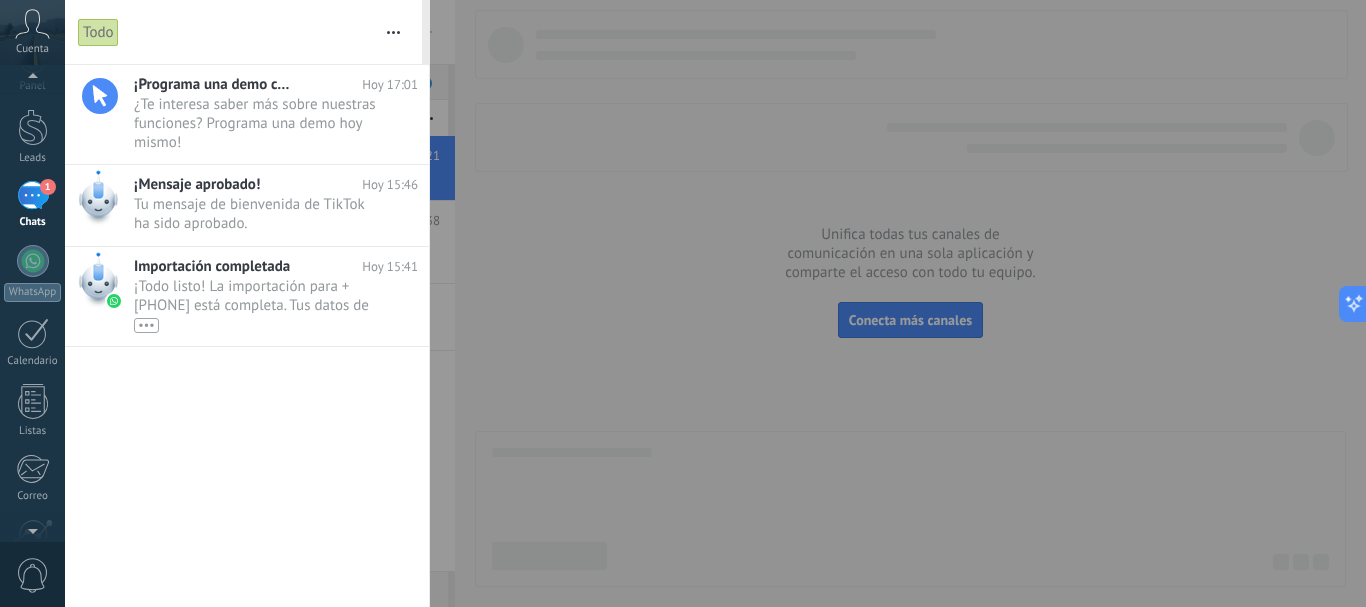 click on "0" at bounding box center (33, 575) 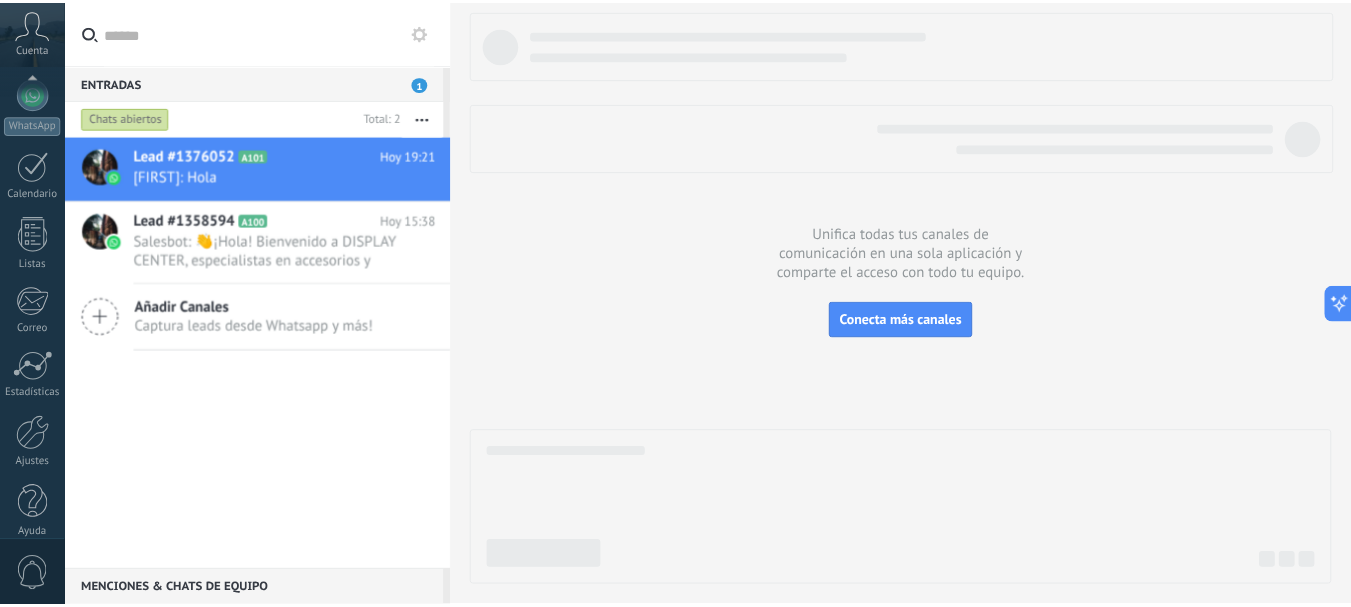 scroll, scrollTop: 225, scrollLeft: 0, axis: vertical 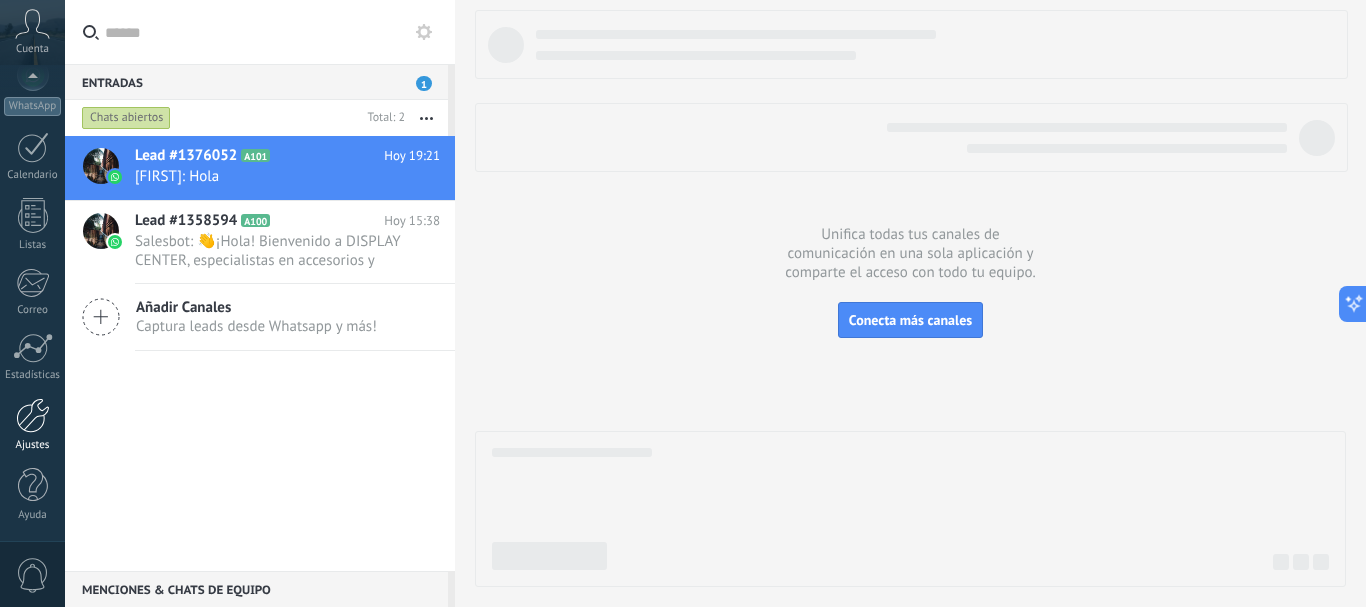 click at bounding box center (33, 415) 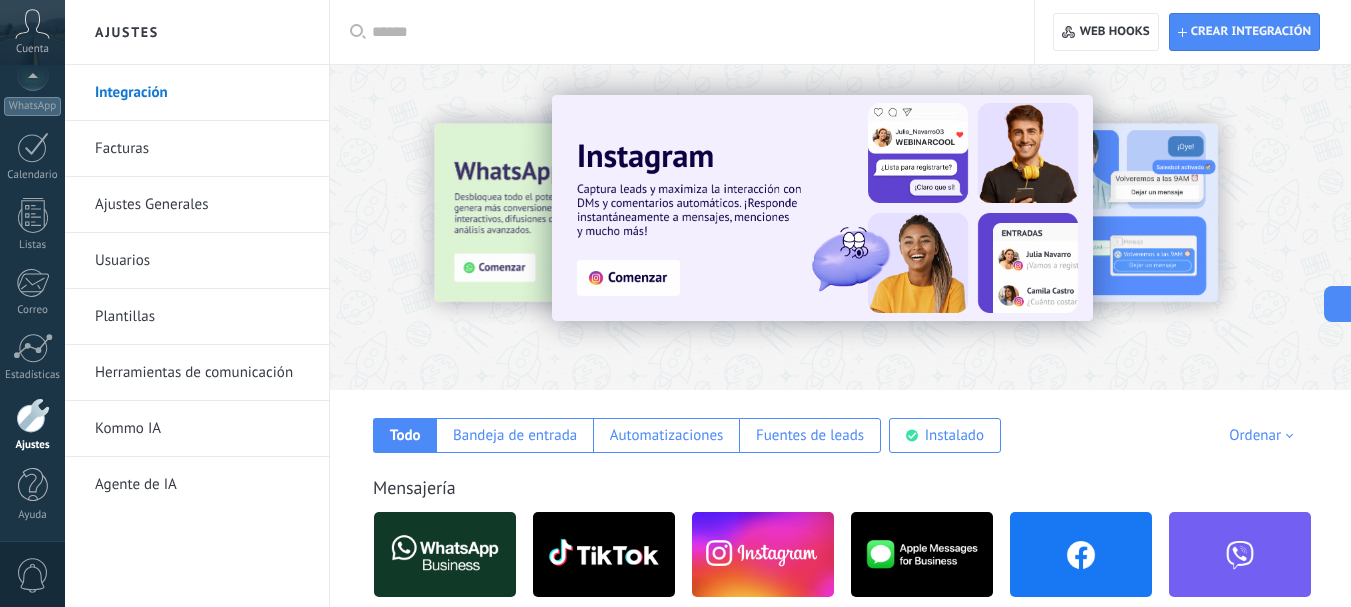scroll, scrollTop: 0, scrollLeft: 0, axis: both 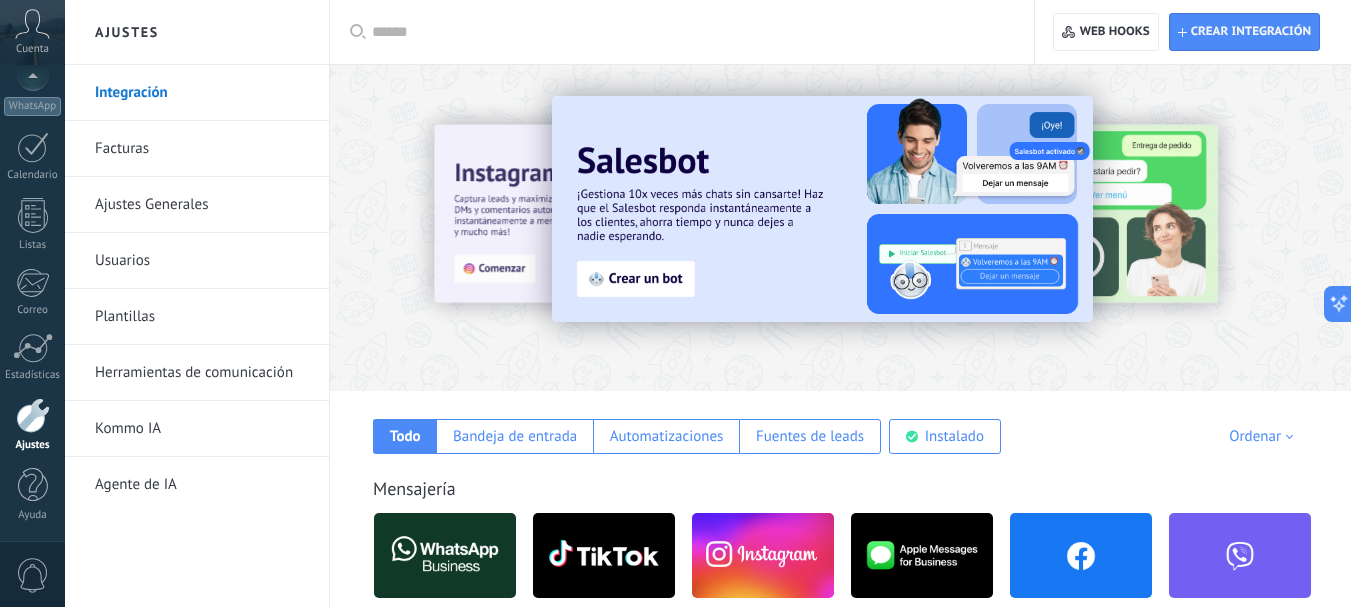 click on "Usuarios" at bounding box center [202, 261] 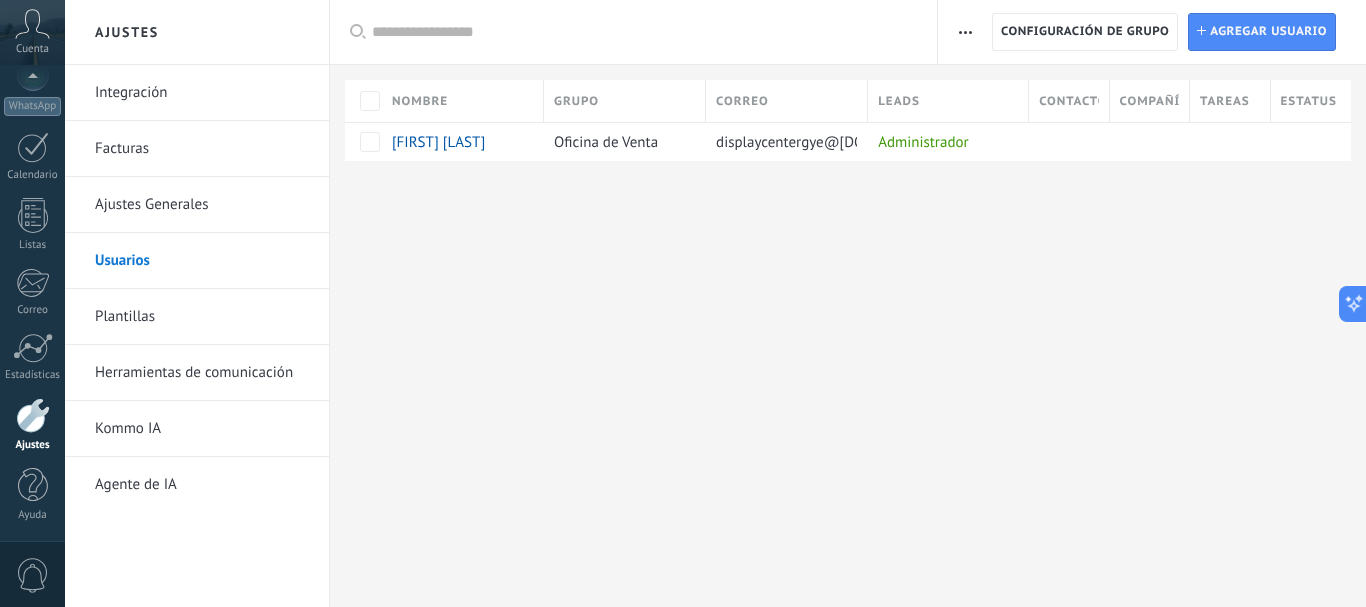 click on "Integración" at bounding box center [202, 93] 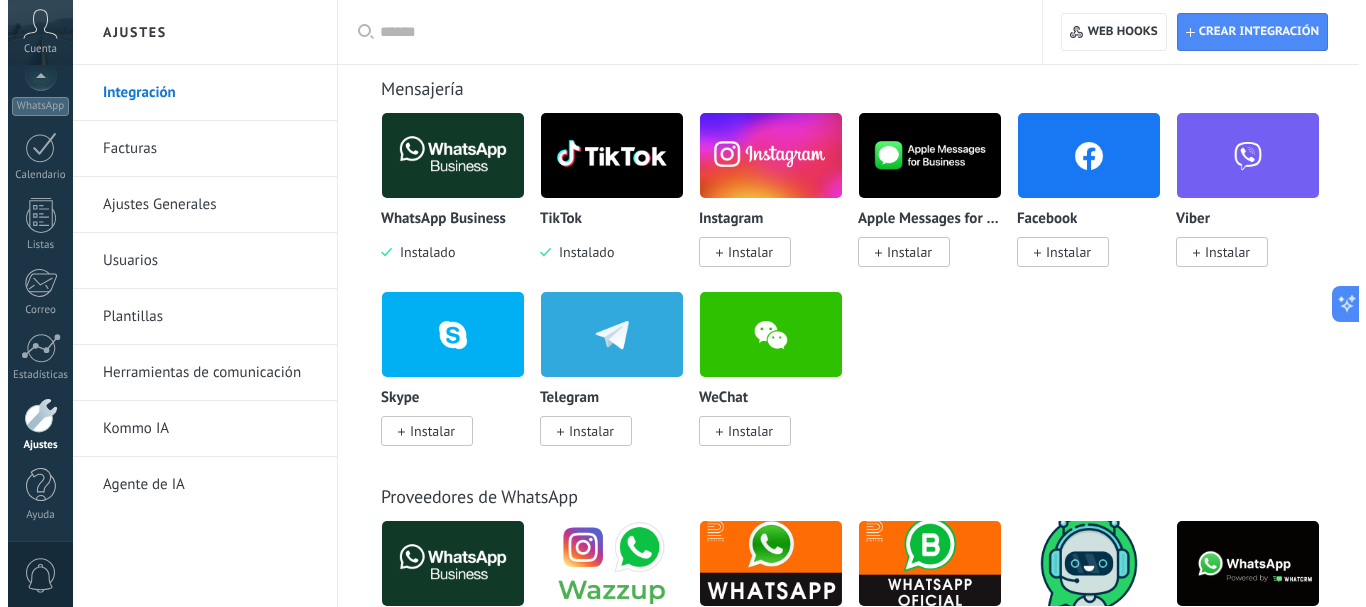 scroll, scrollTop: 0, scrollLeft: 0, axis: both 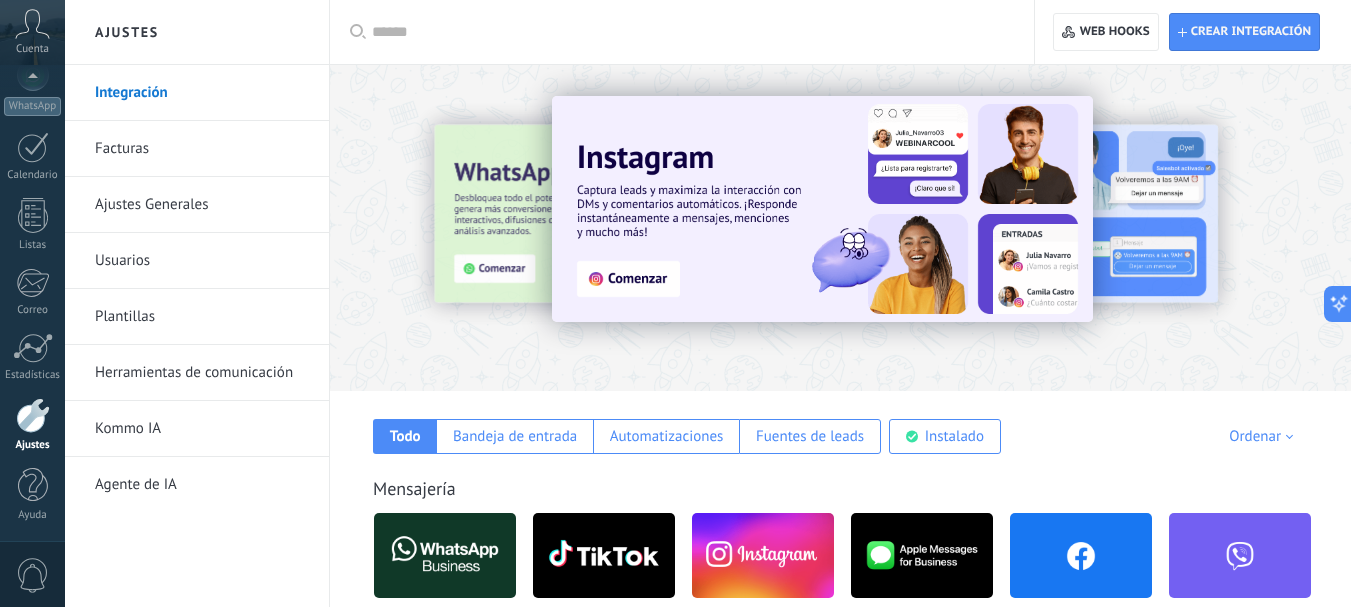 click on "Kommo IA" at bounding box center (202, 429) 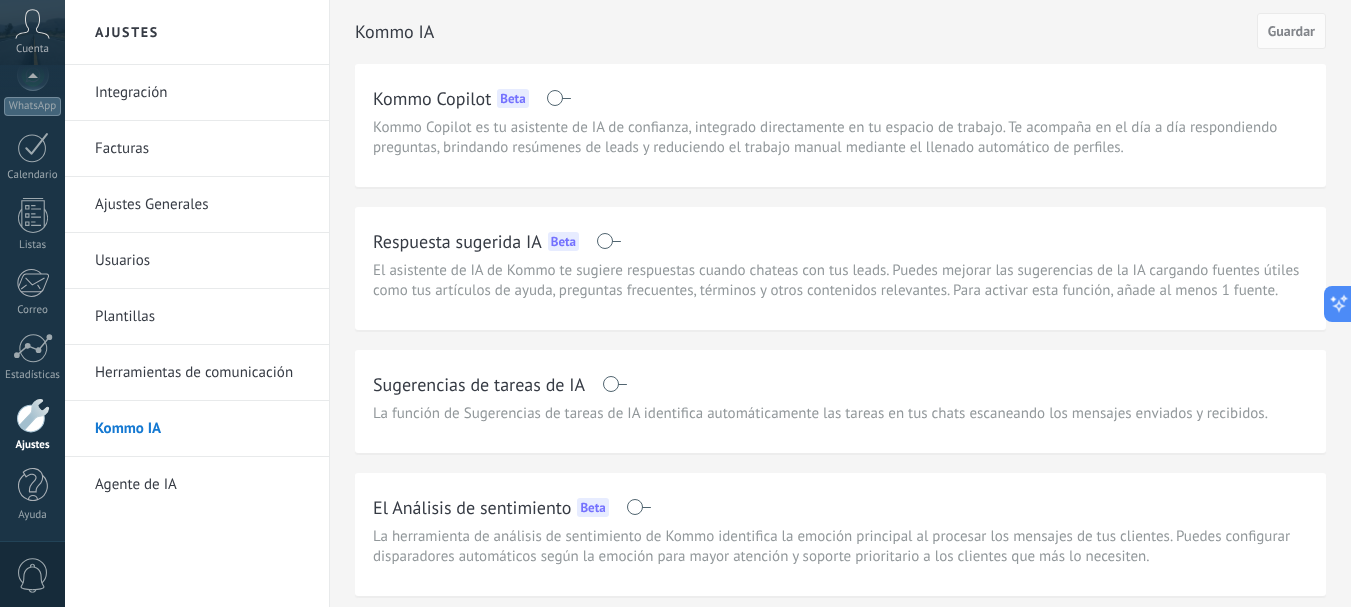 click on "Herramientas de comunicación" at bounding box center [202, 373] 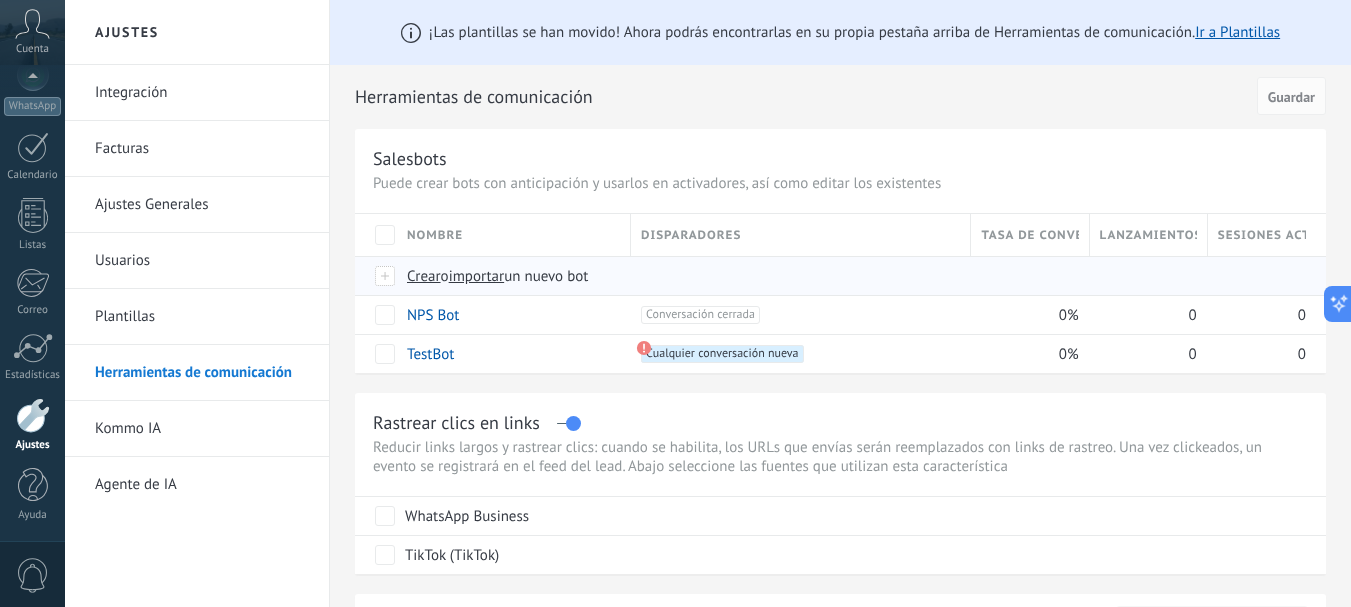 click on "Crear" at bounding box center [424, 276] 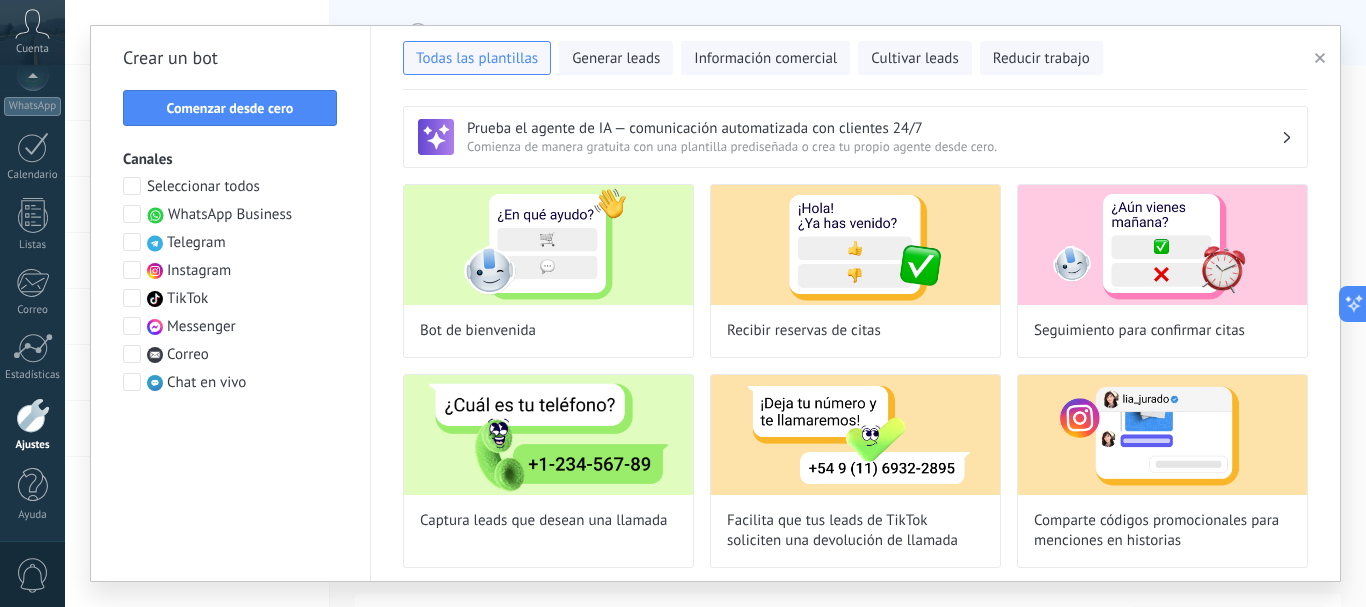 click at bounding box center [132, 214] 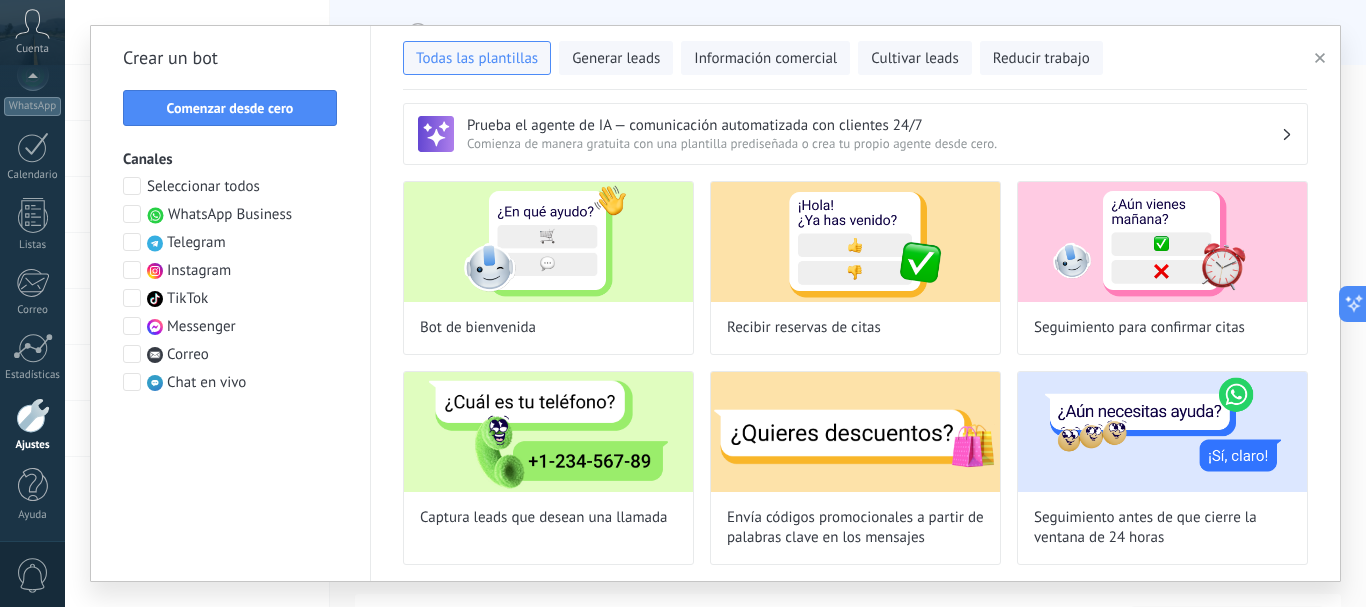 scroll, scrollTop: 0, scrollLeft: 0, axis: both 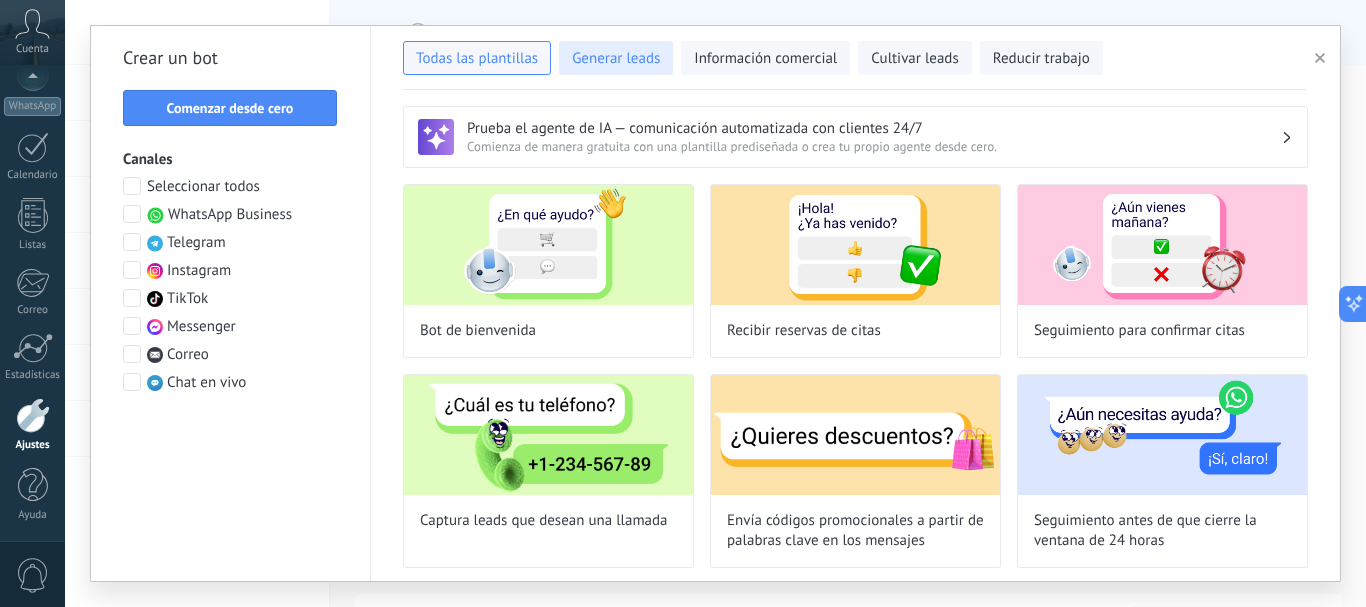 click on "Generar leads" at bounding box center (616, 59) 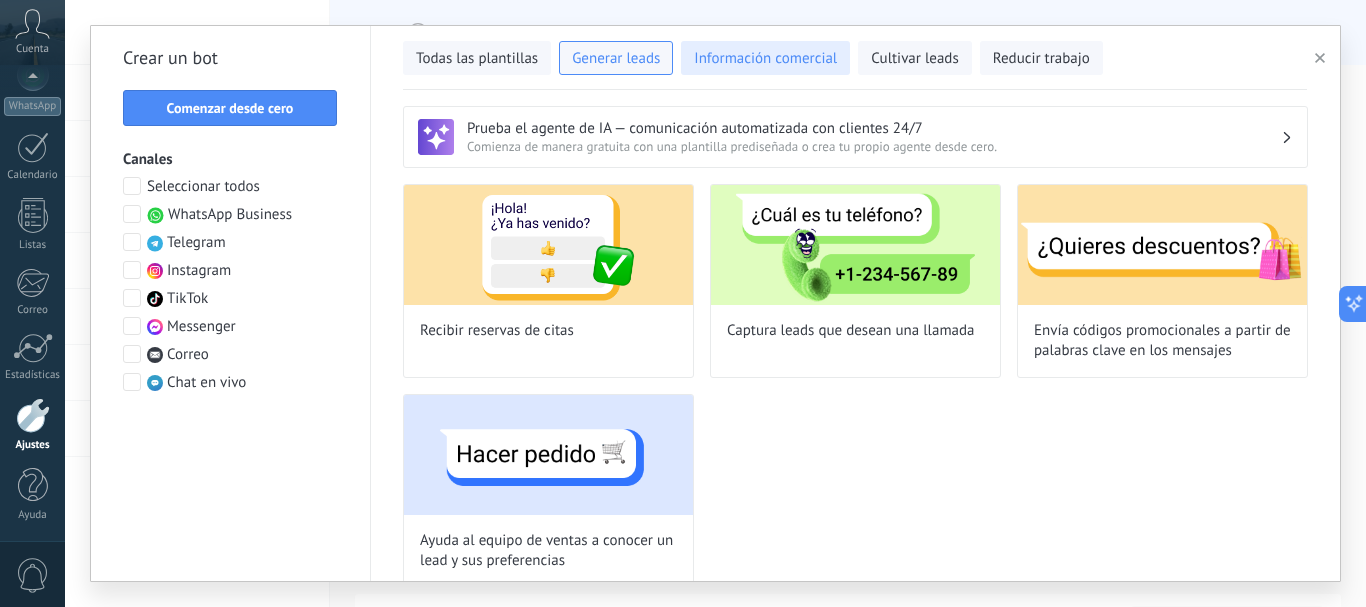 click on "Información comercial" at bounding box center (765, 59) 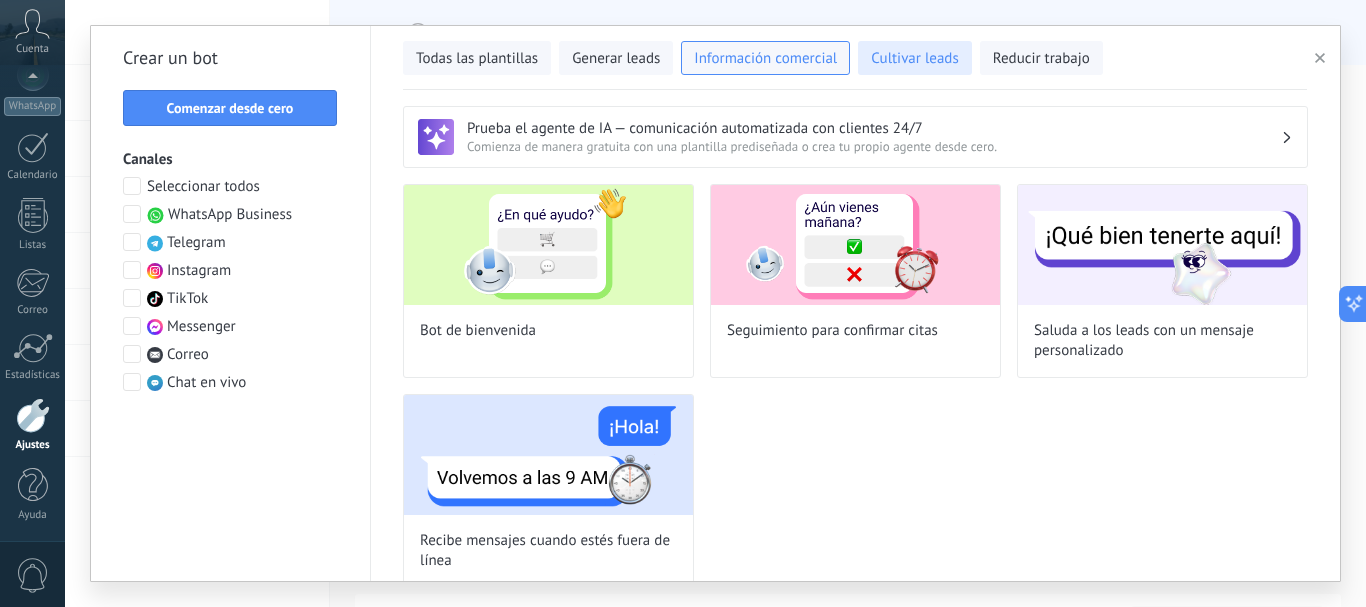 click on "Cultivar leads" at bounding box center (914, 59) 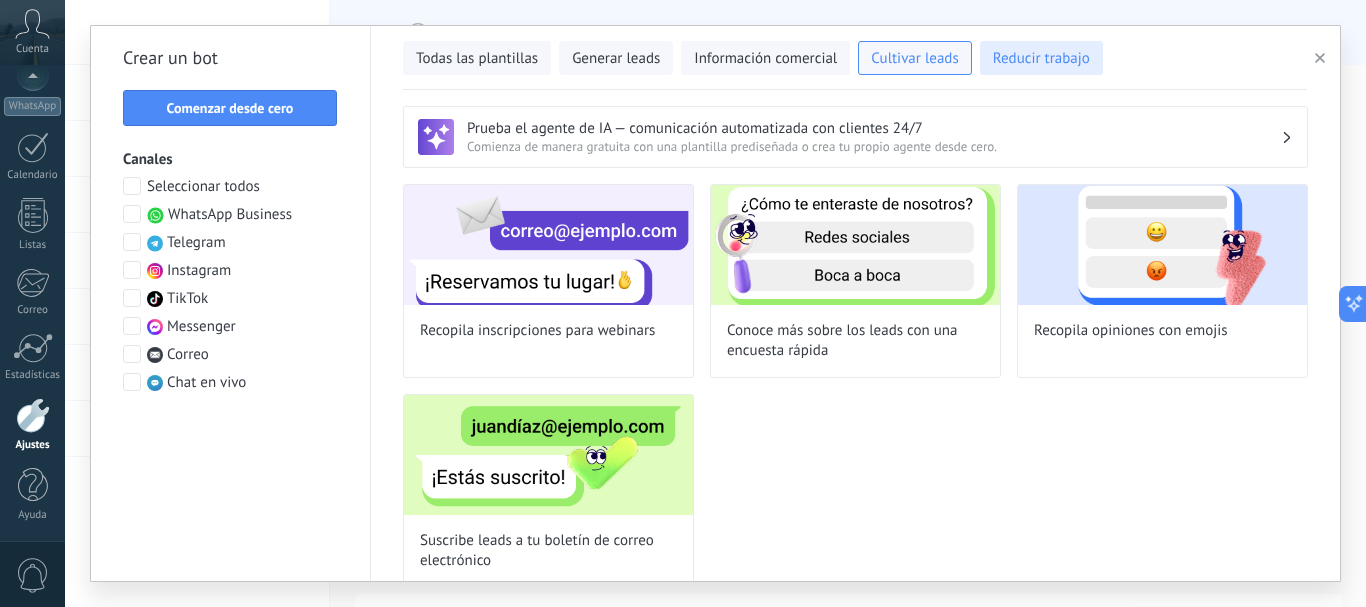 click on "Reducir trabajo" at bounding box center (1041, 59) 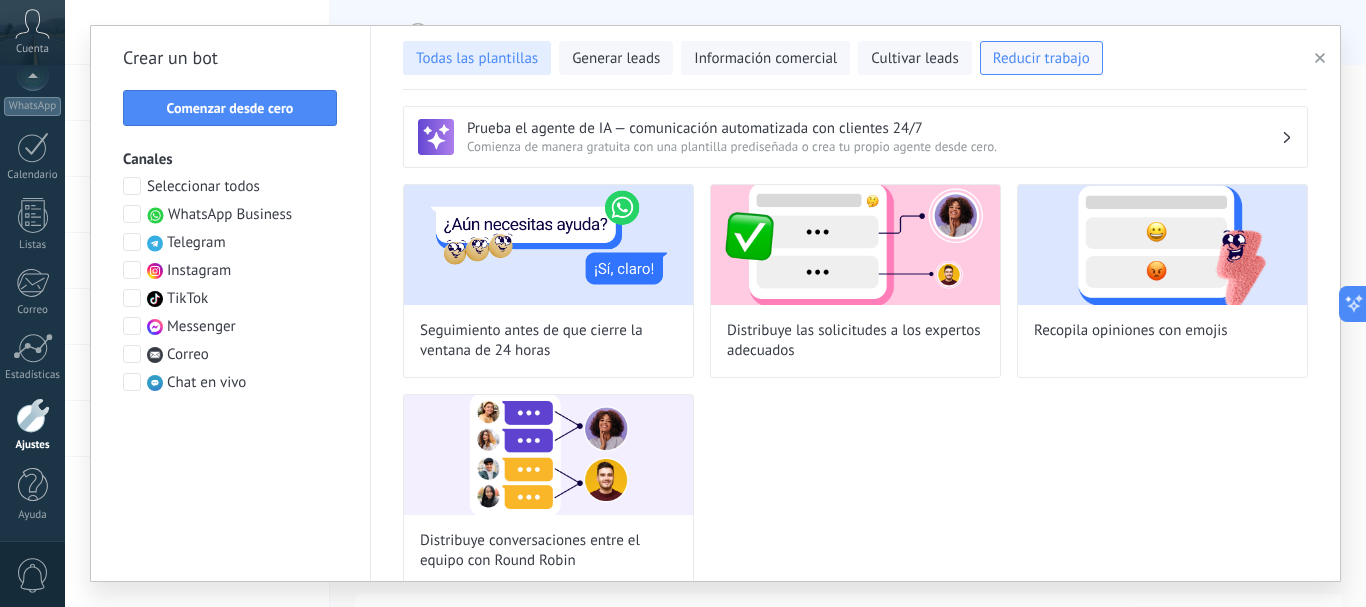 click on "Todas las plantillas" at bounding box center (477, 59) 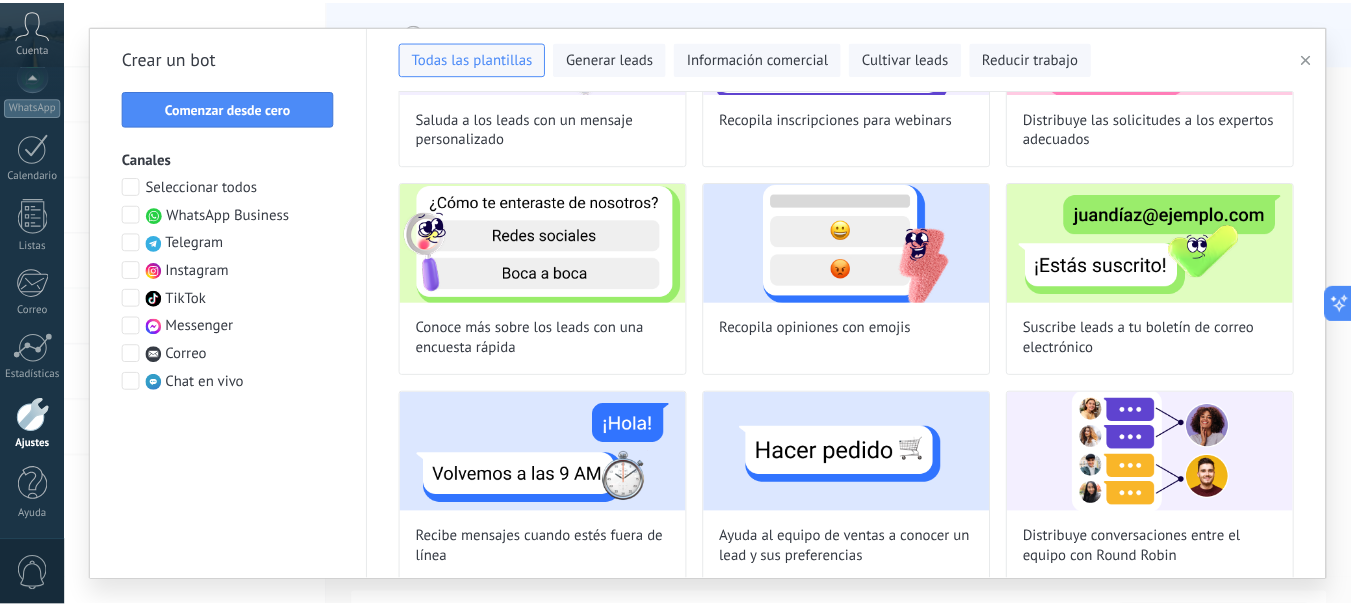scroll, scrollTop: 633, scrollLeft: 0, axis: vertical 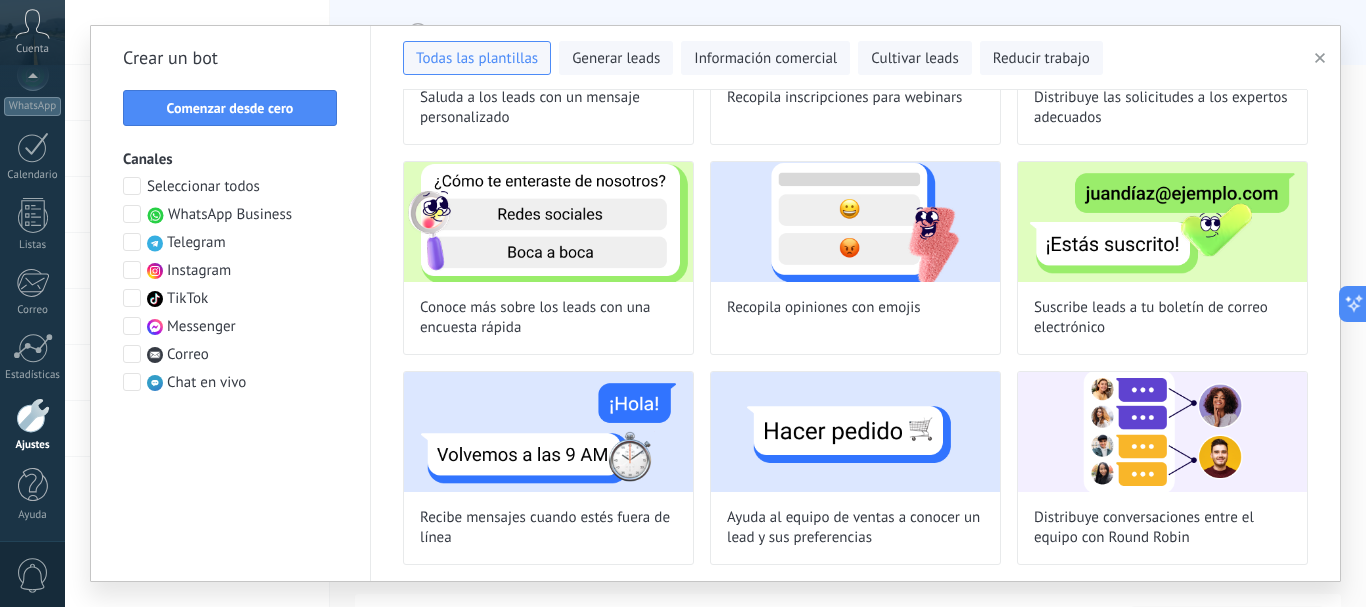 click 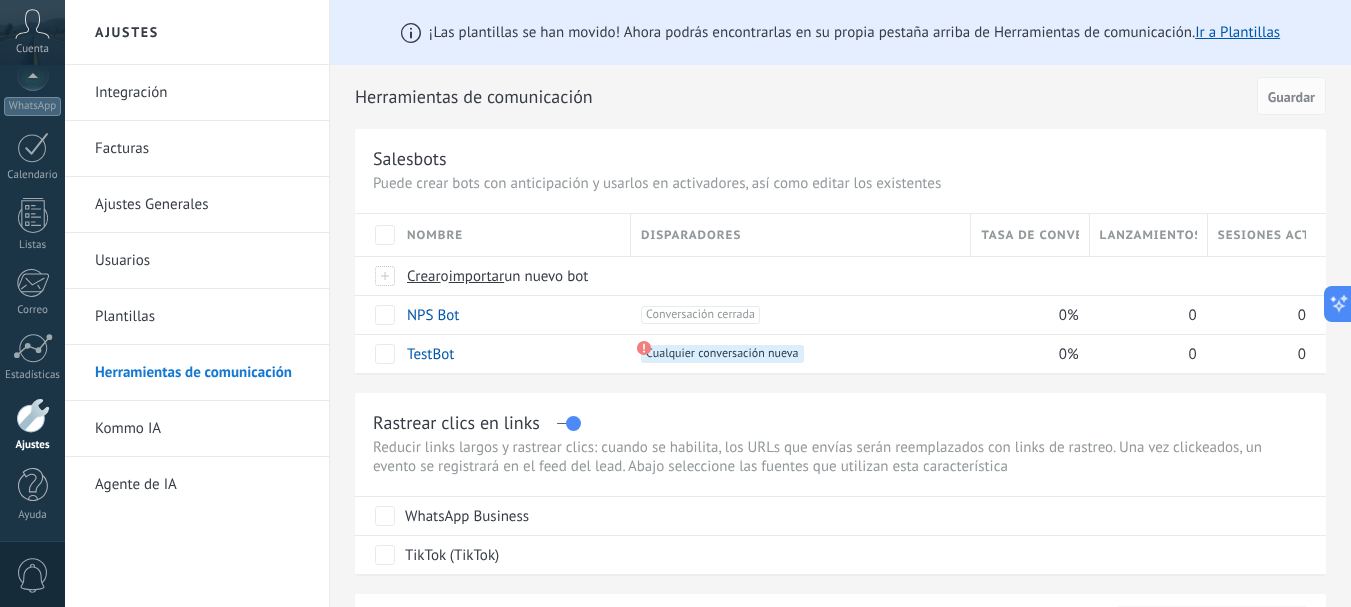 click 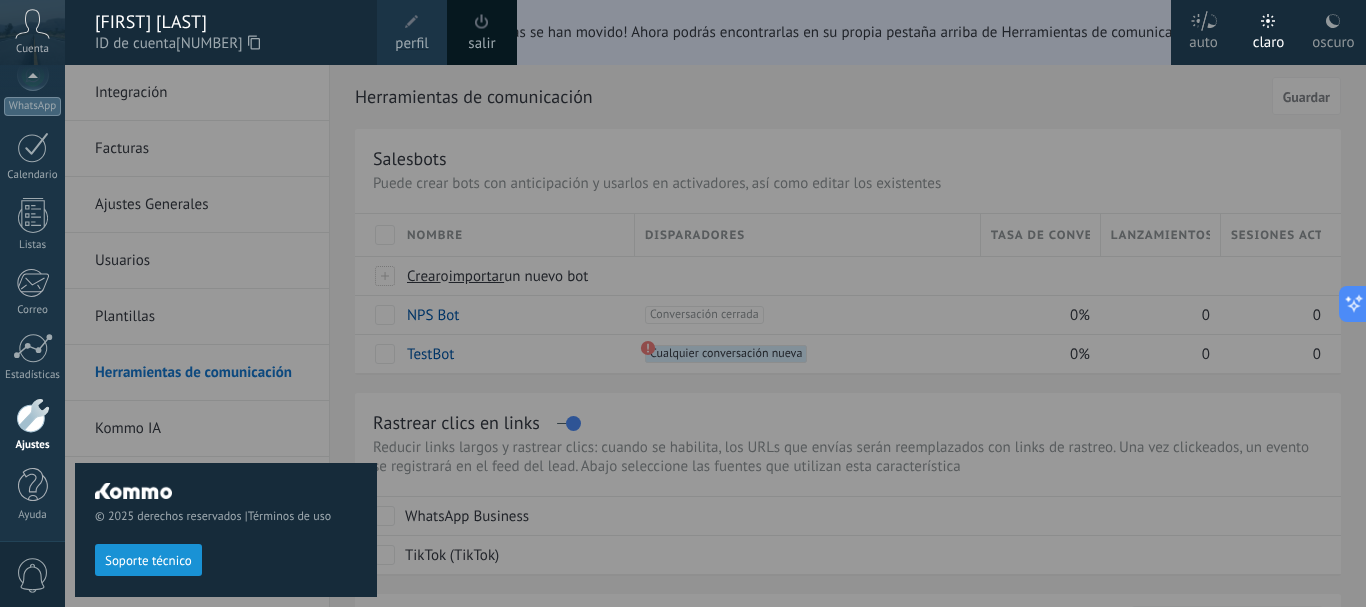 click at bounding box center [482, 22] 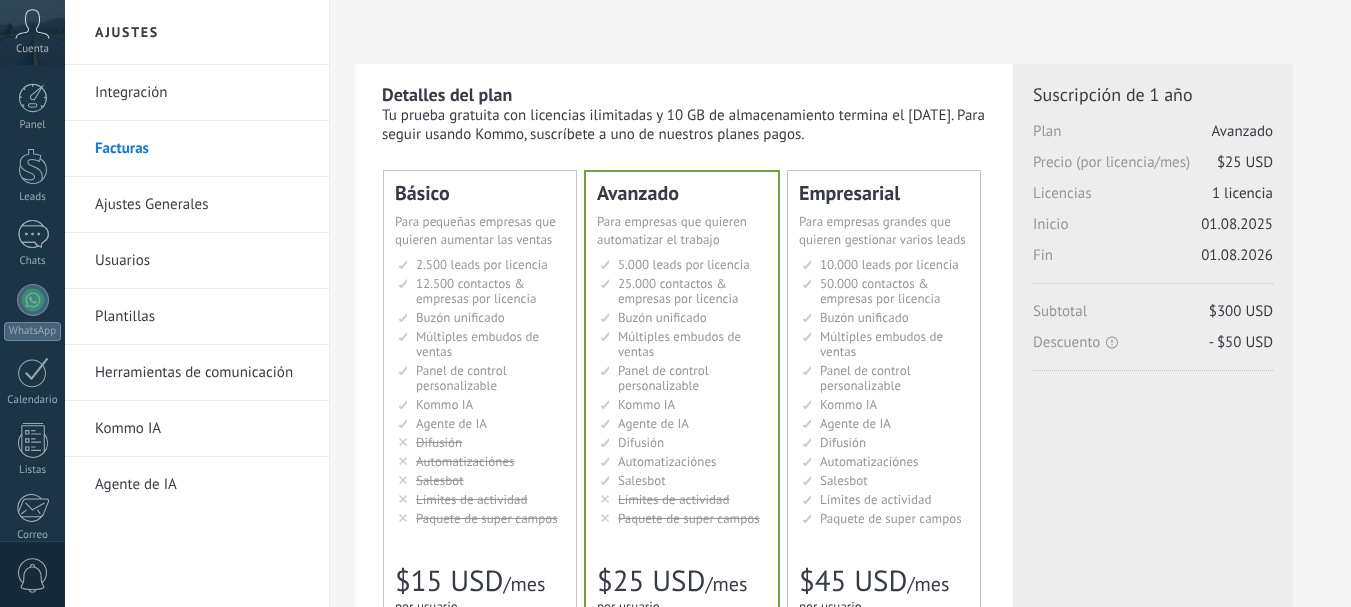 scroll, scrollTop: 0, scrollLeft: 0, axis: both 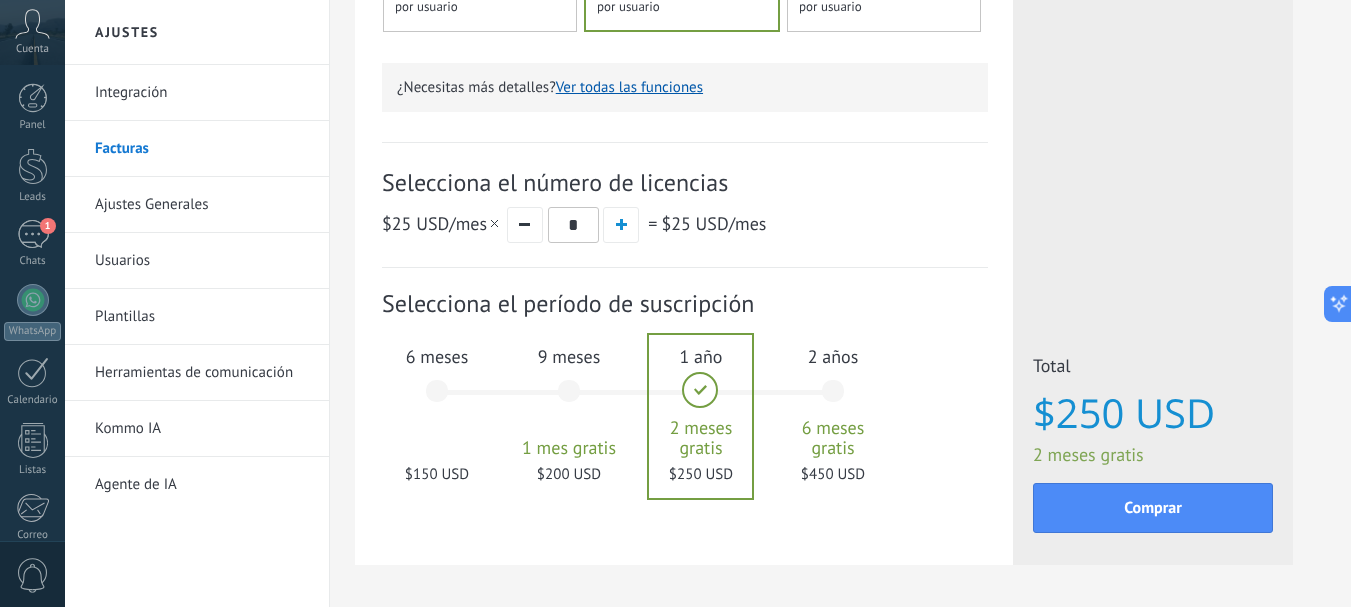 click on "Usuarios" at bounding box center (202, 261) 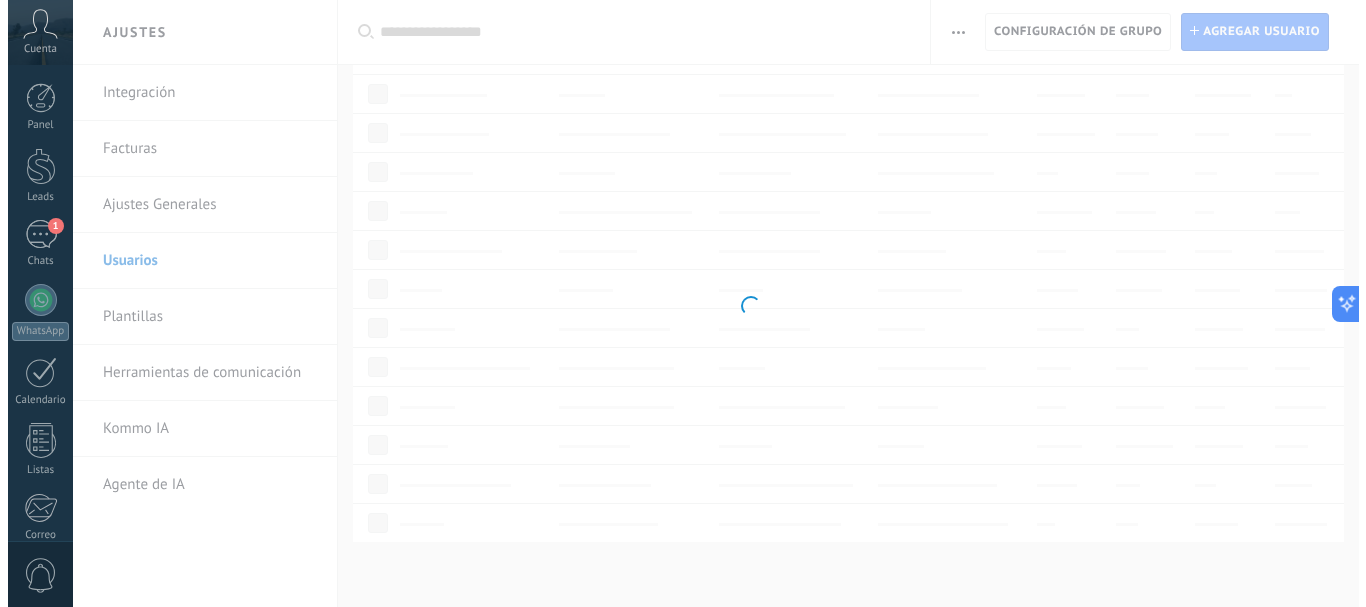 scroll, scrollTop: 0, scrollLeft: 0, axis: both 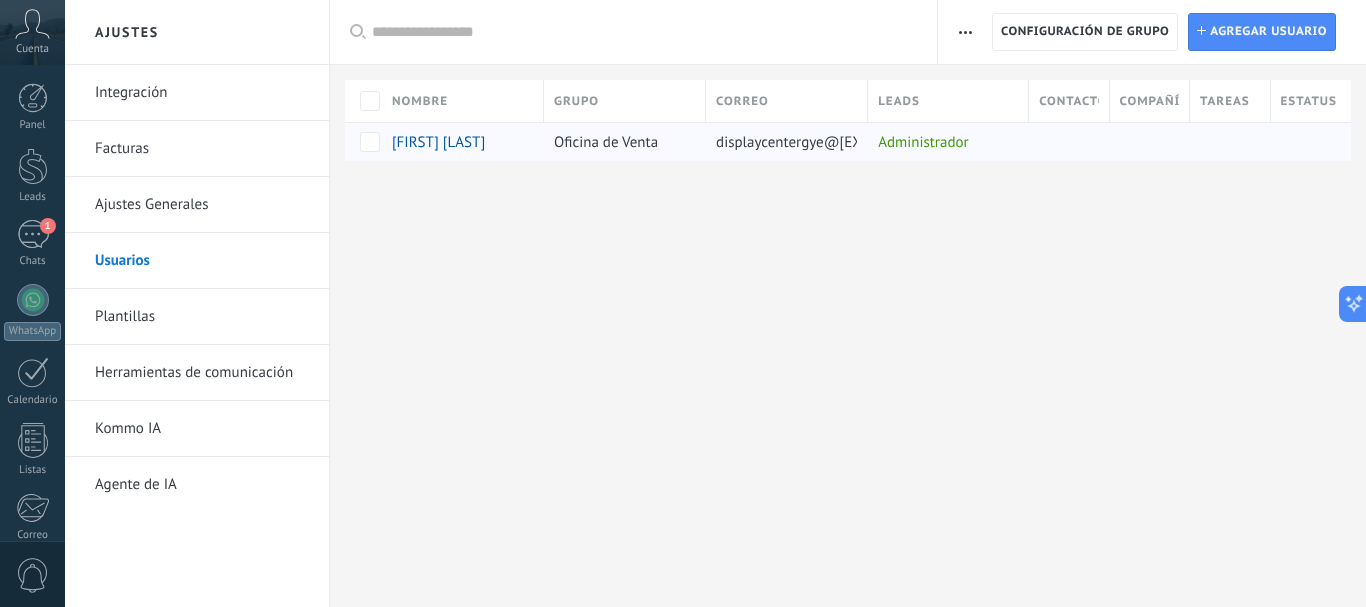 click on "Administrador" at bounding box center [943, 142] 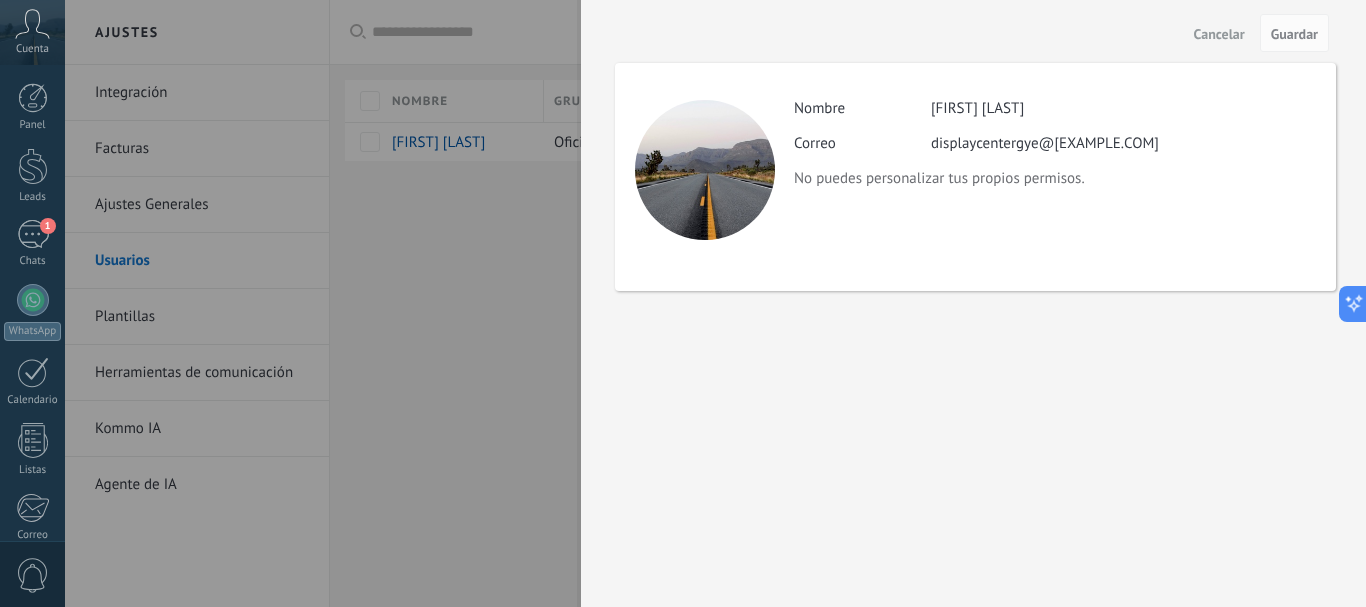click at bounding box center (683, 303) 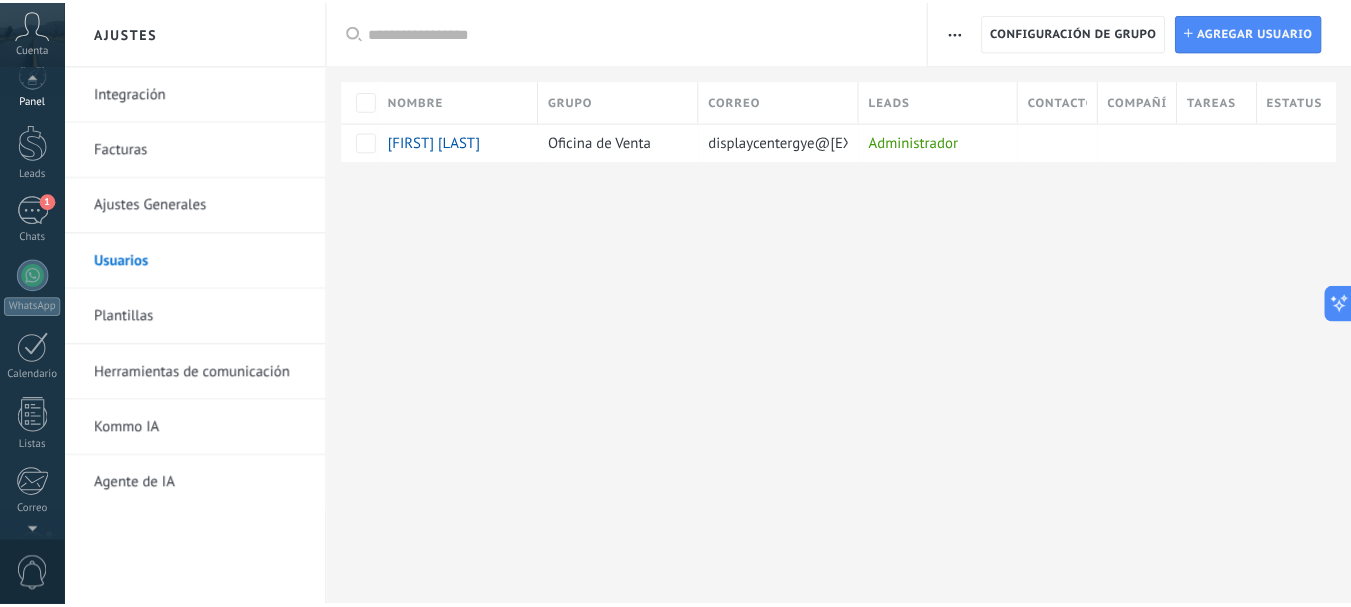 scroll, scrollTop: 0, scrollLeft: 0, axis: both 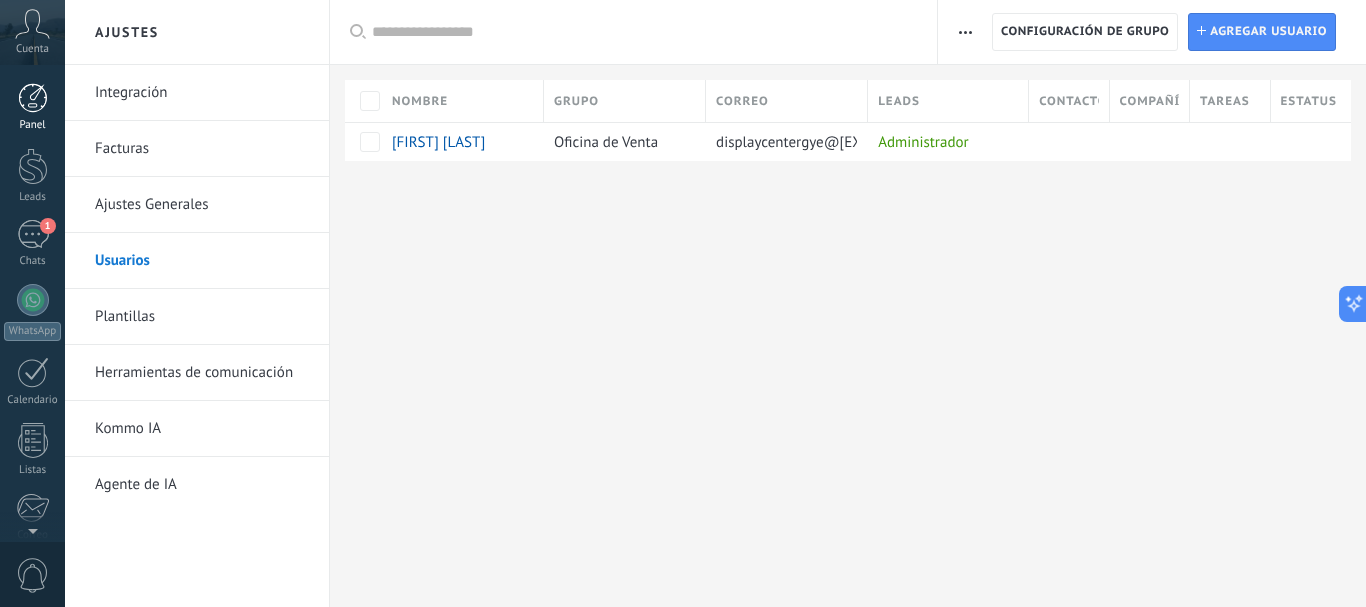 click at bounding box center [33, 98] 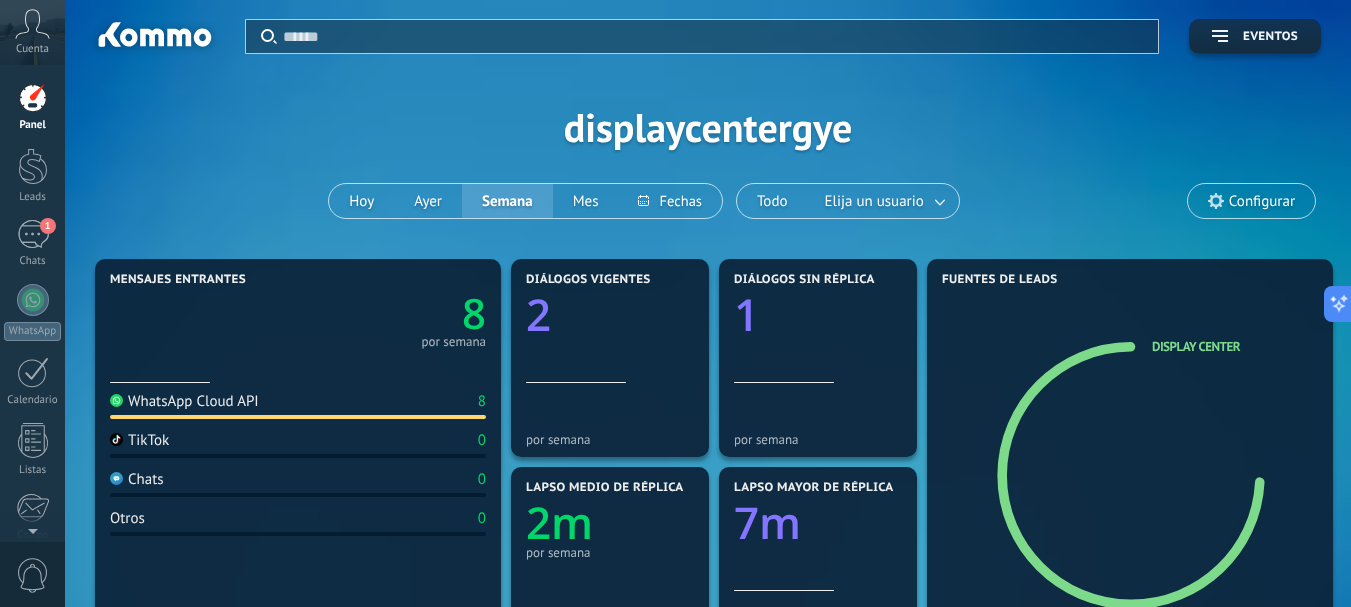 click 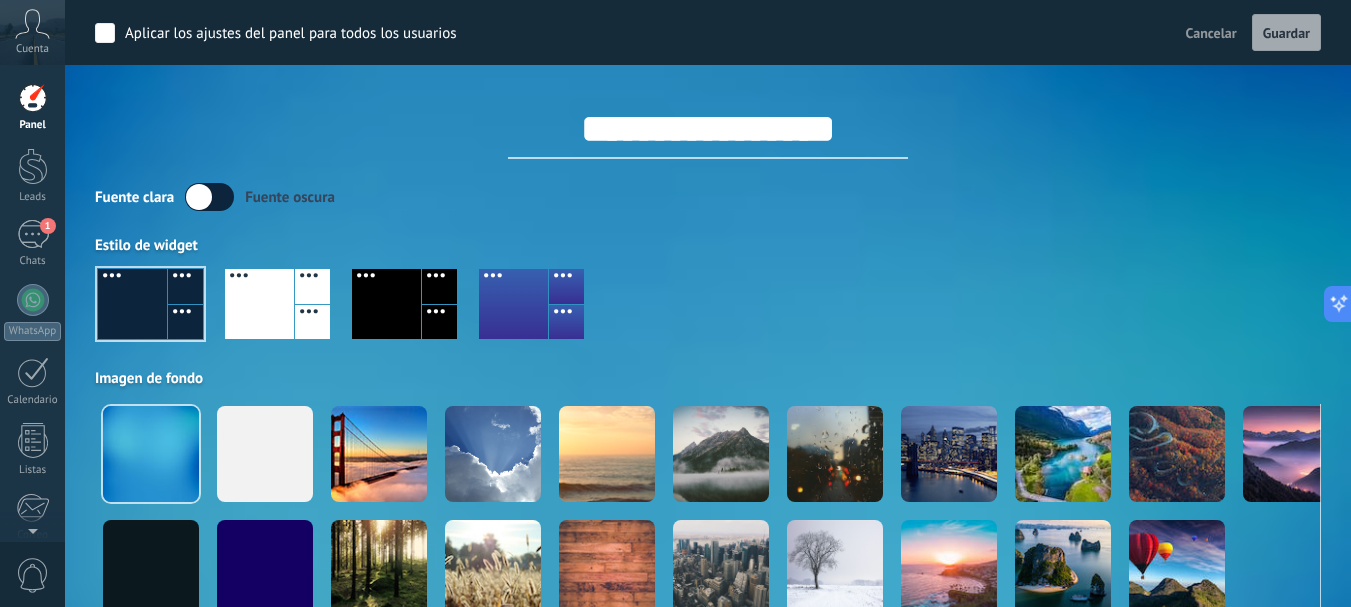click on "Cancelar" at bounding box center (1211, 33) 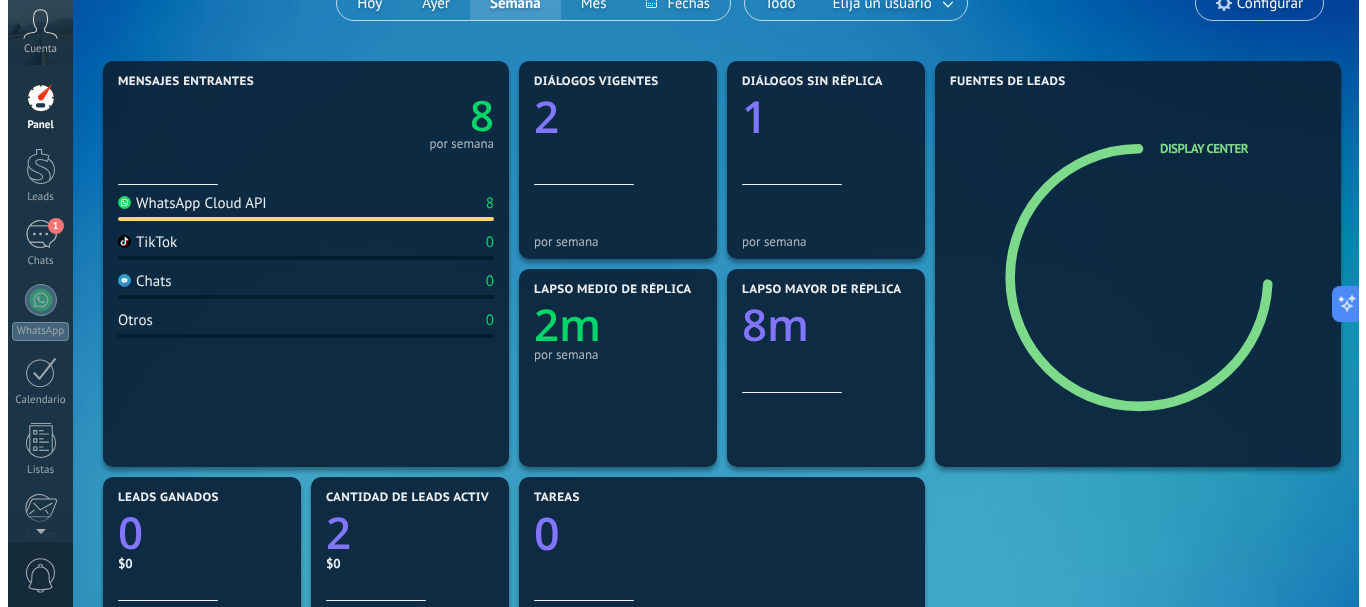 scroll, scrollTop: 0, scrollLeft: 0, axis: both 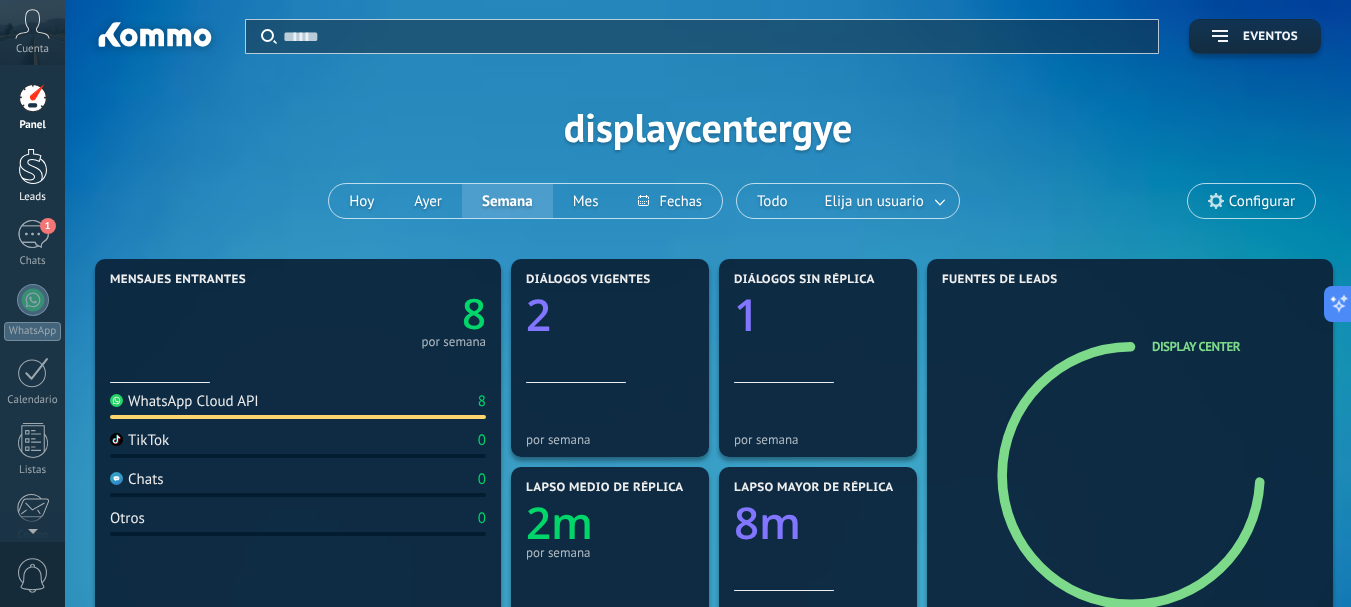 click at bounding box center [33, 166] 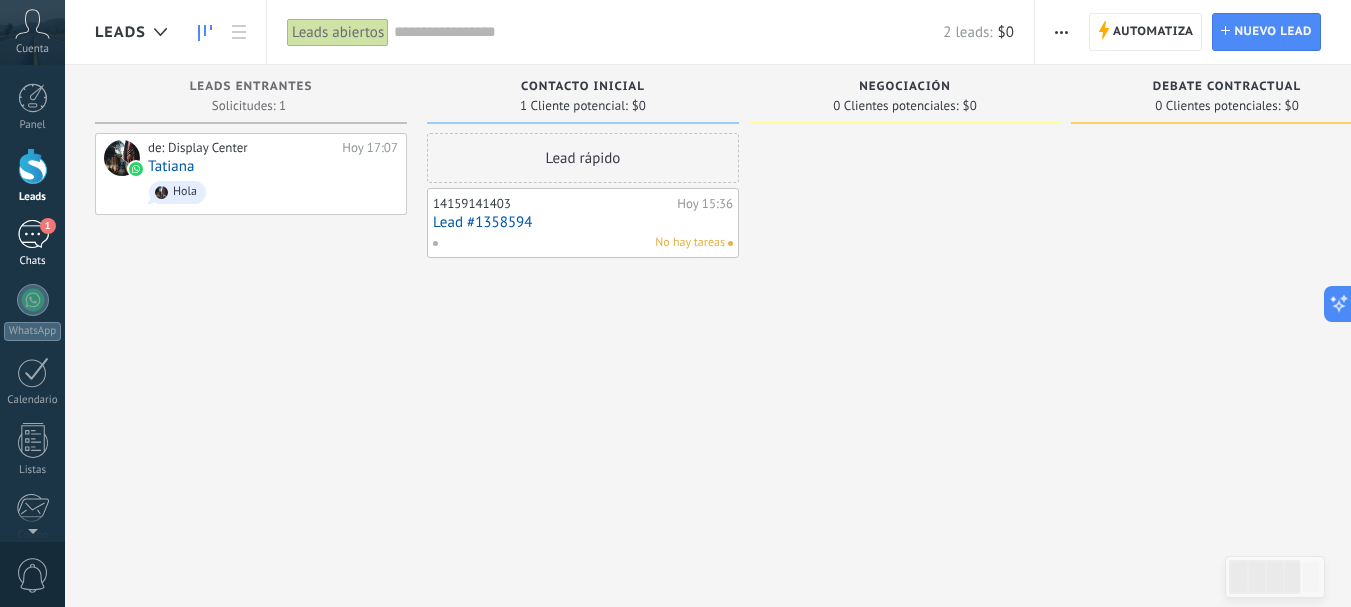 click on "1" at bounding box center (33, 234) 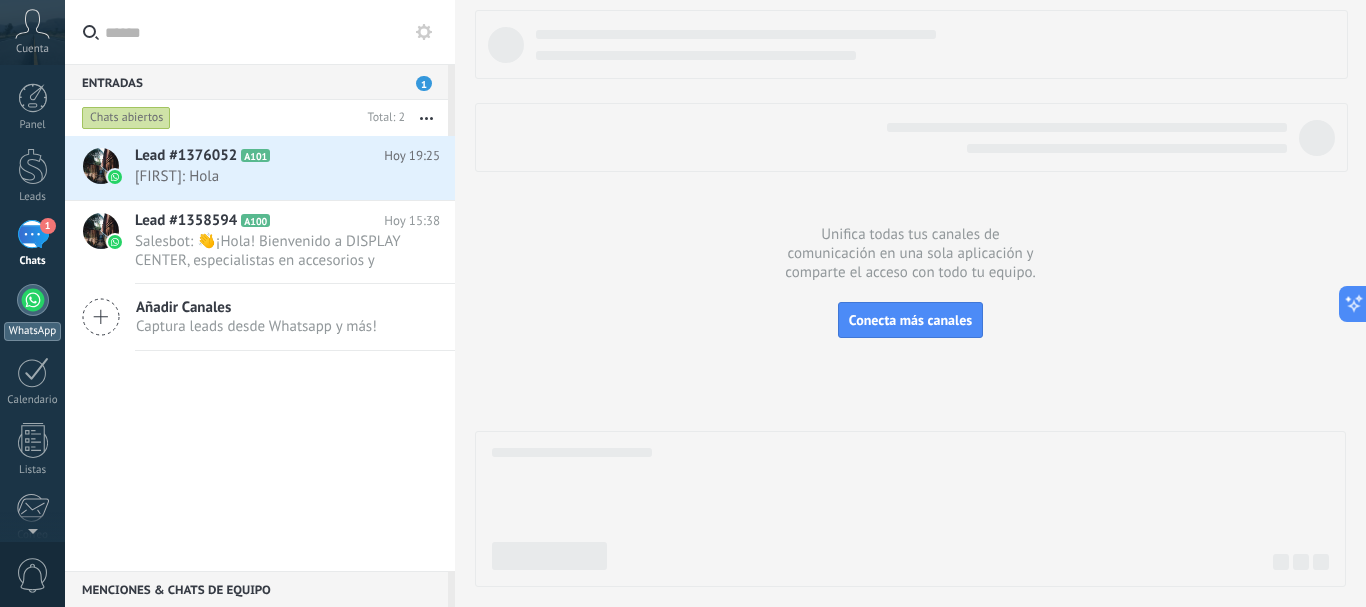click on "WhatsApp" at bounding box center (32, 312) 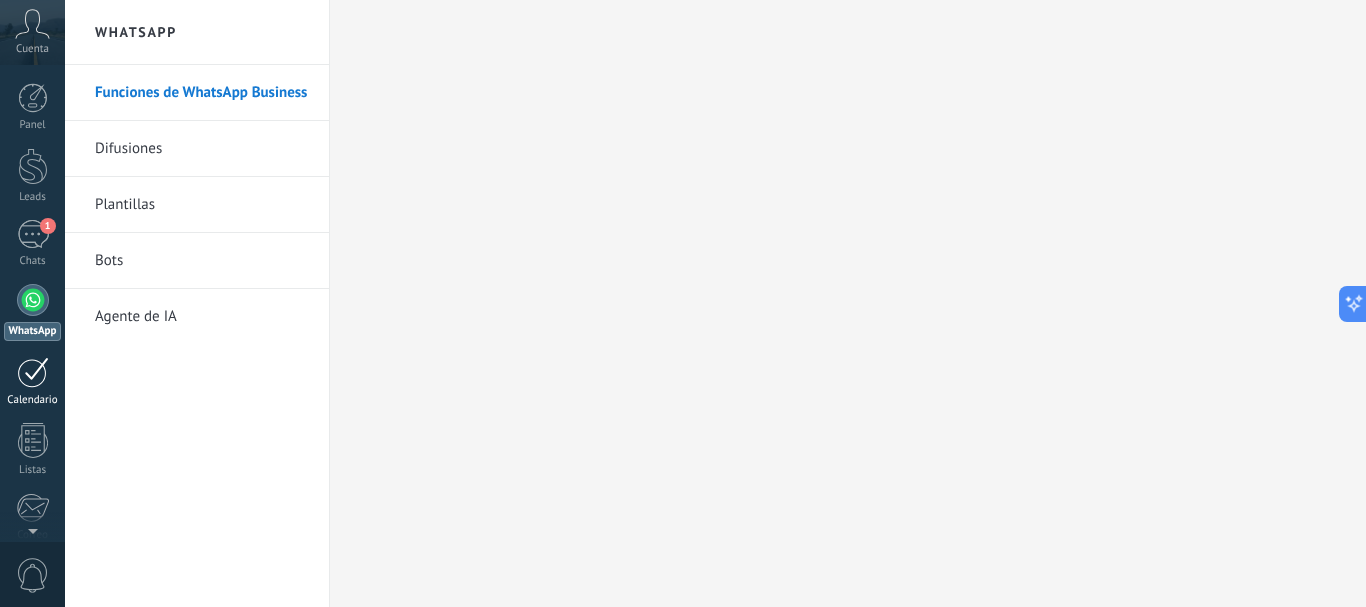 click at bounding box center (33, 372) 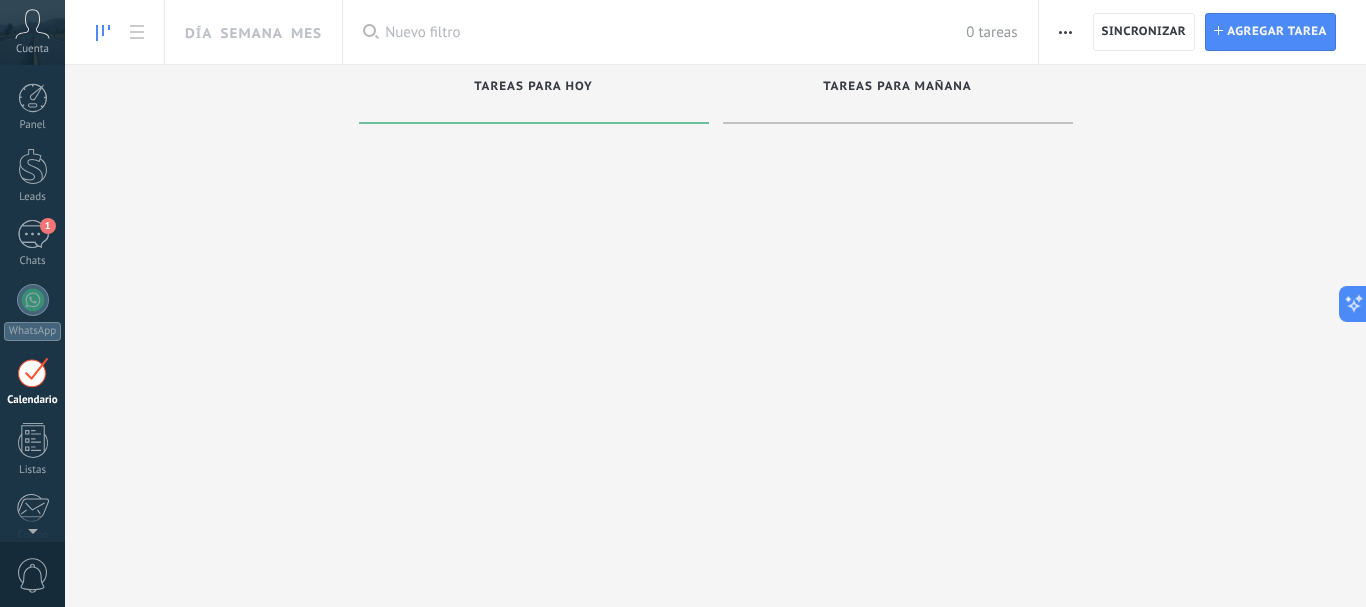 scroll, scrollTop: 58, scrollLeft: 0, axis: vertical 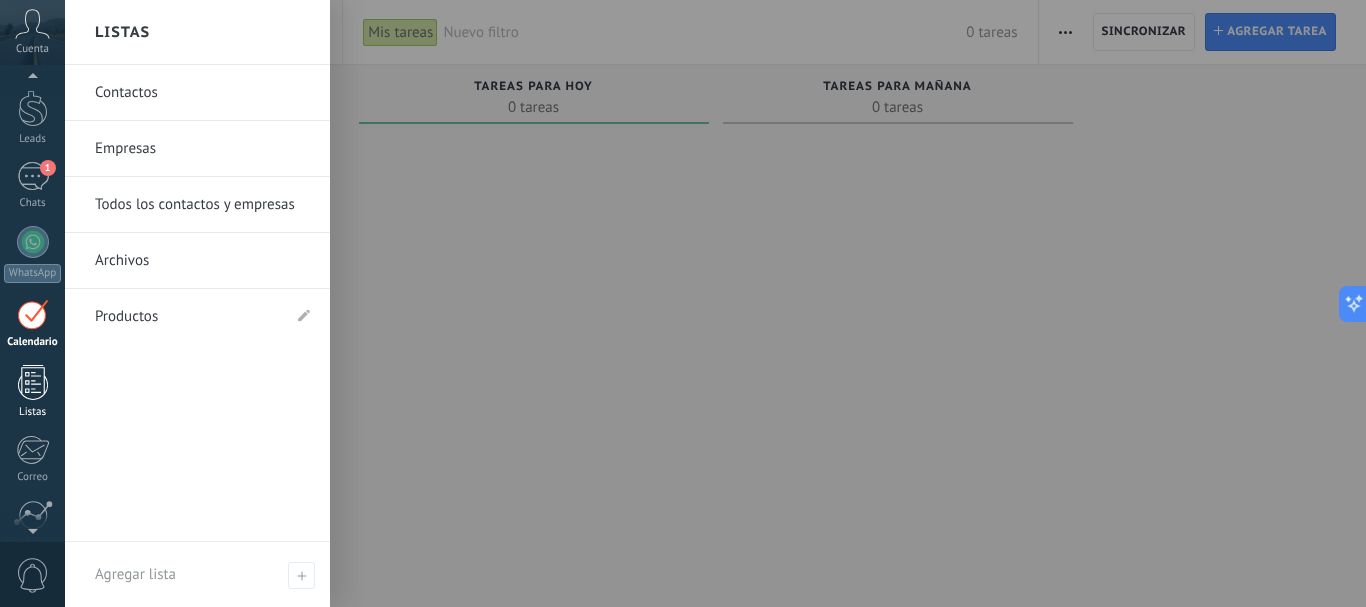 click at bounding box center (33, 382) 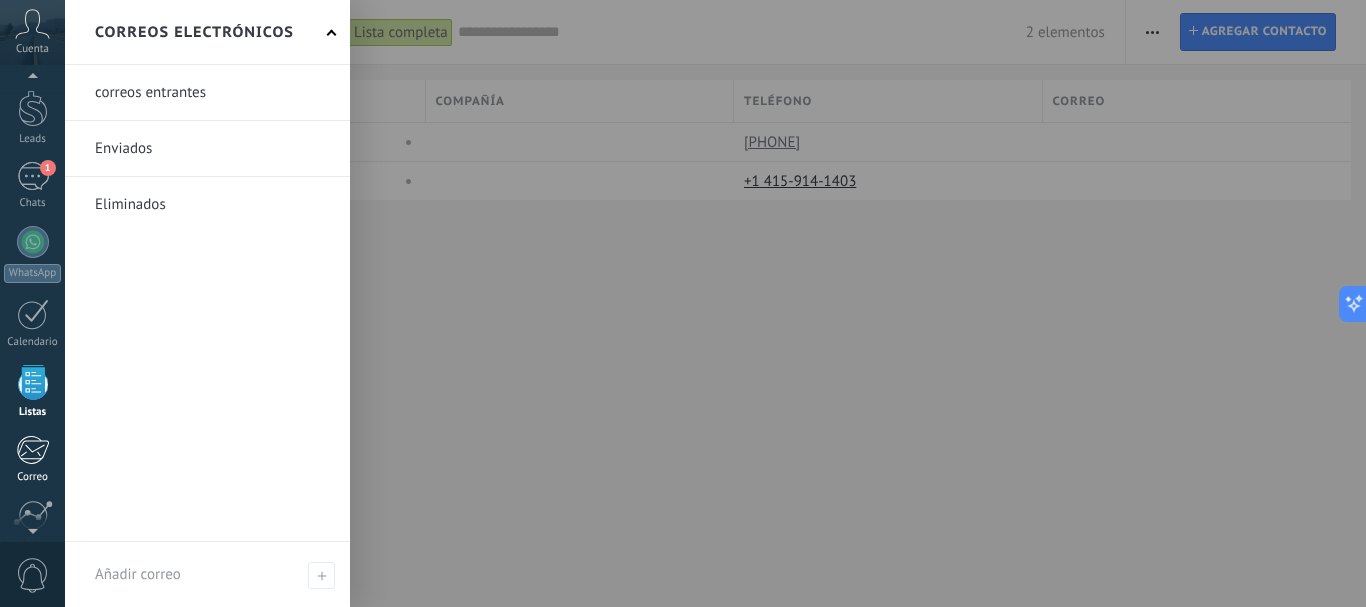 click at bounding box center (32, 450) 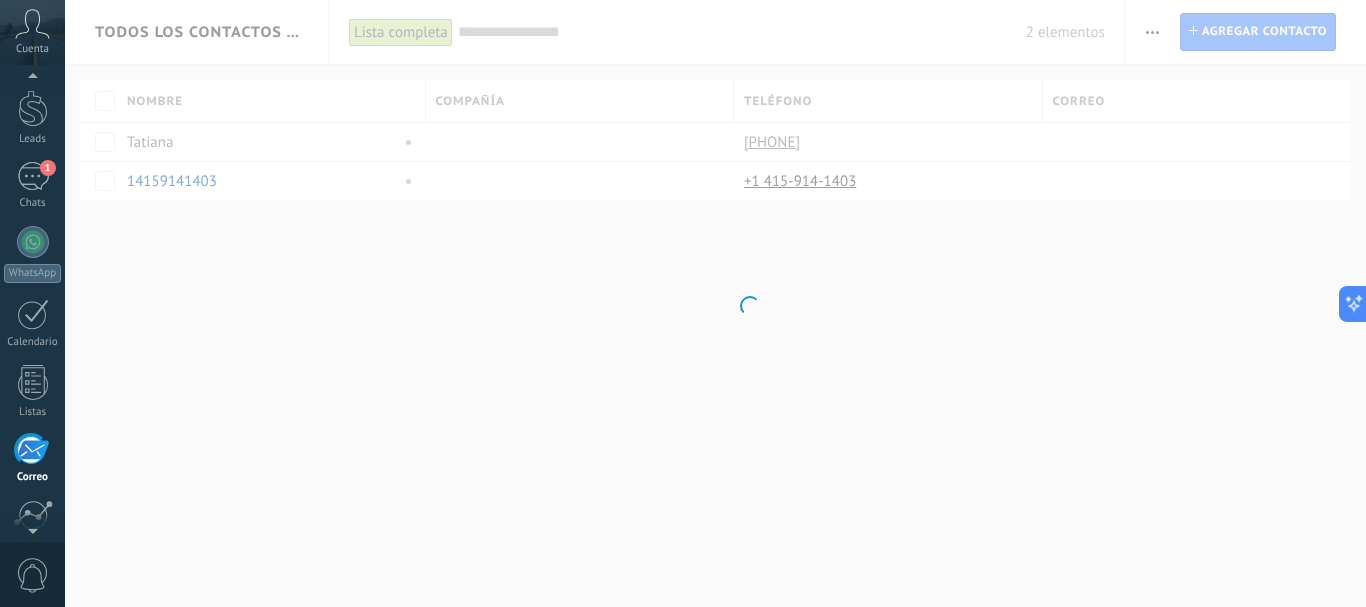 scroll, scrollTop: 194, scrollLeft: 0, axis: vertical 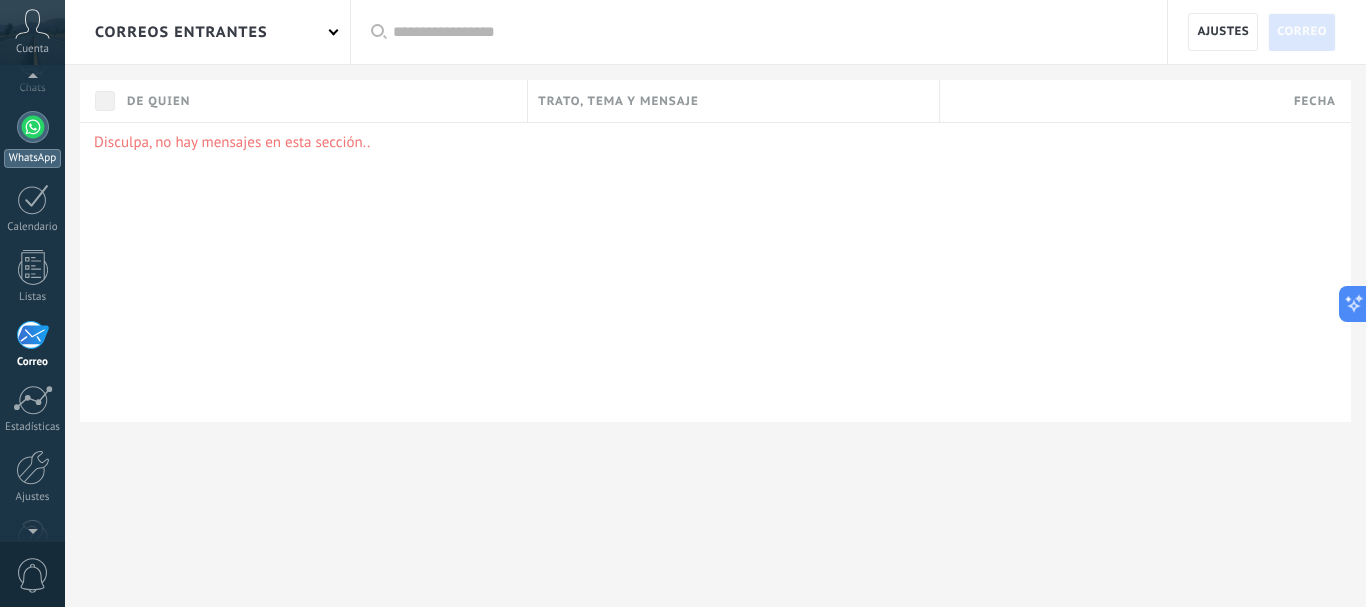 click at bounding box center [33, 127] 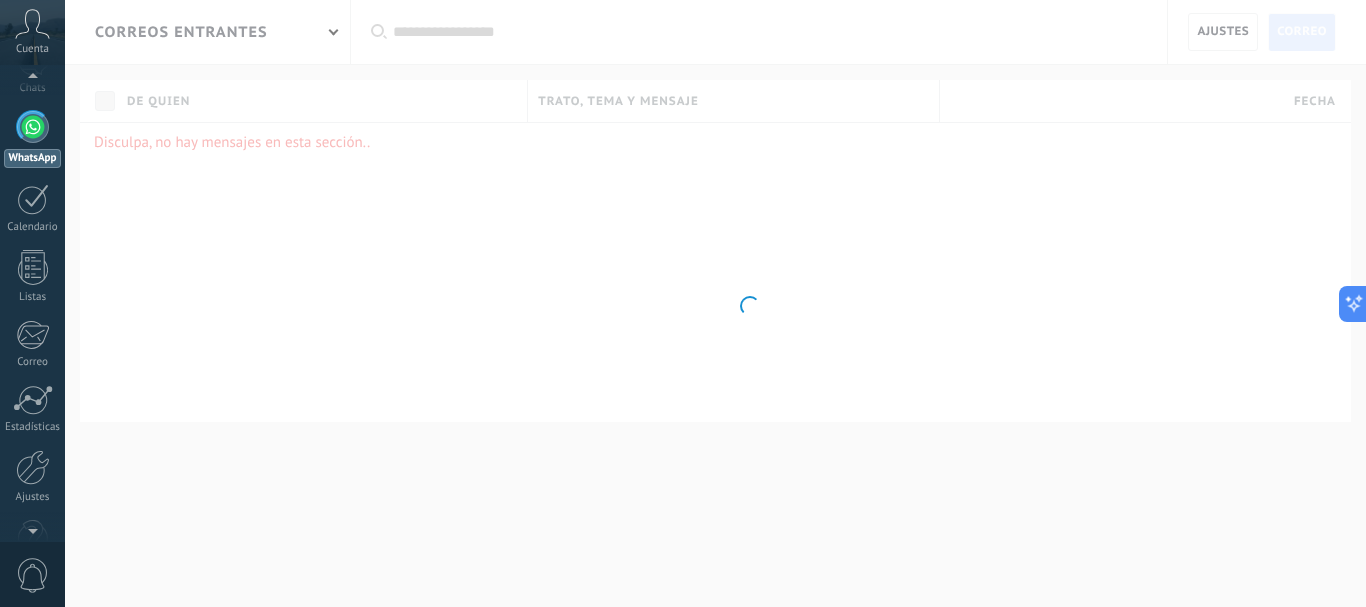 scroll, scrollTop: 0, scrollLeft: 0, axis: both 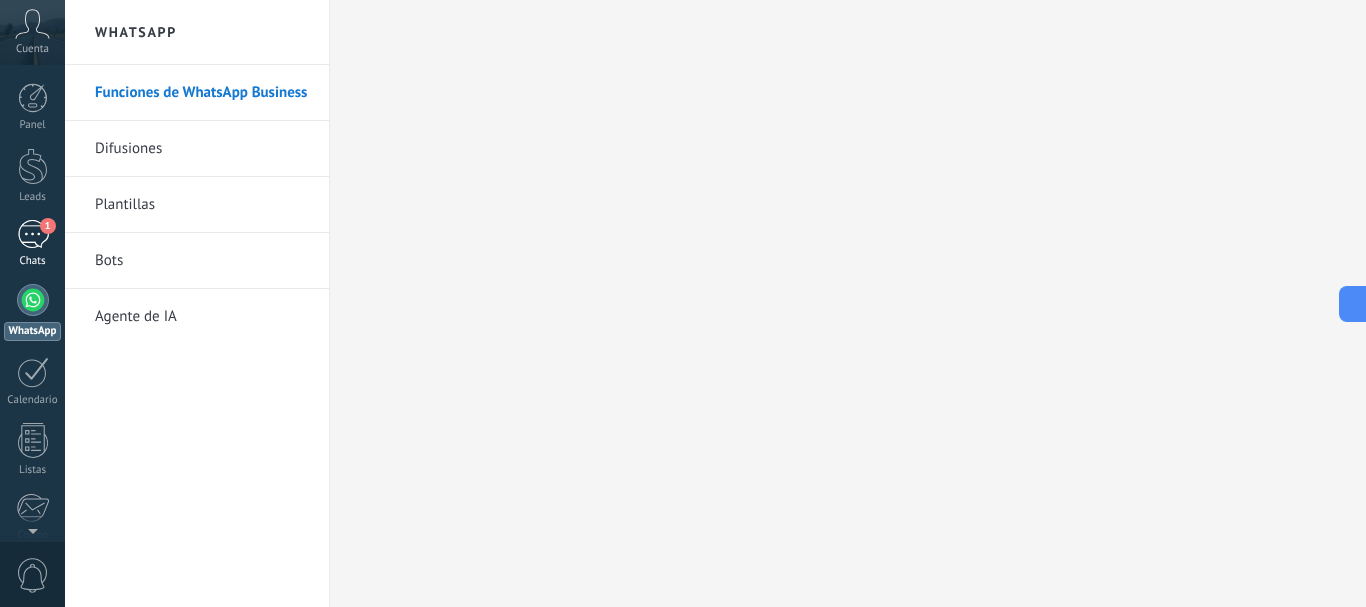 click on "1" at bounding box center (33, 234) 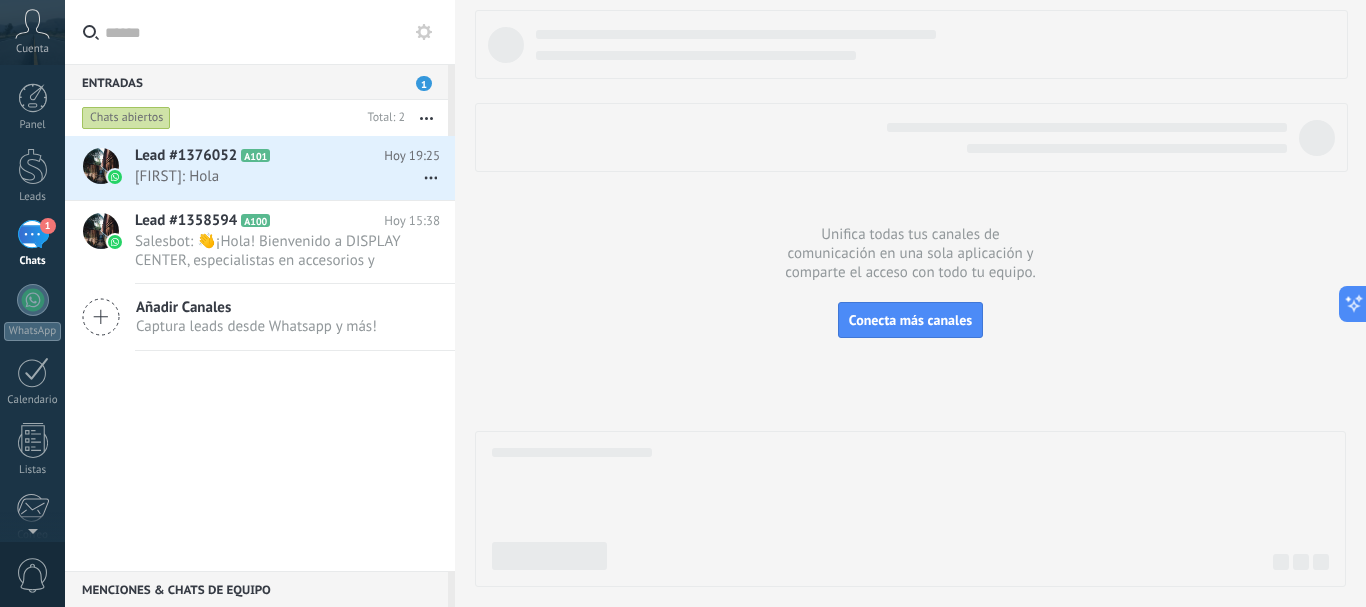 click 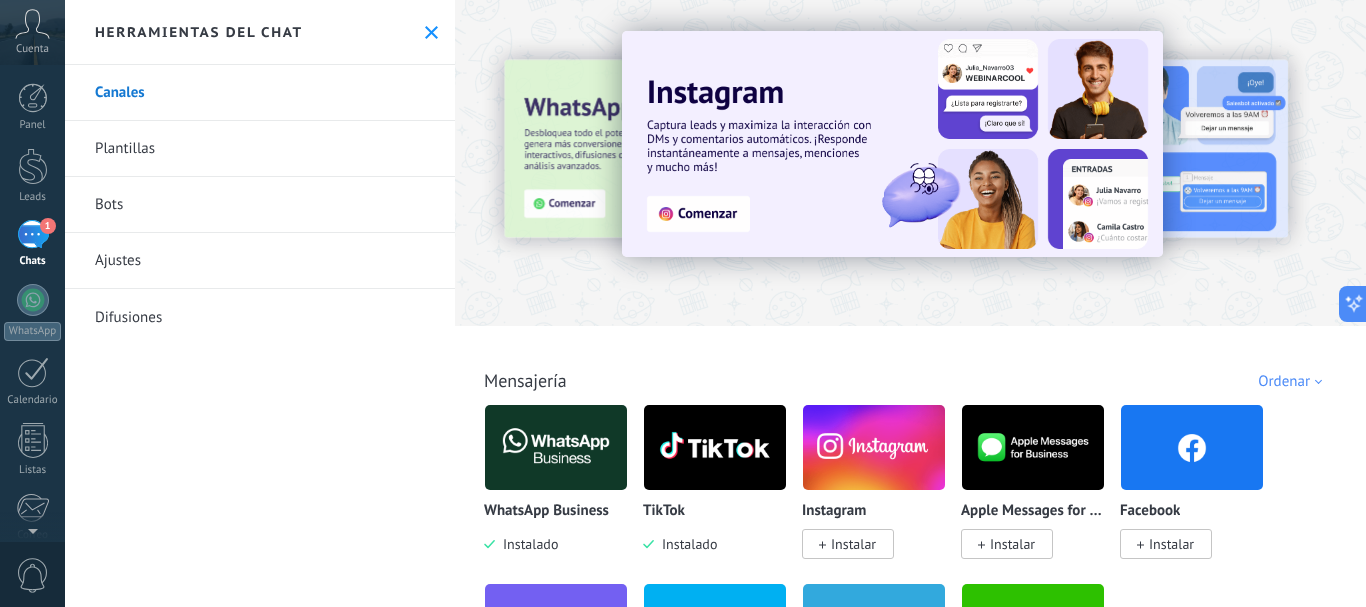 click on "Plantillas" at bounding box center [260, 149] 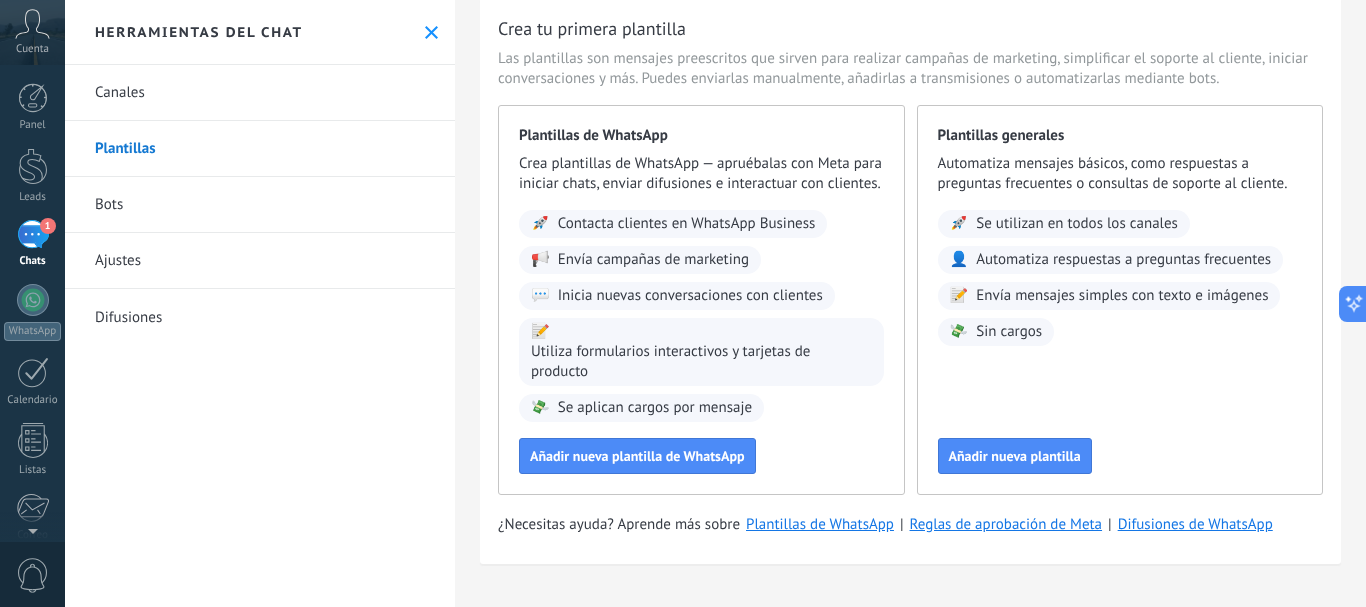 scroll, scrollTop: 0, scrollLeft: 0, axis: both 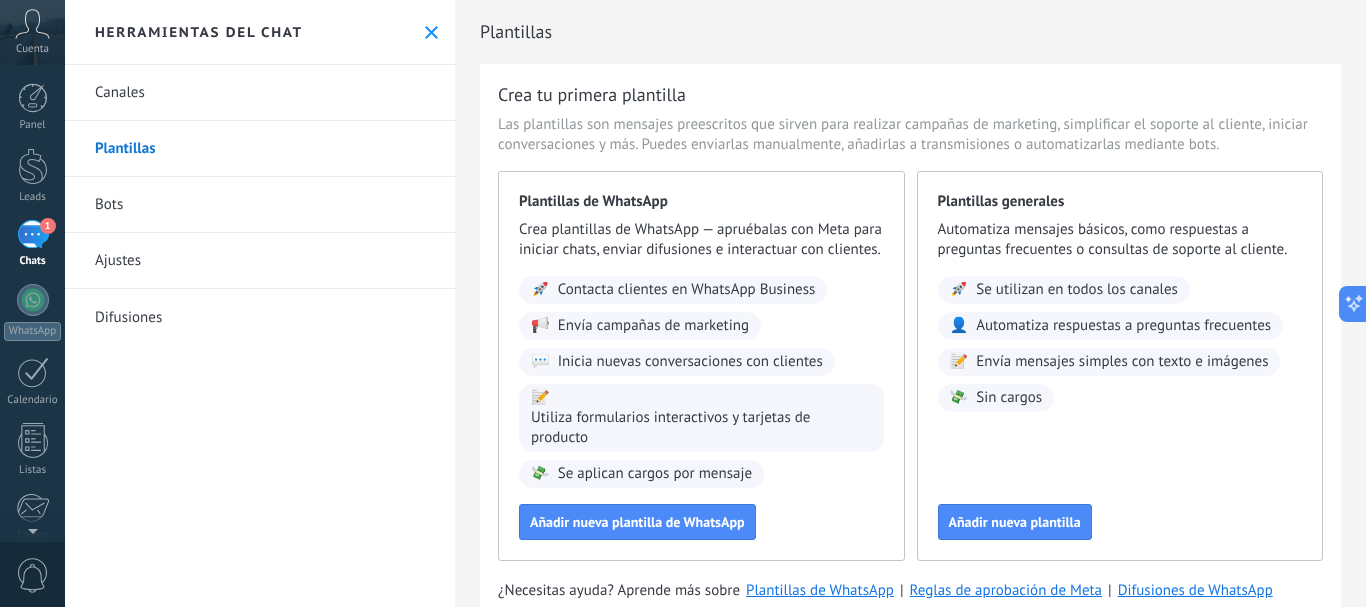click on "Bots" at bounding box center [260, 205] 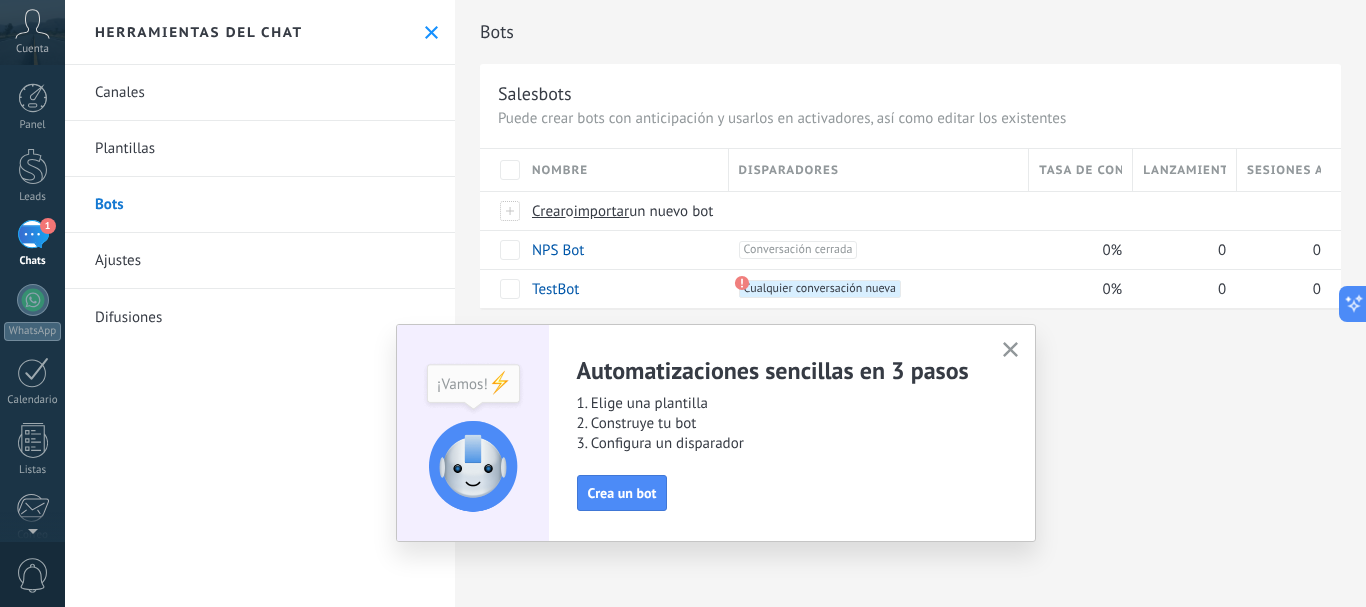 click 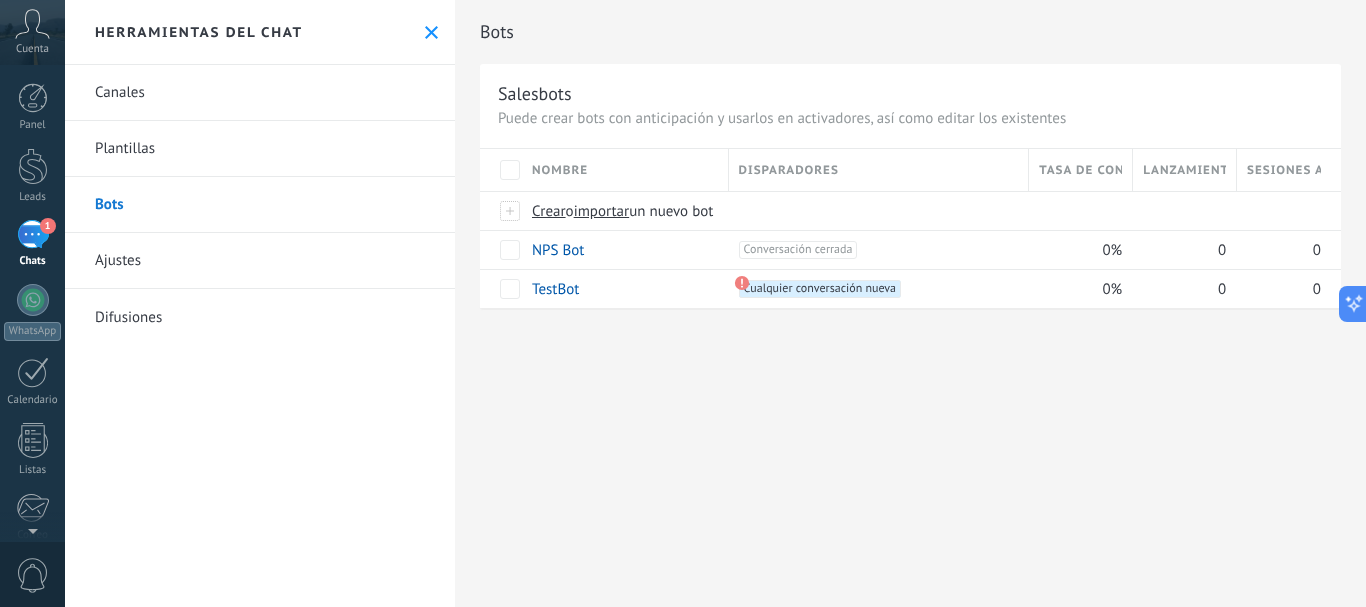 click on "Ajustes" at bounding box center [260, 261] 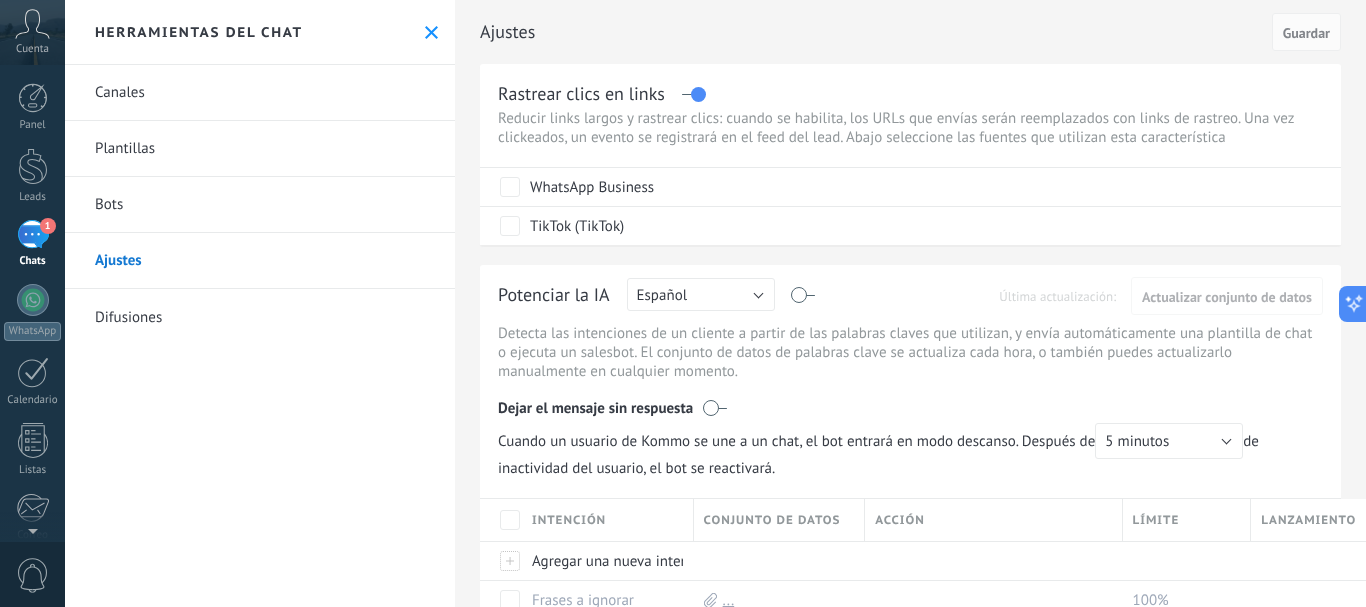 click at bounding box center [693, 94] 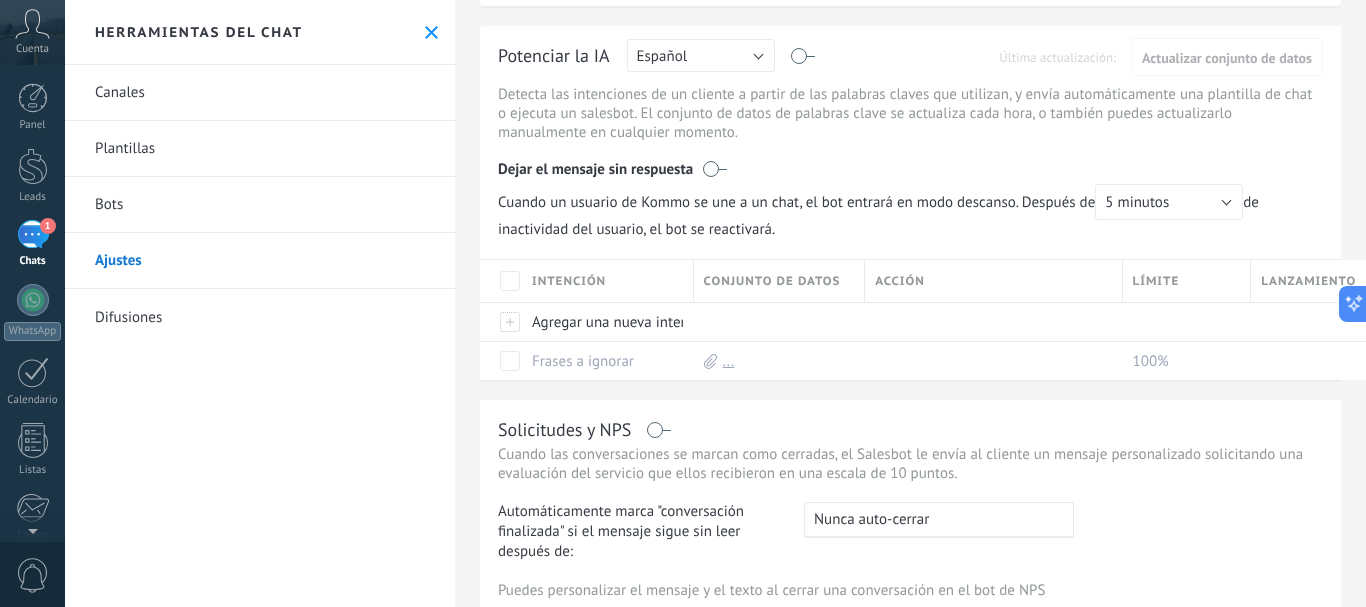 scroll, scrollTop: 0, scrollLeft: 0, axis: both 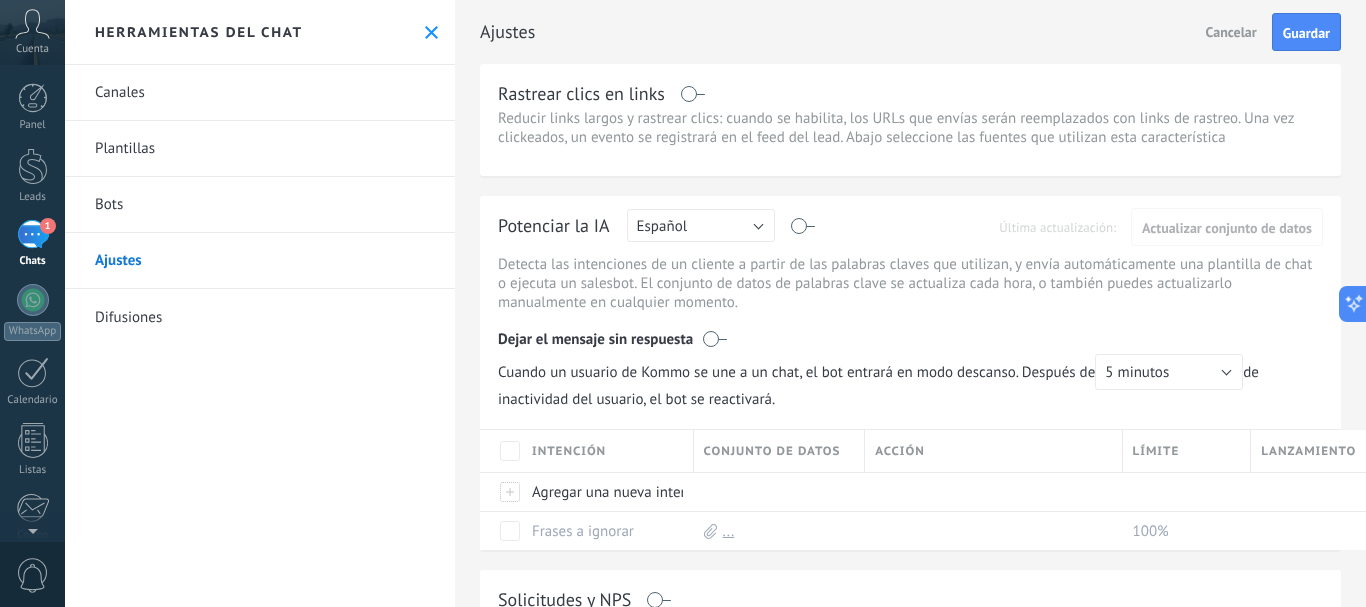 click on "Difusiones" at bounding box center [260, 317] 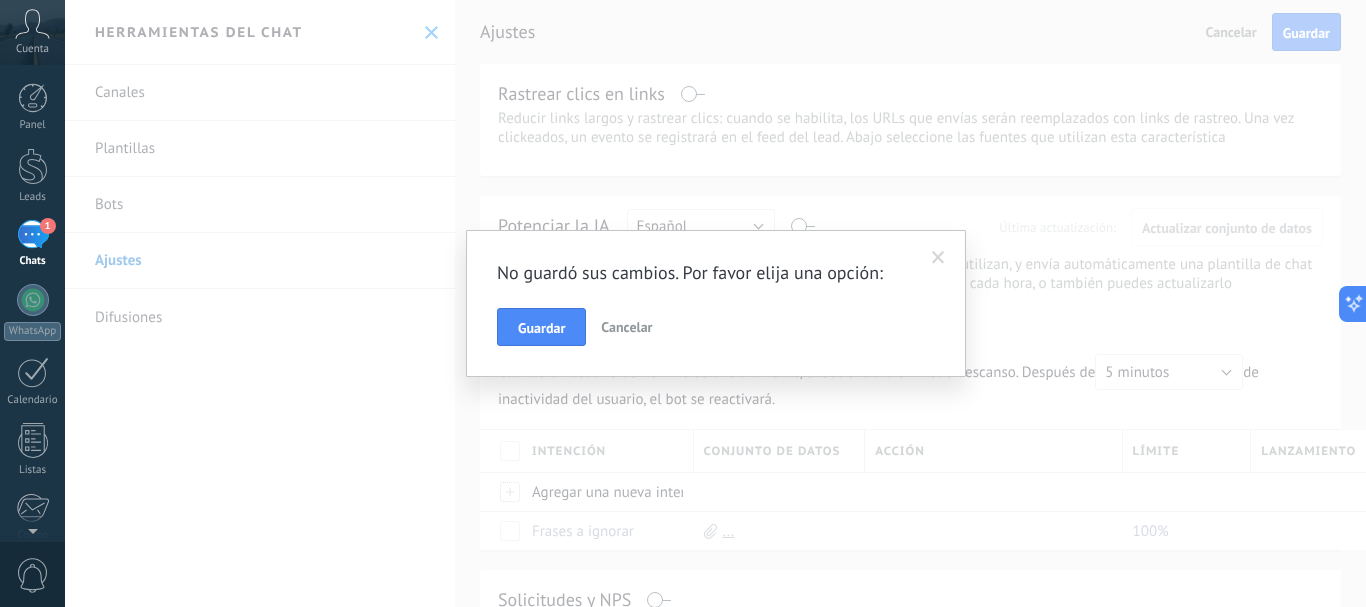 click at bounding box center (938, 258) 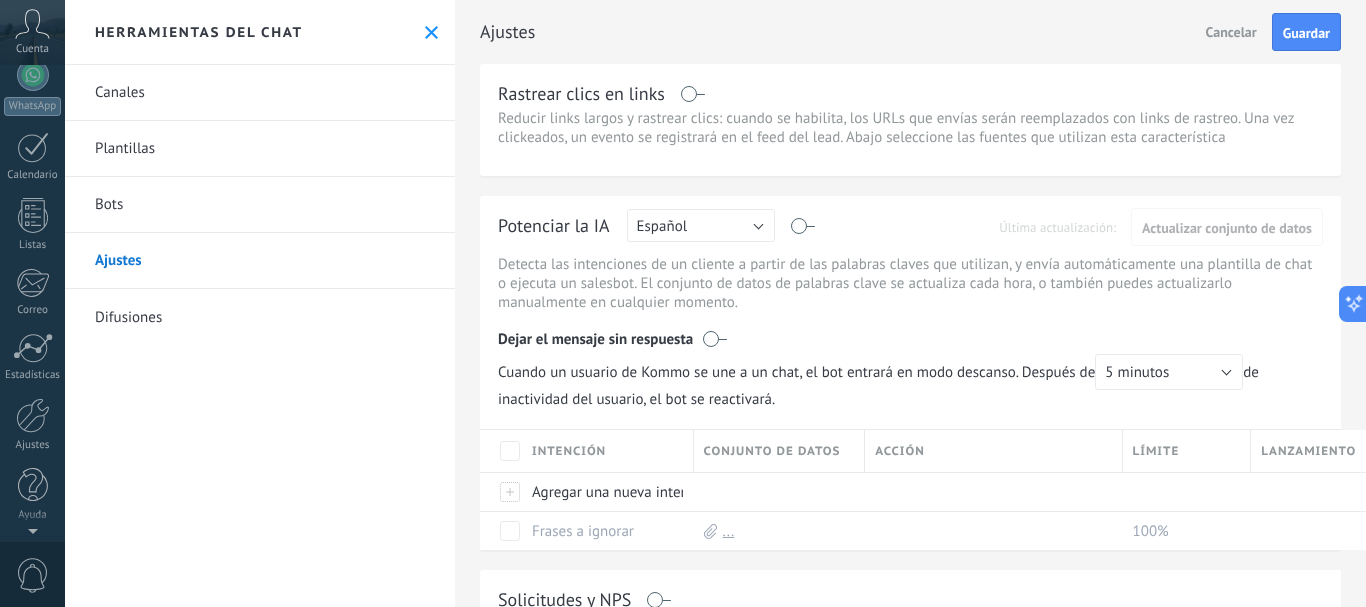 scroll, scrollTop: 0, scrollLeft: 0, axis: both 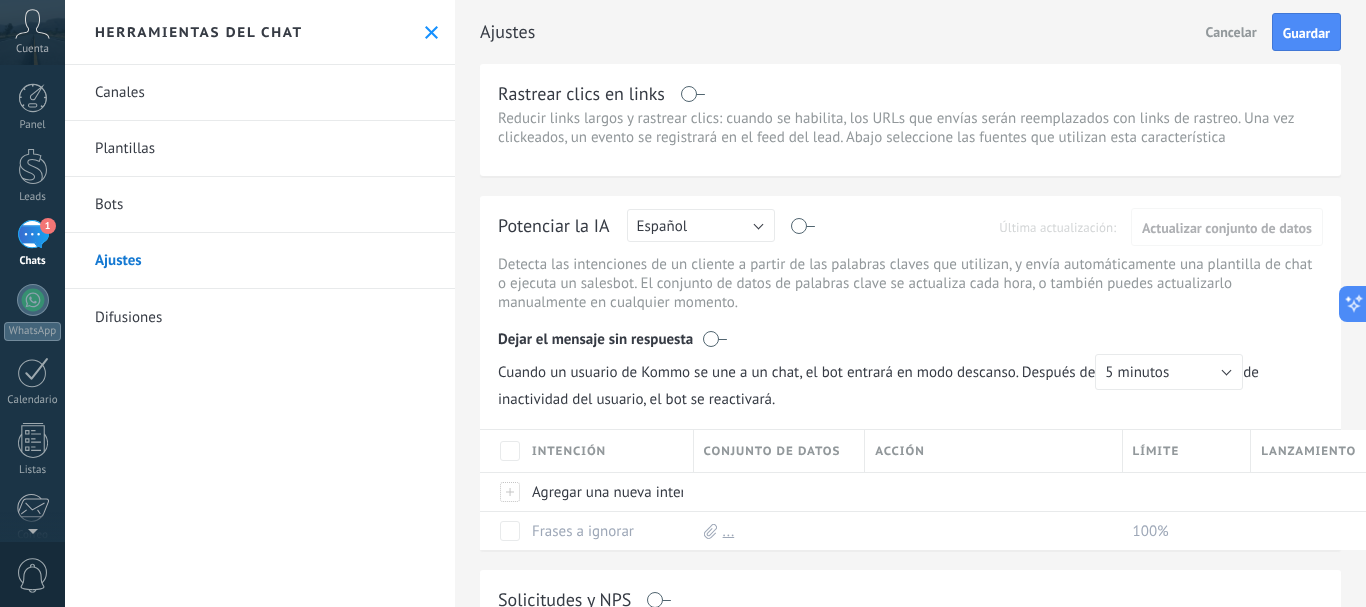click 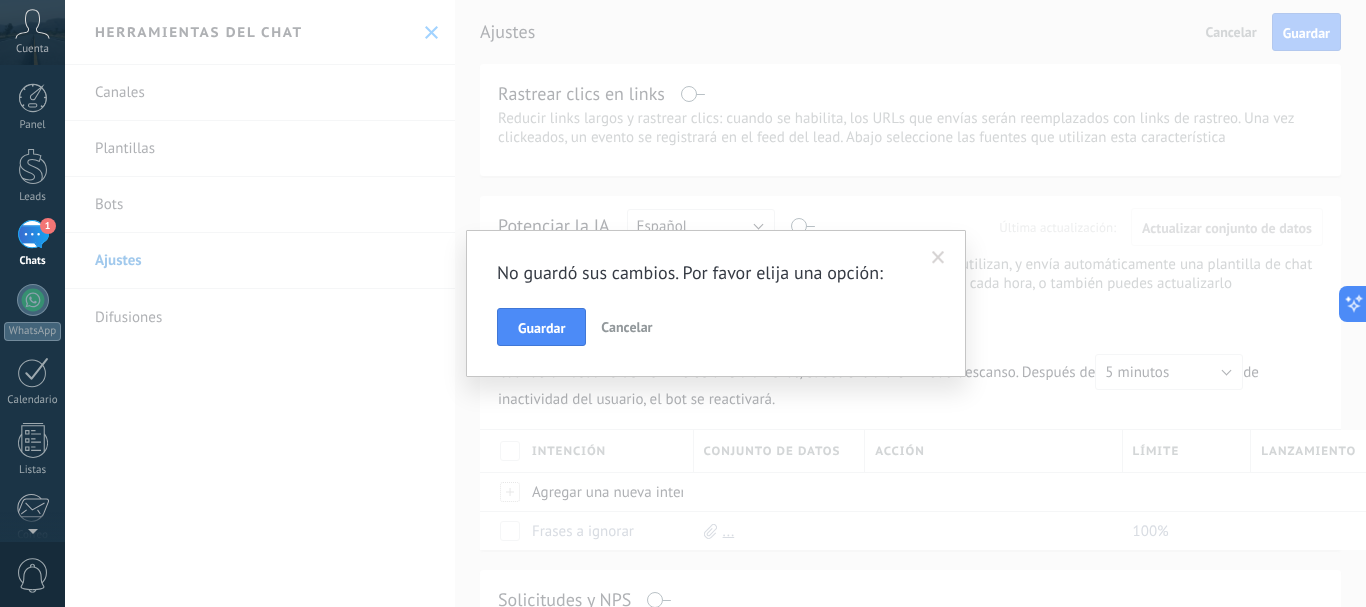 click on "Cancelar" at bounding box center [626, 327] 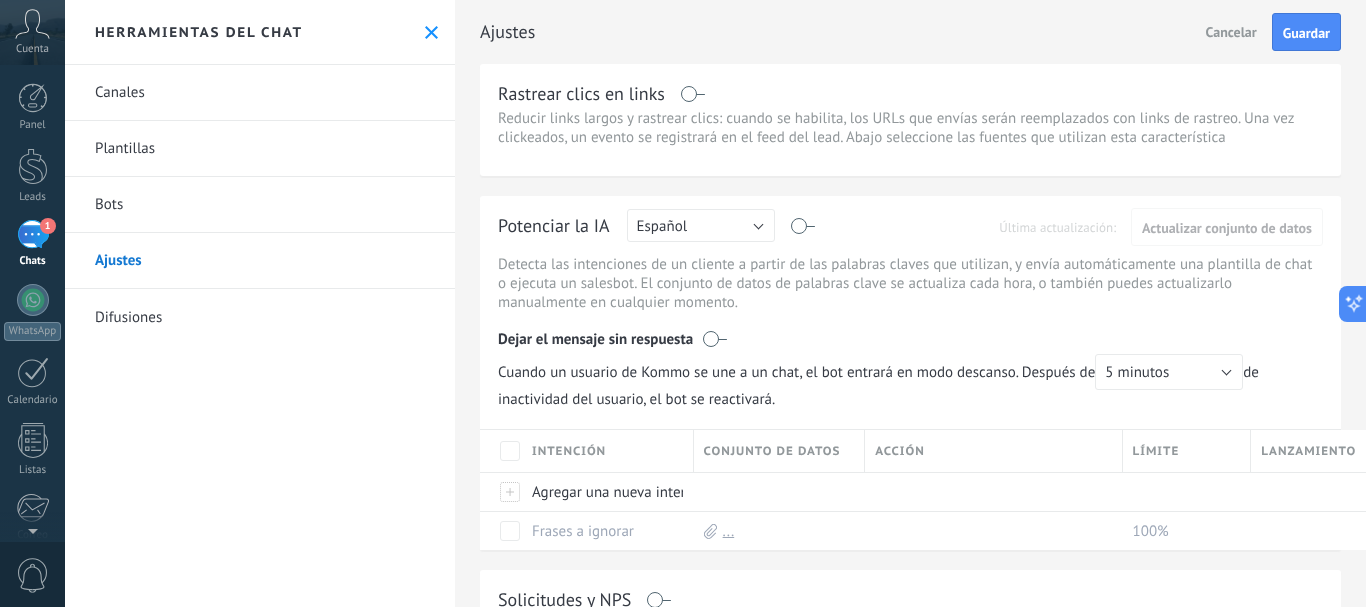 click on "Cancelar" at bounding box center (1231, 32) 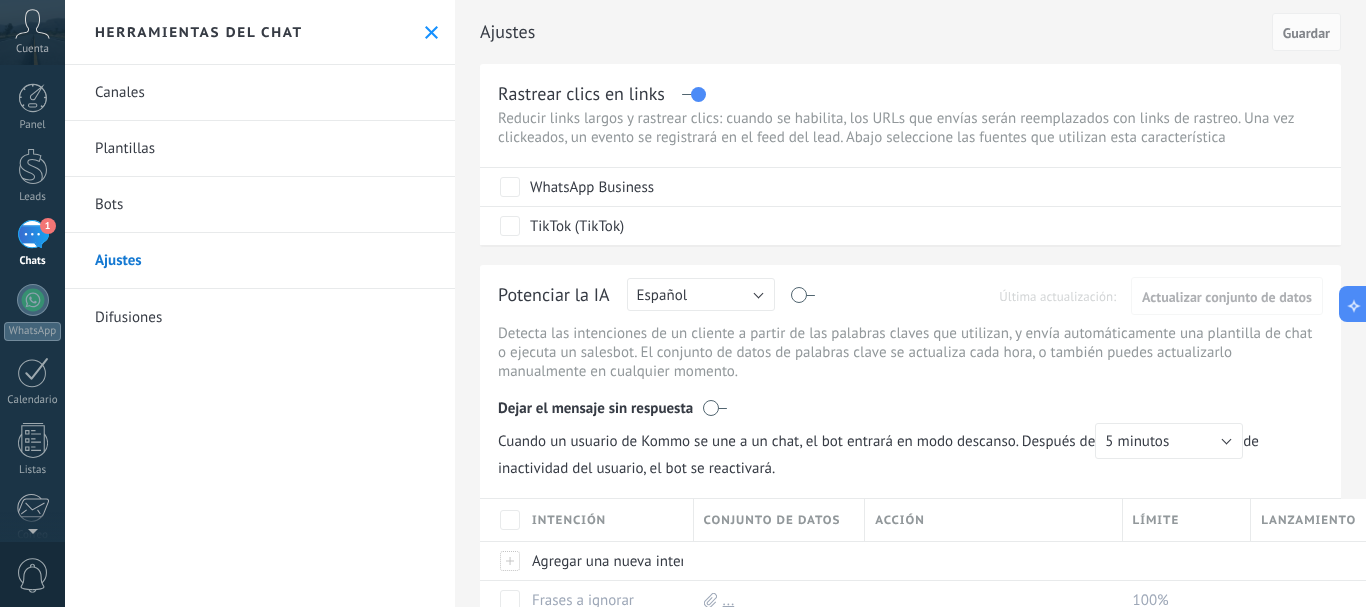 click 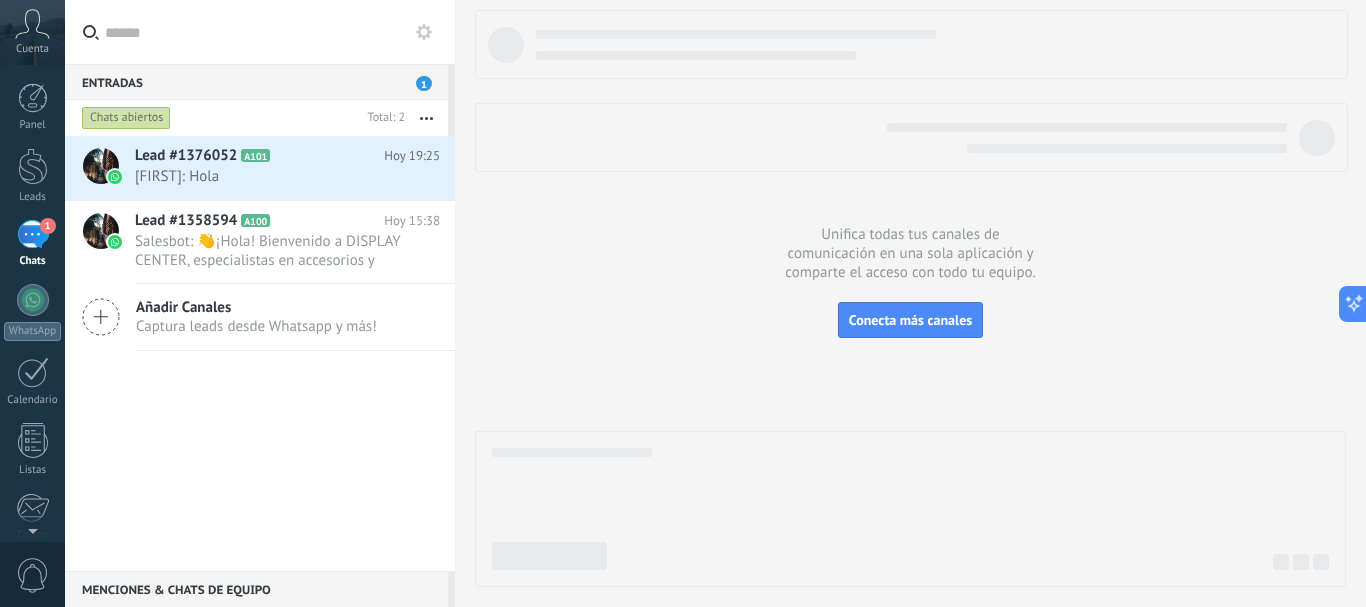 click on "Cuenta" at bounding box center [32, 49] 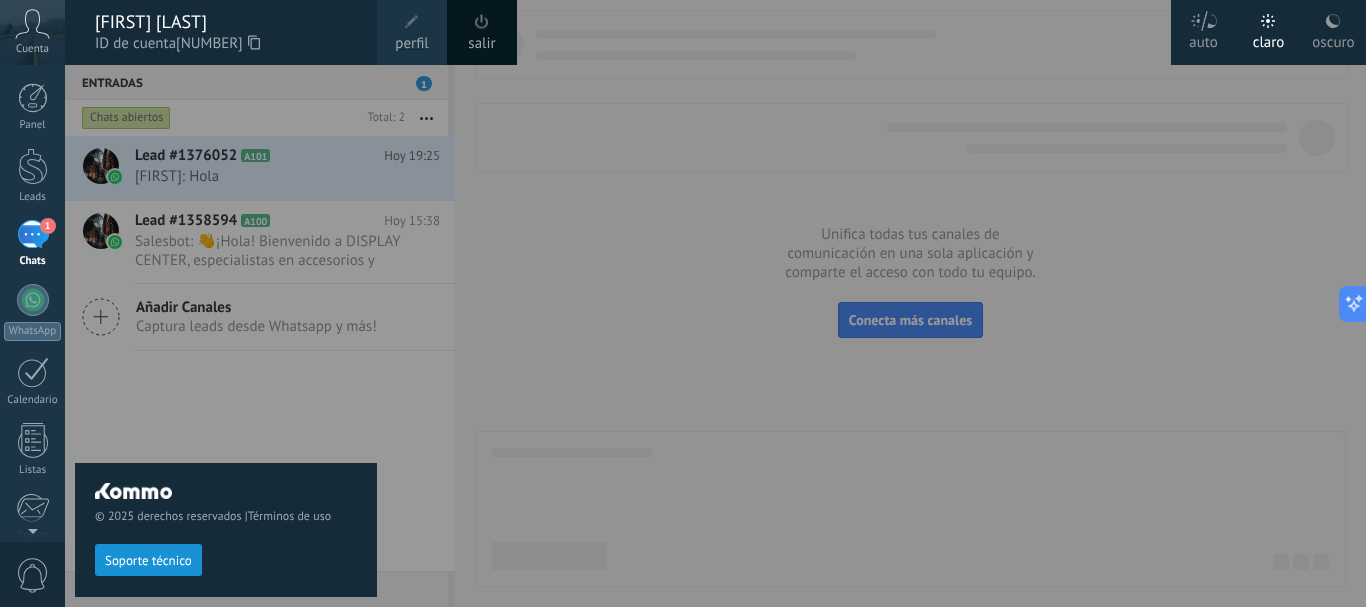 click on "perfil" at bounding box center (411, 44) 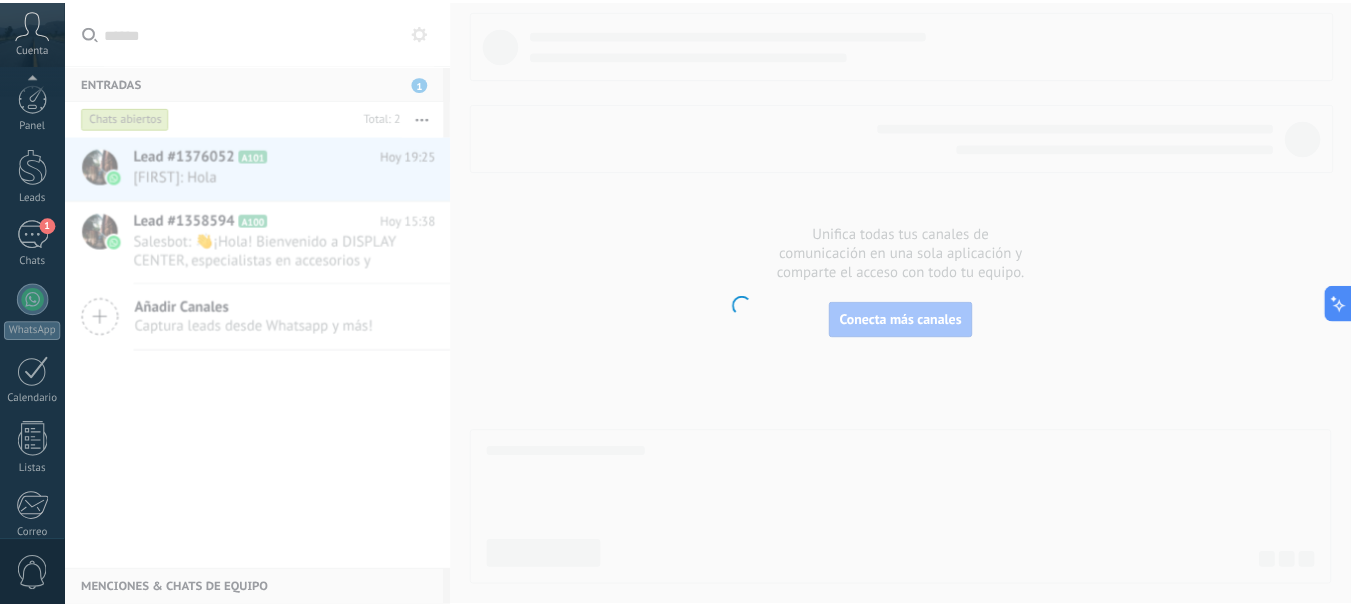 scroll, scrollTop: 225, scrollLeft: 0, axis: vertical 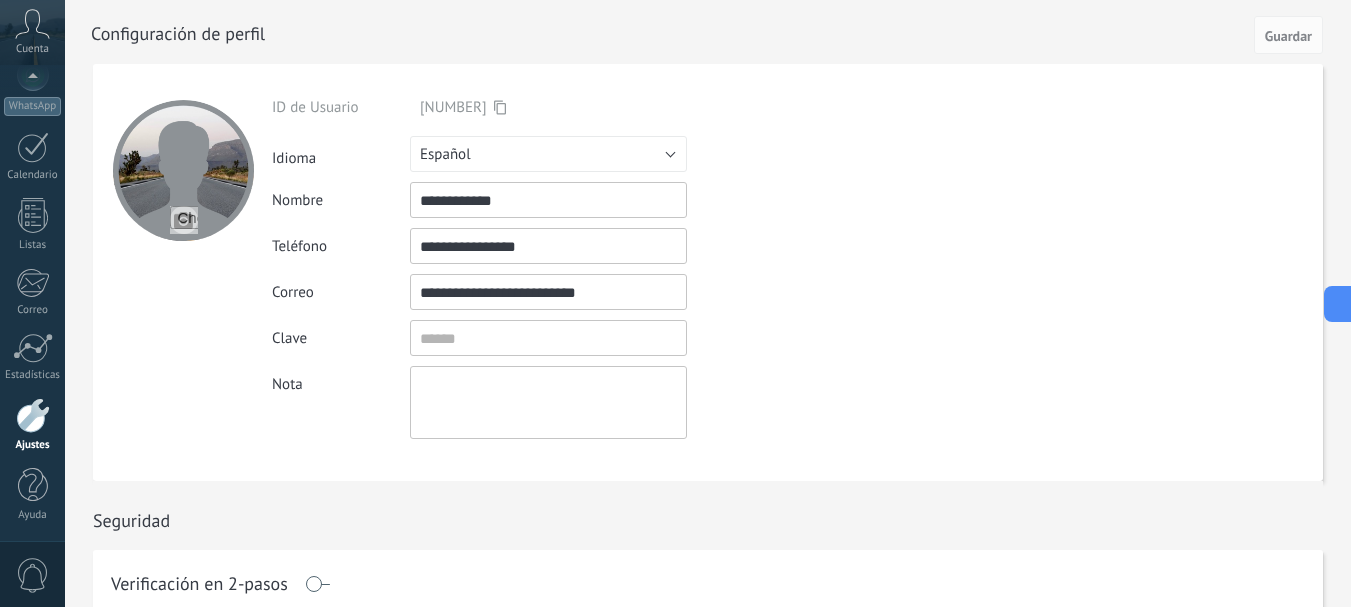 click on "Cuenta" at bounding box center [32, 49] 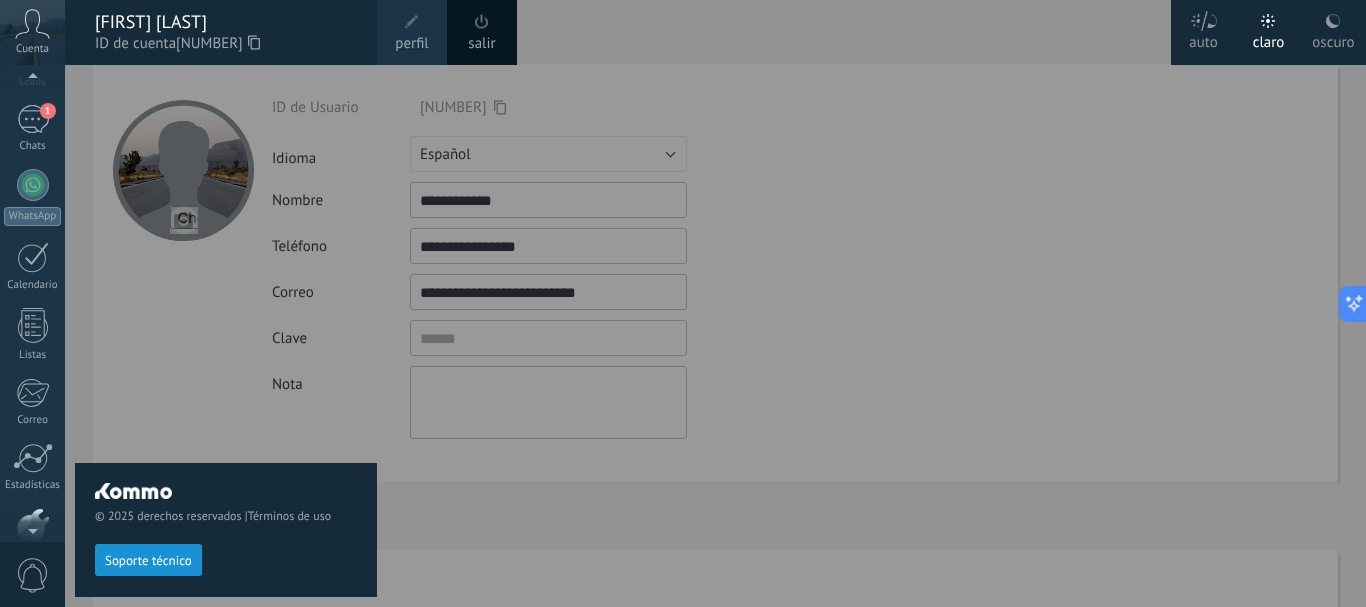 click at bounding box center (32, 80) 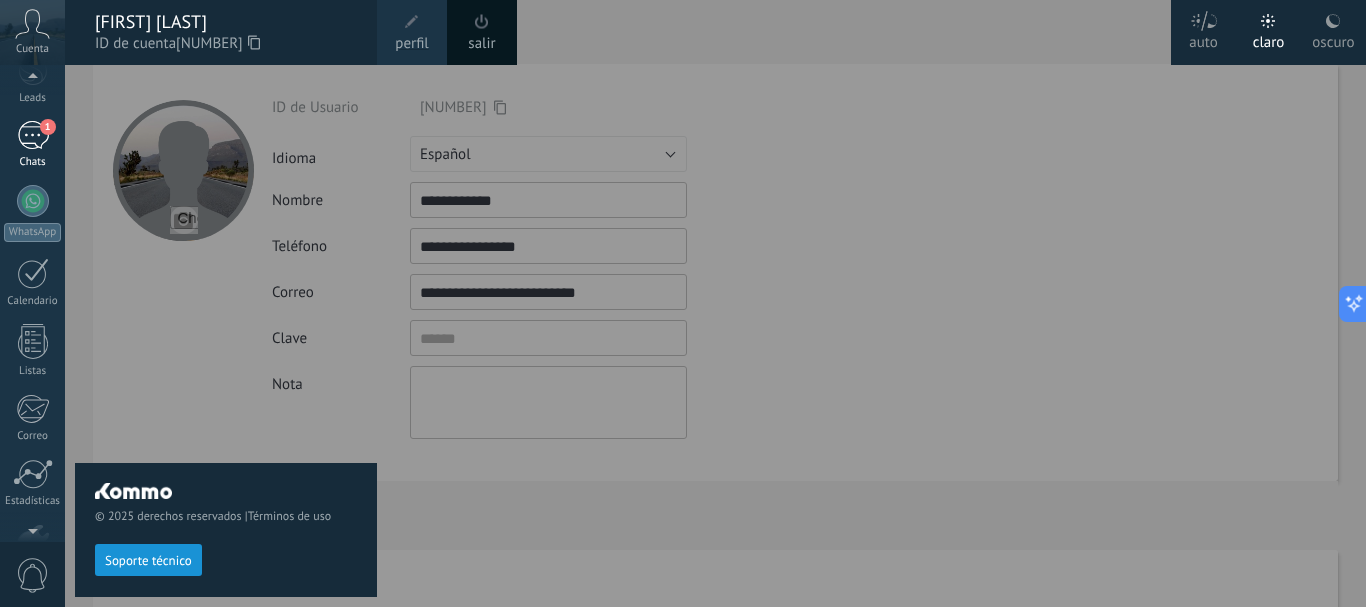 scroll, scrollTop: 0, scrollLeft: 0, axis: both 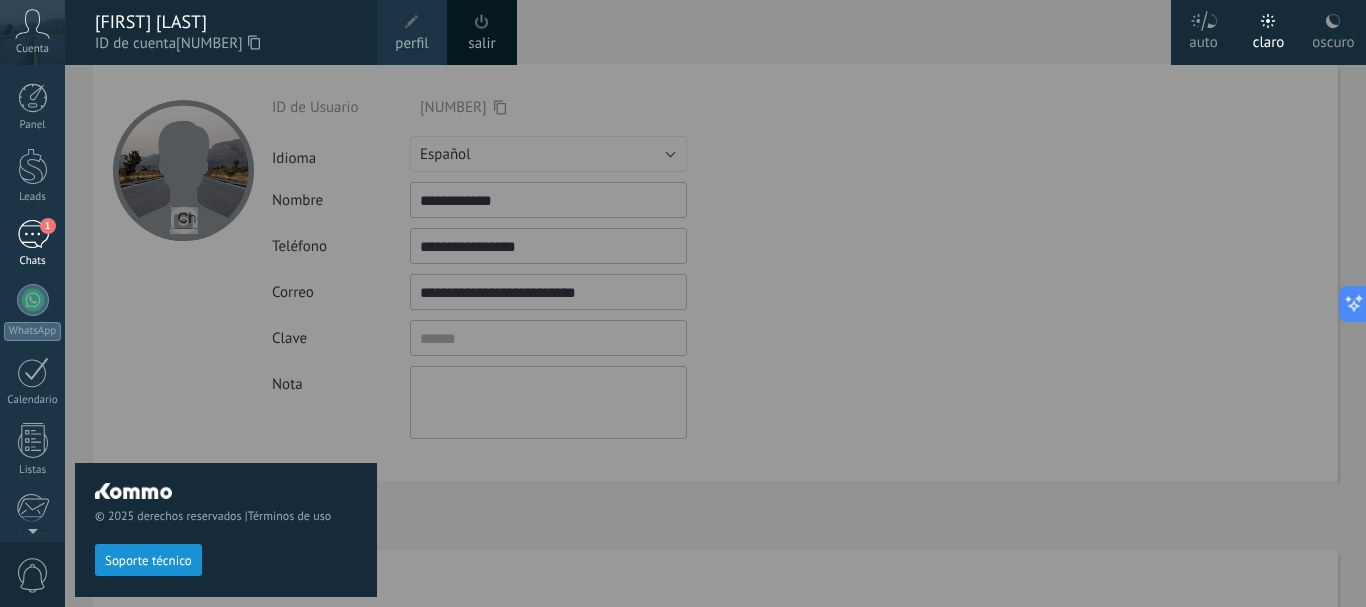 click on "1" at bounding box center (33, 234) 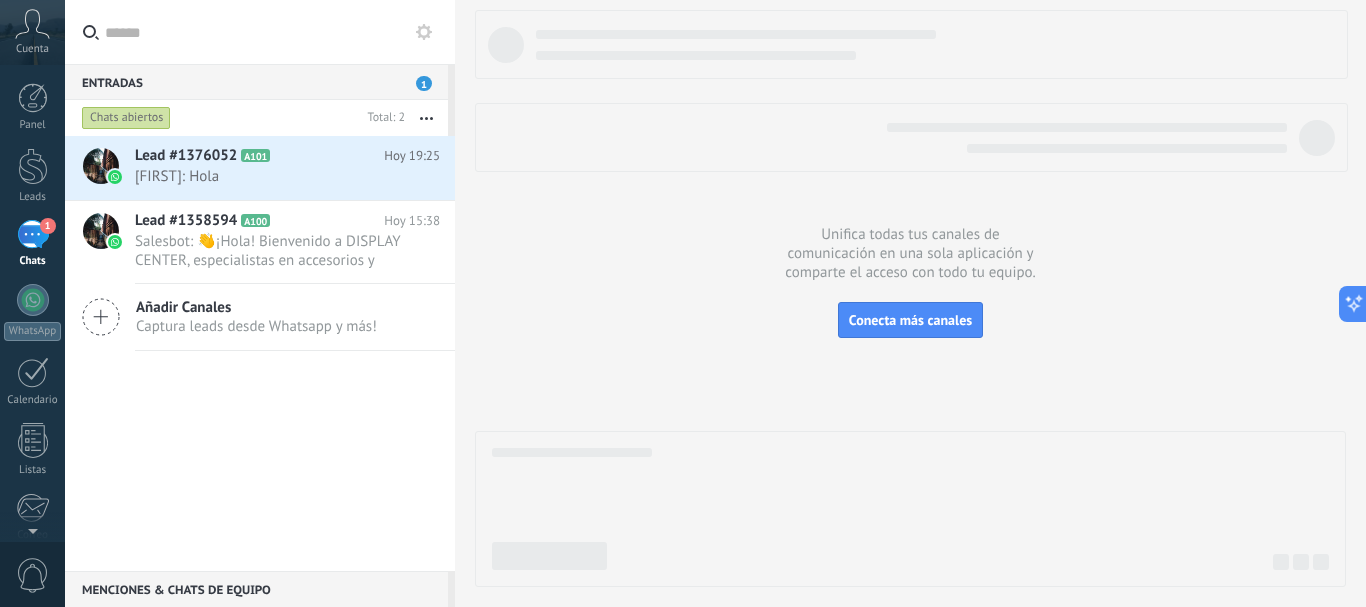 click 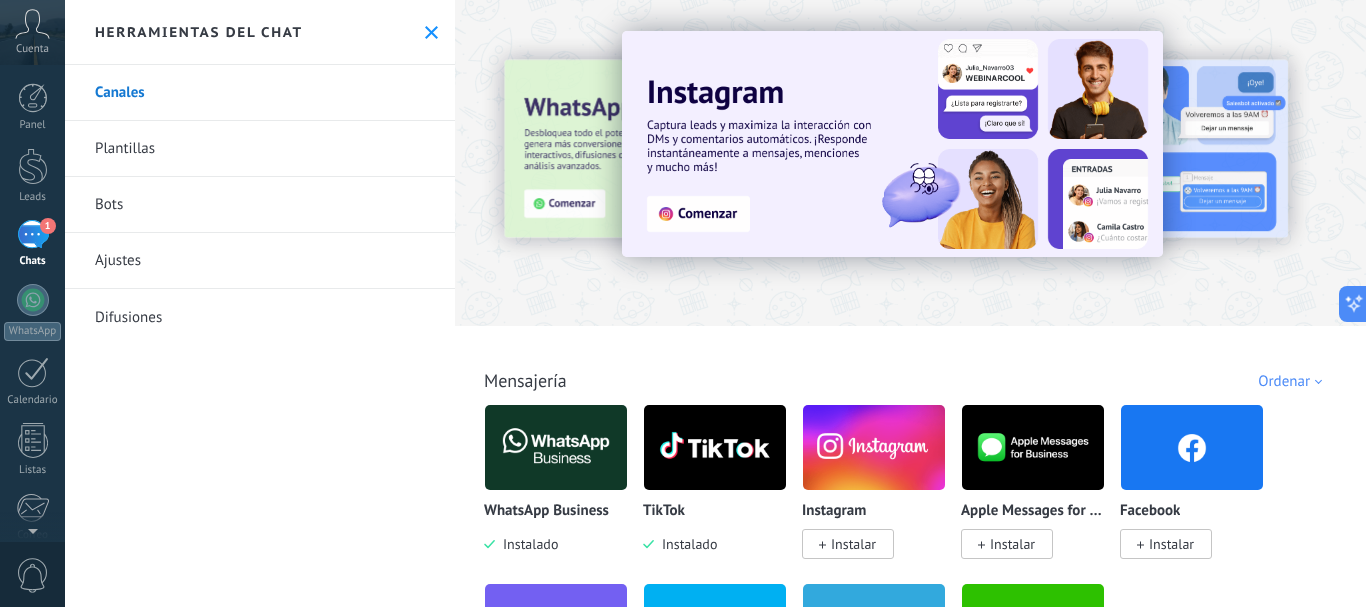click on "Plantillas" at bounding box center [260, 149] 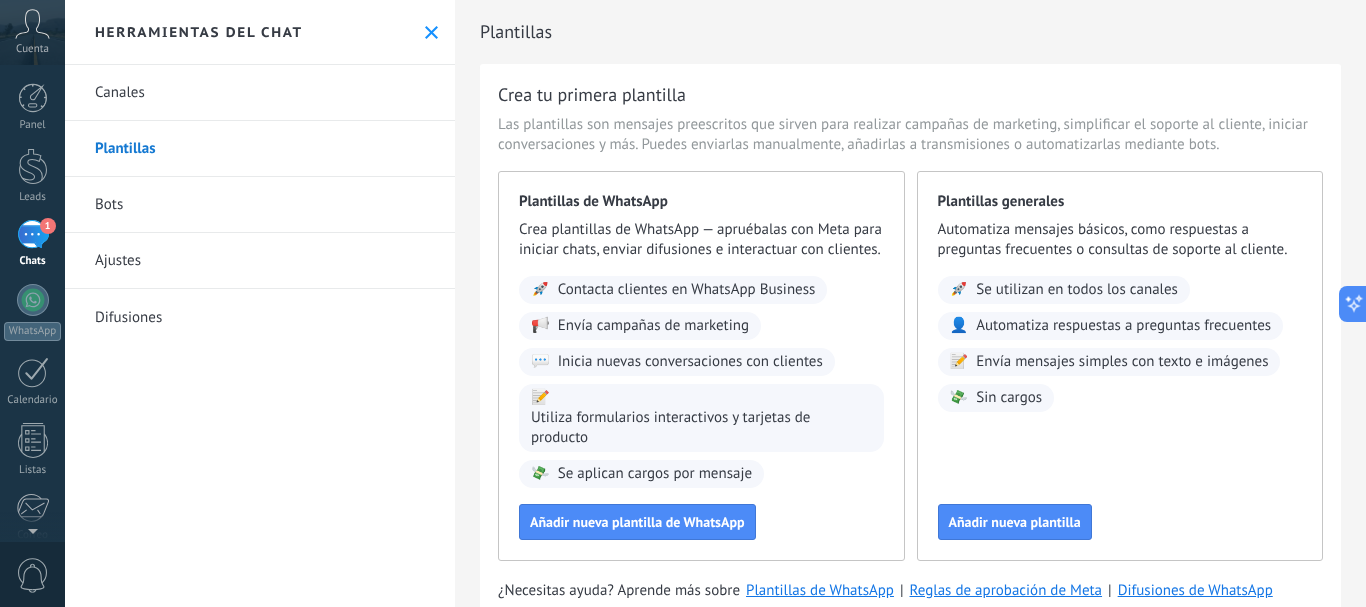 click on "Bots" at bounding box center (260, 205) 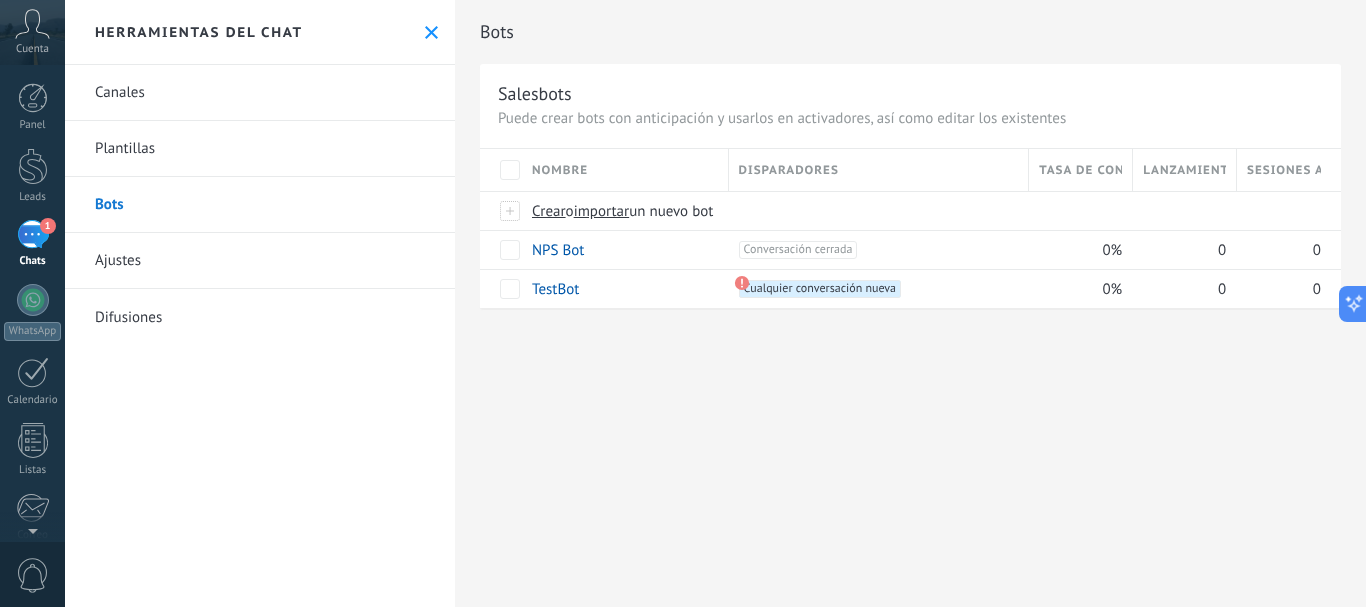 click on "Ajustes" at bounding box center (260, 261) 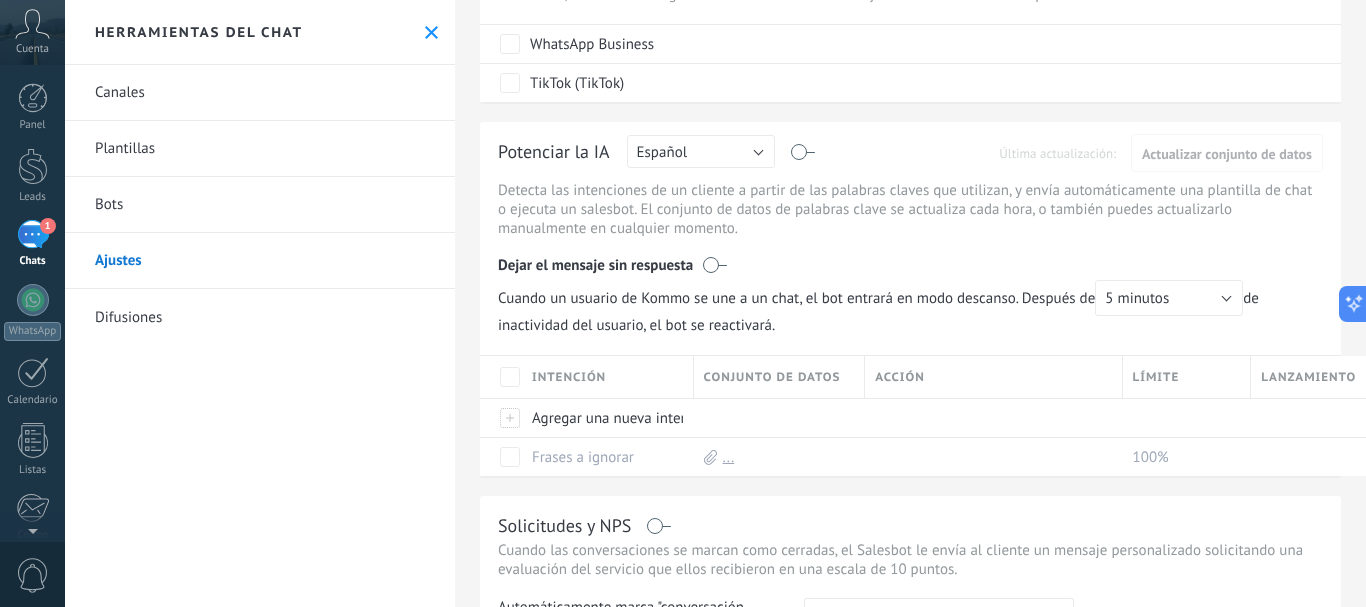 scroll, scrollTop: 0, scrollLeft: 0, axis: both 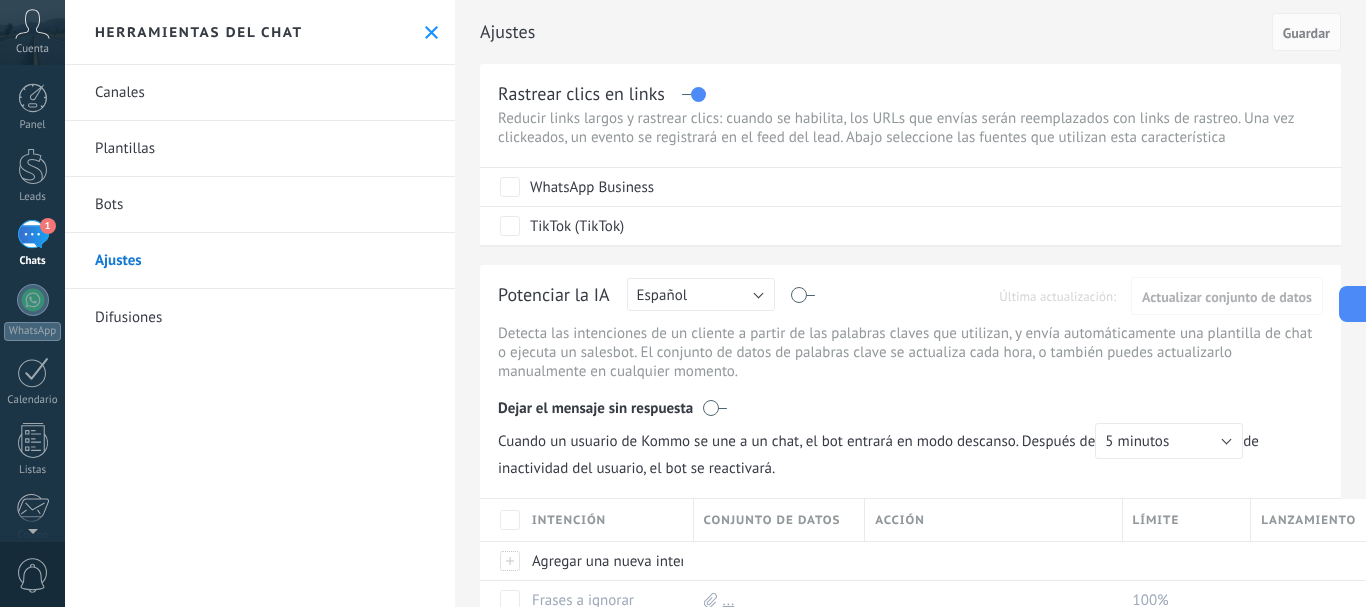 click on "Difusiones" at bounding box center (260, 317) 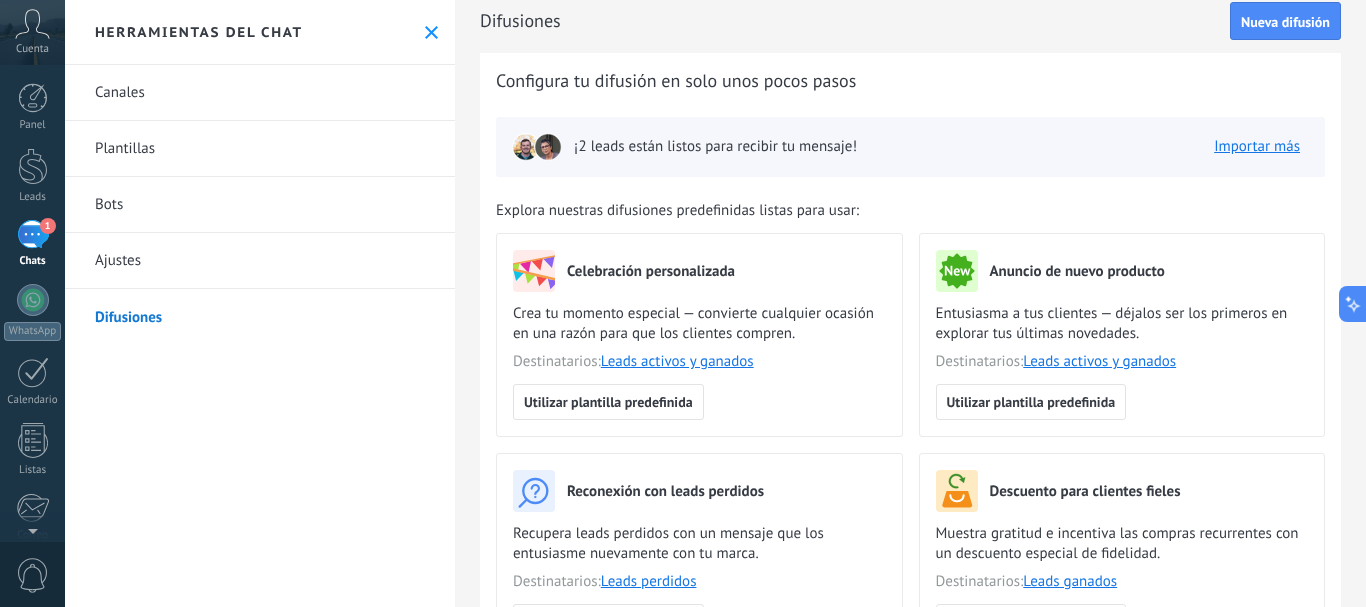scroll, scrollTop: 0, scrollLeft: 0, axis: both 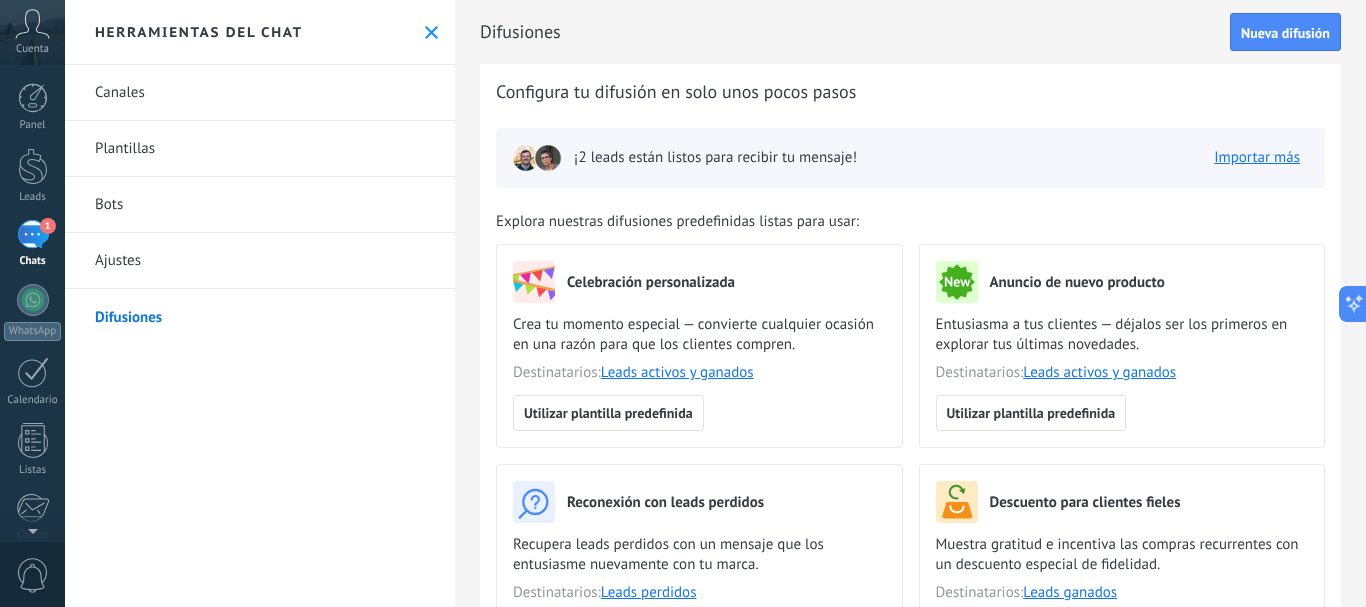 click on "Ajustes" at bounding box center [260, 261] 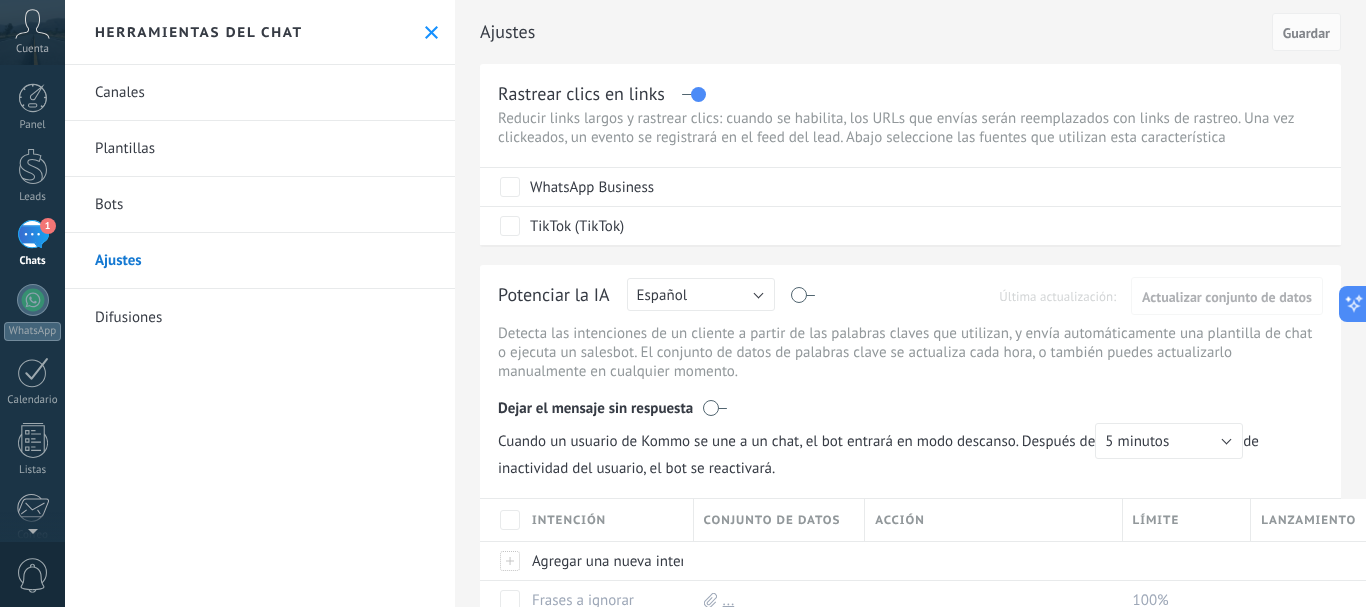 click on "Bots" at bounding box center [260, 205] 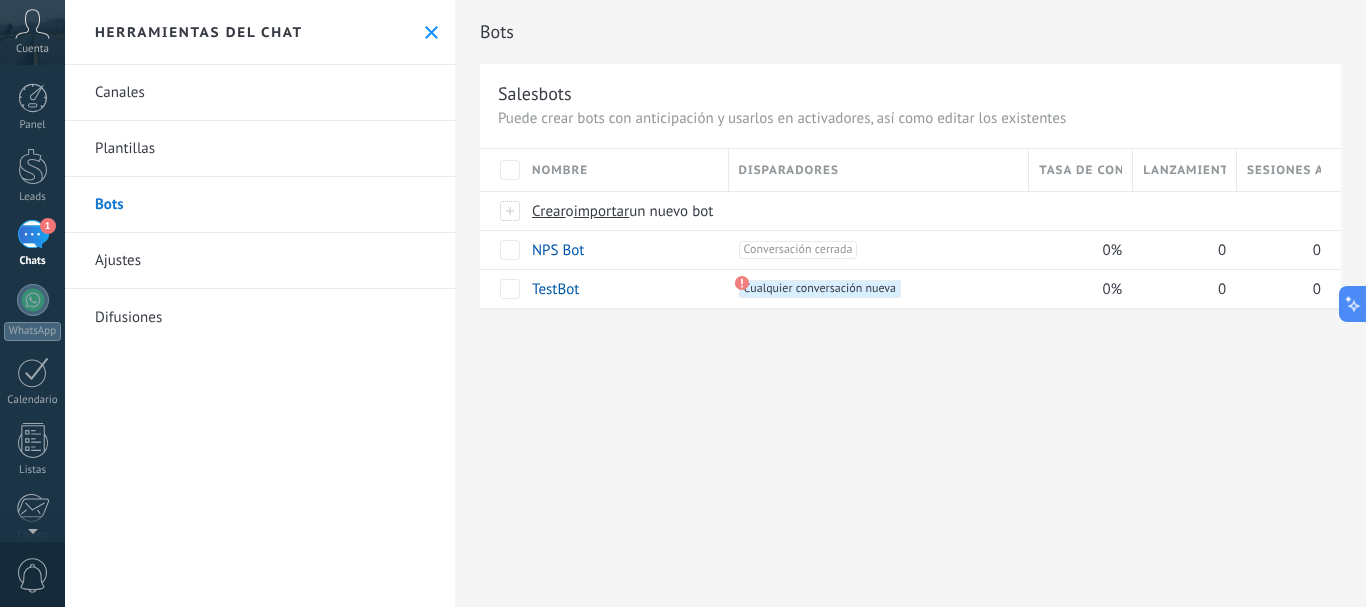 click on "1" at bounding box center [33, 234] 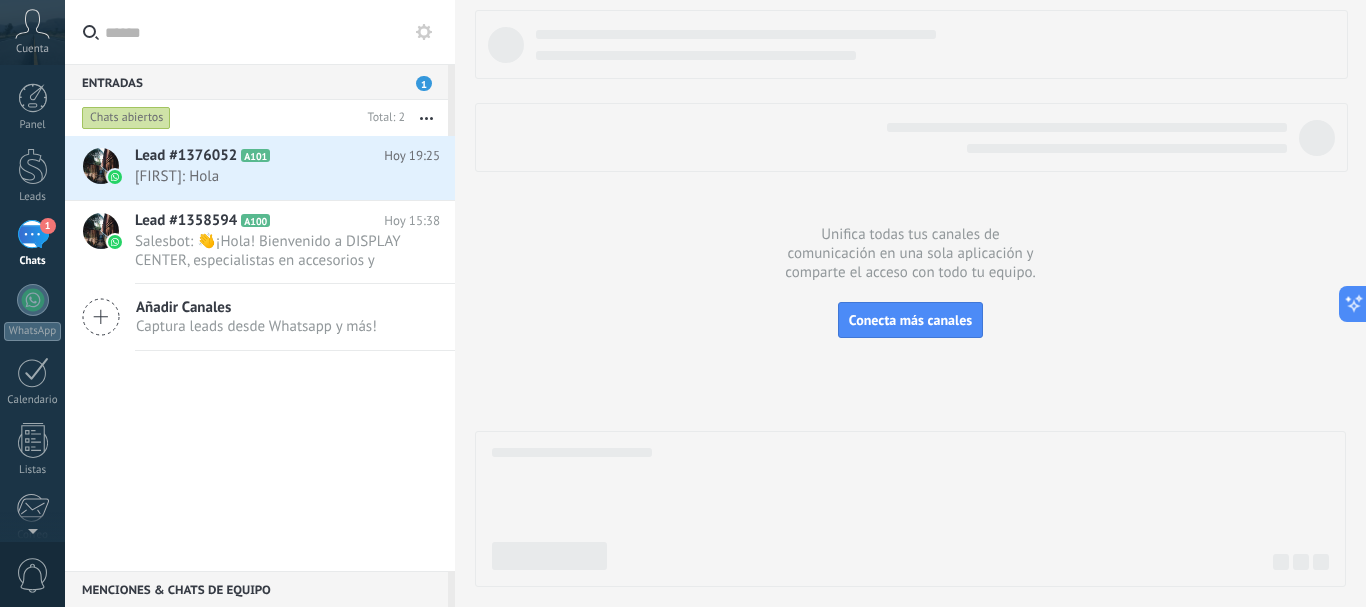 click 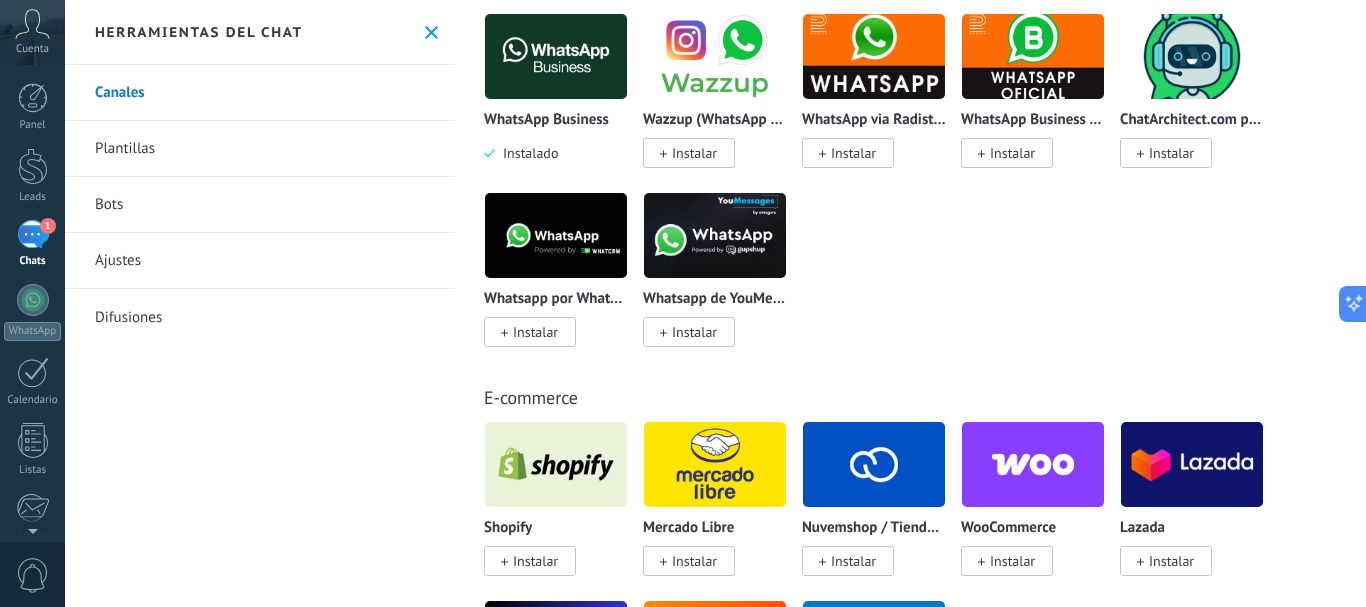 scroll, scrollTop: 800, scrollLeft: 0, axis: vertical 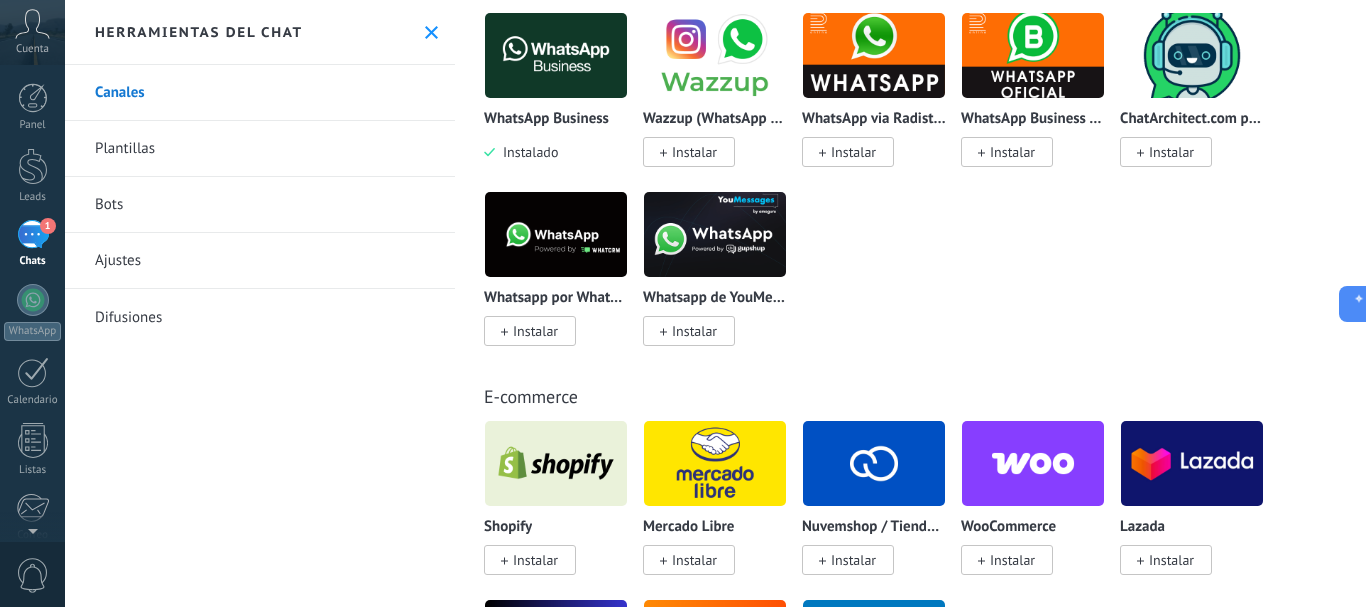 click on "1" at bounding box center [33, 234] 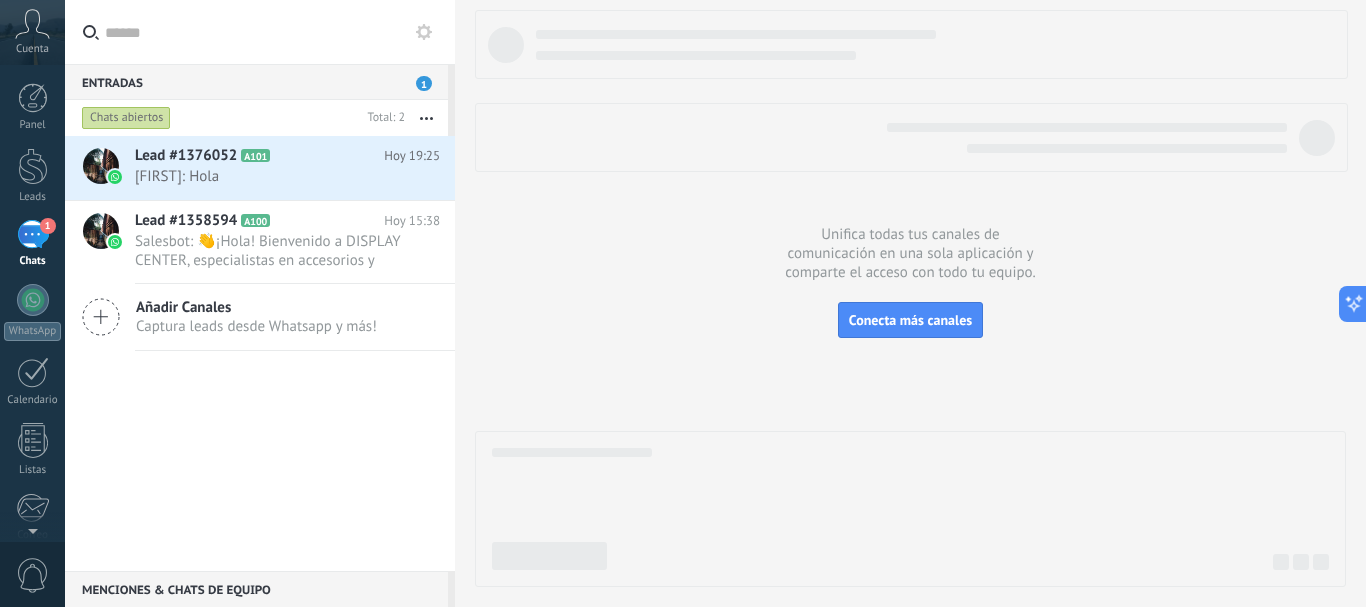click at bounding box center [426, 118] 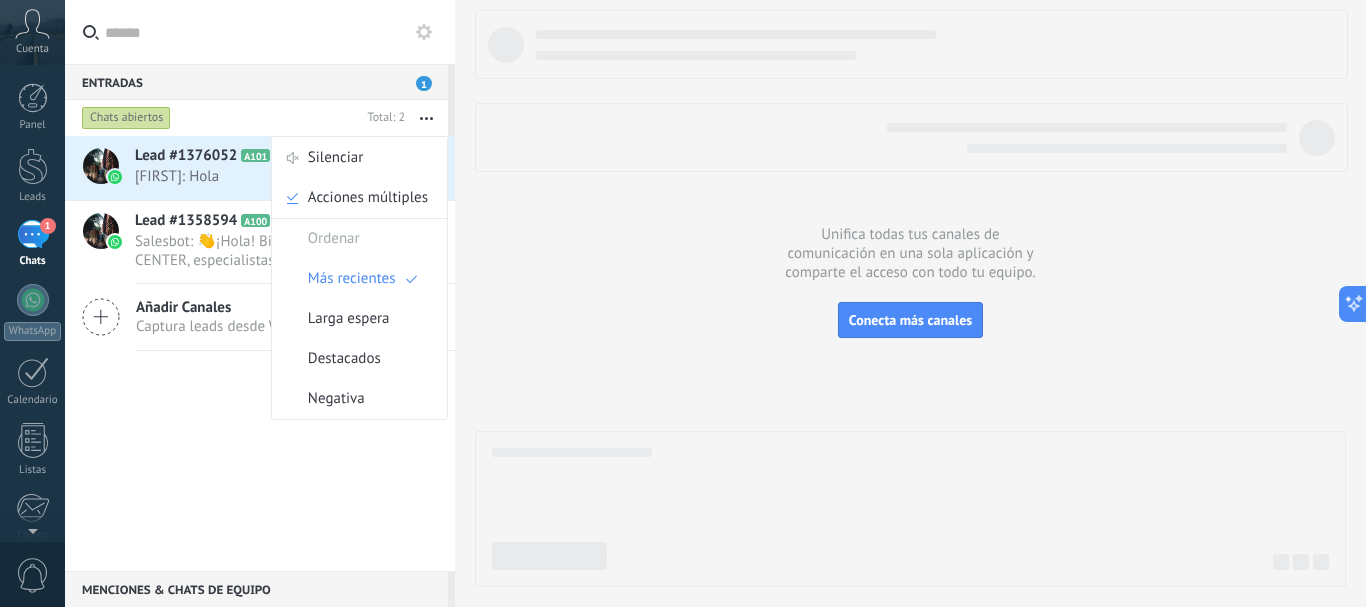 click at bounding box center [426, 118] 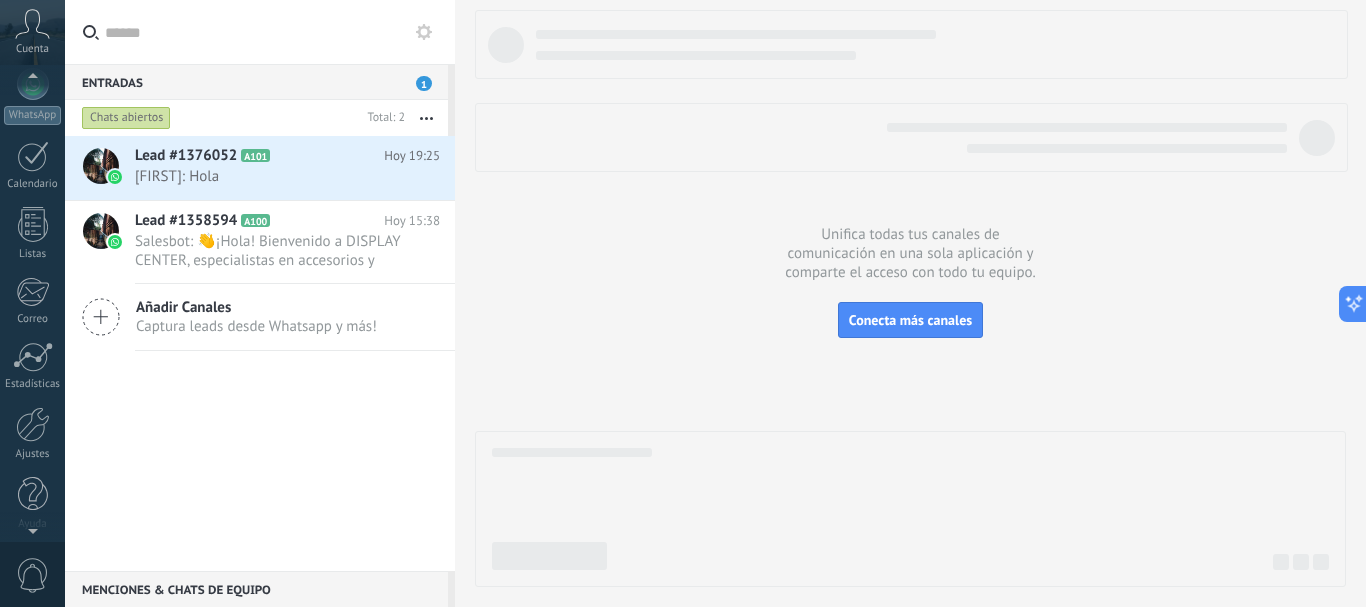 scroll, scrollTop: 225, scrollLeft: 0, axis: vertical 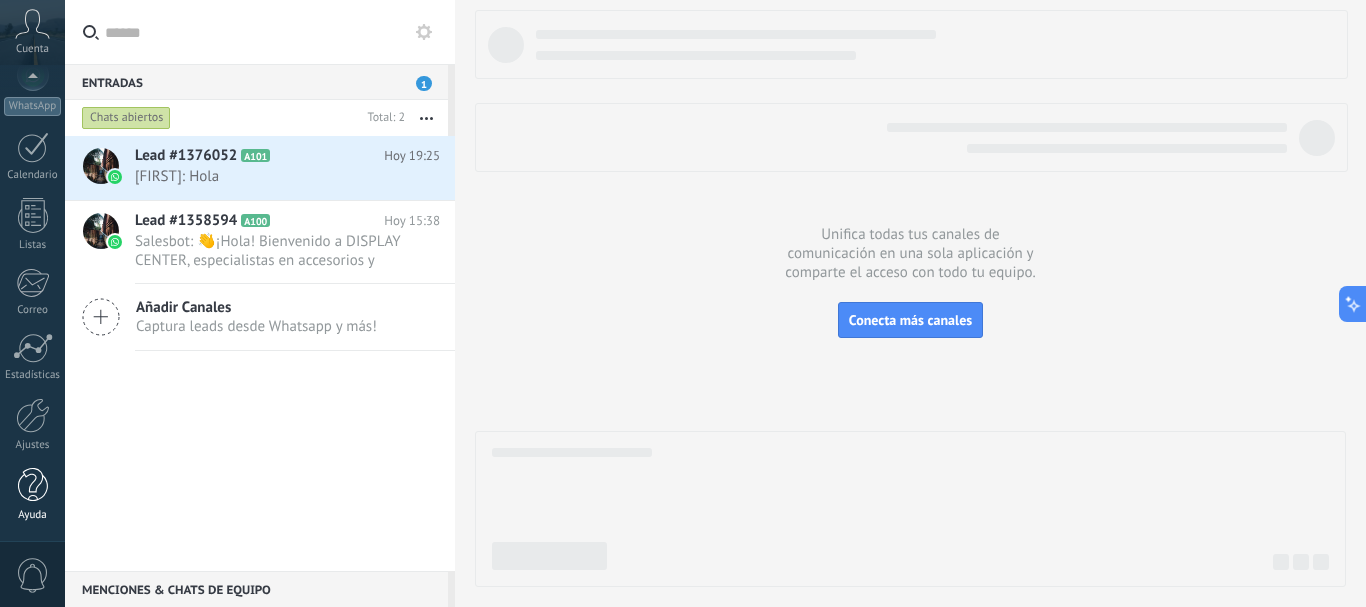 click at bounding box center [33, 485] 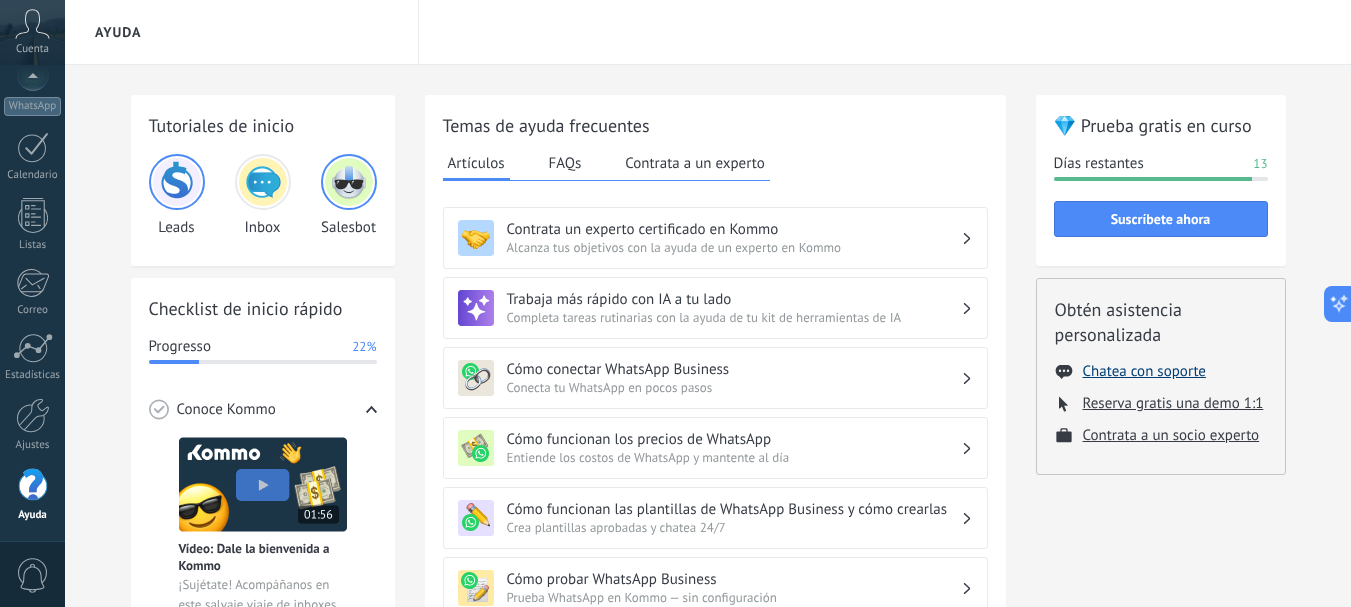 click on "Chatea con soporte" at bounding box center (1144, 371) 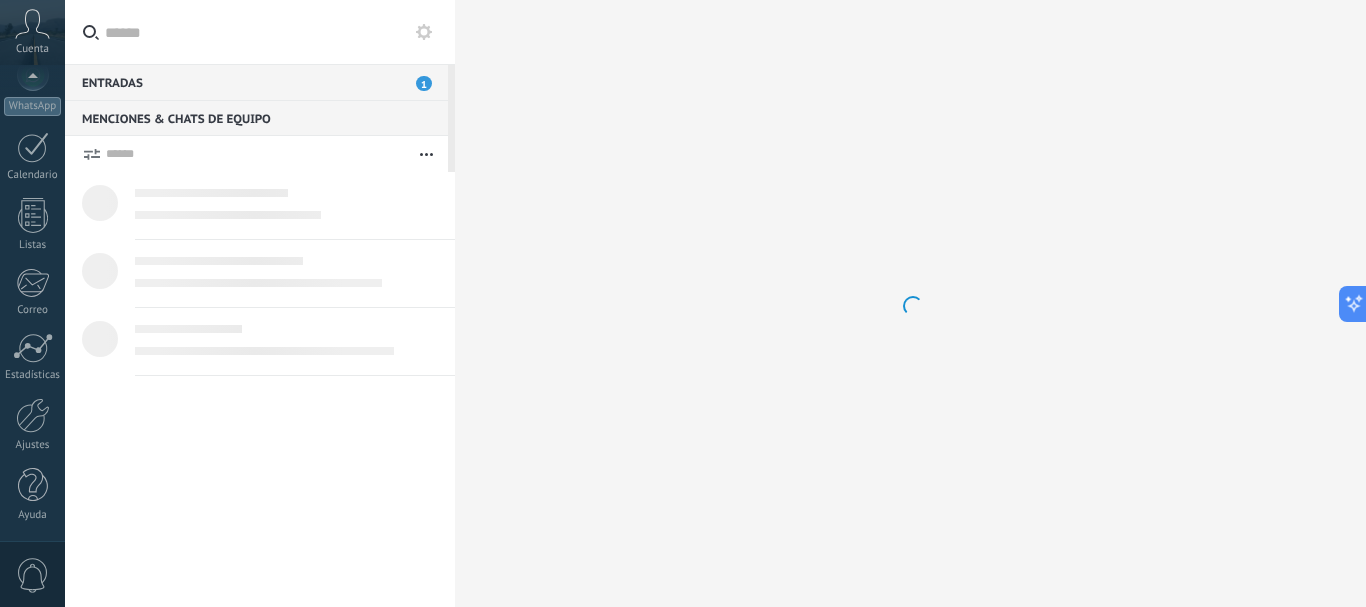 scroll, scrollTop: 0, scrollLeft: 0, axis: both 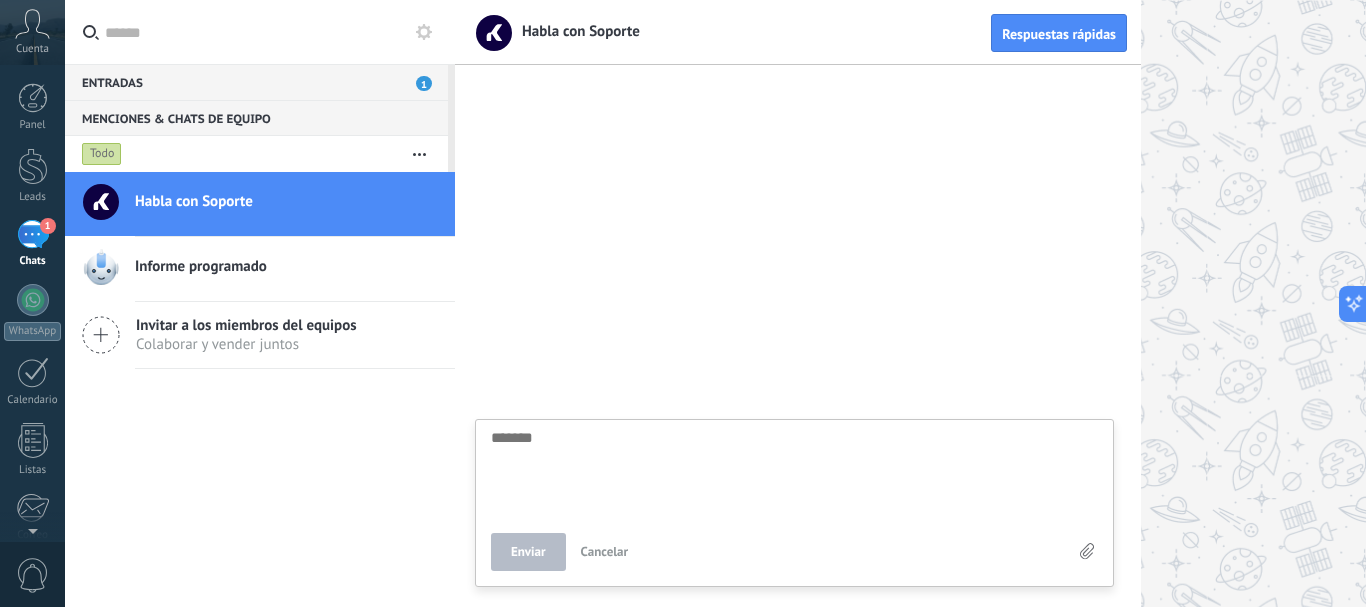 click at bounding box center (794, 471) 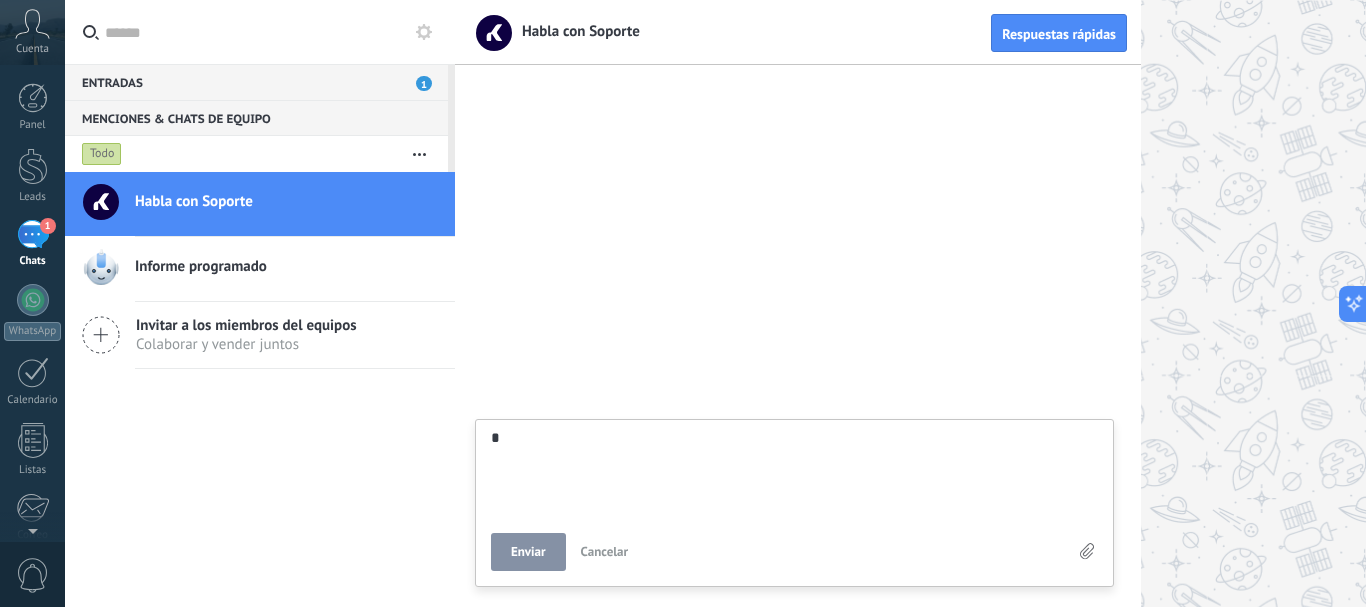 type on "**" 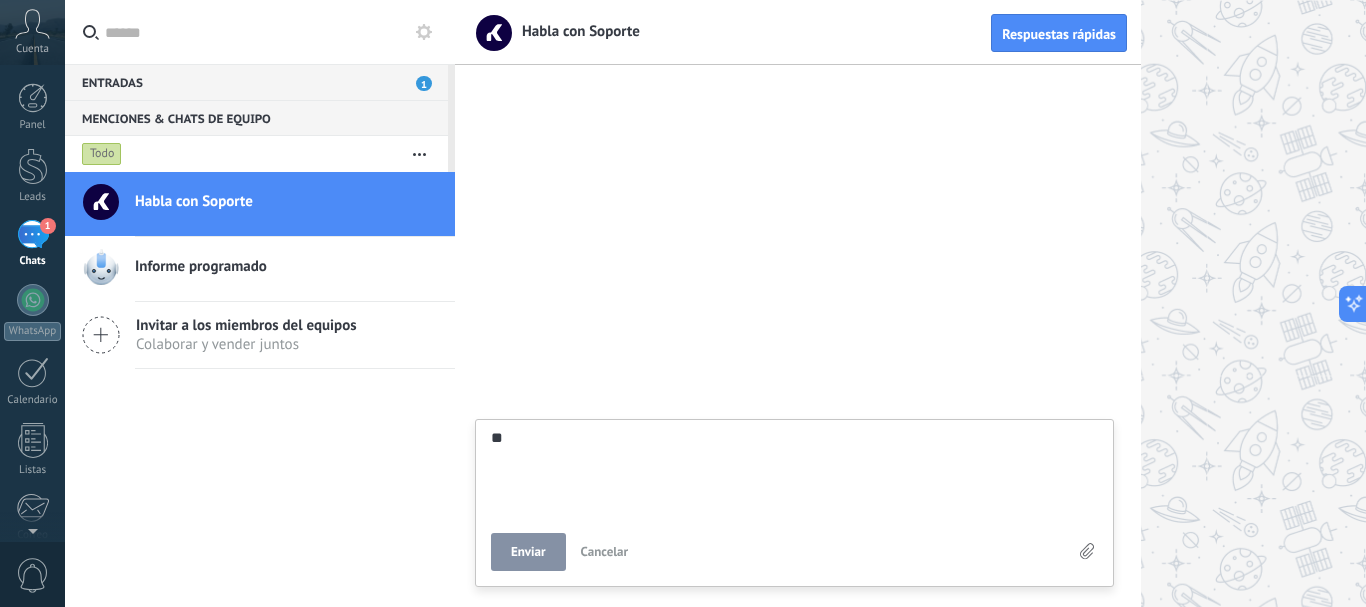 type on "***" 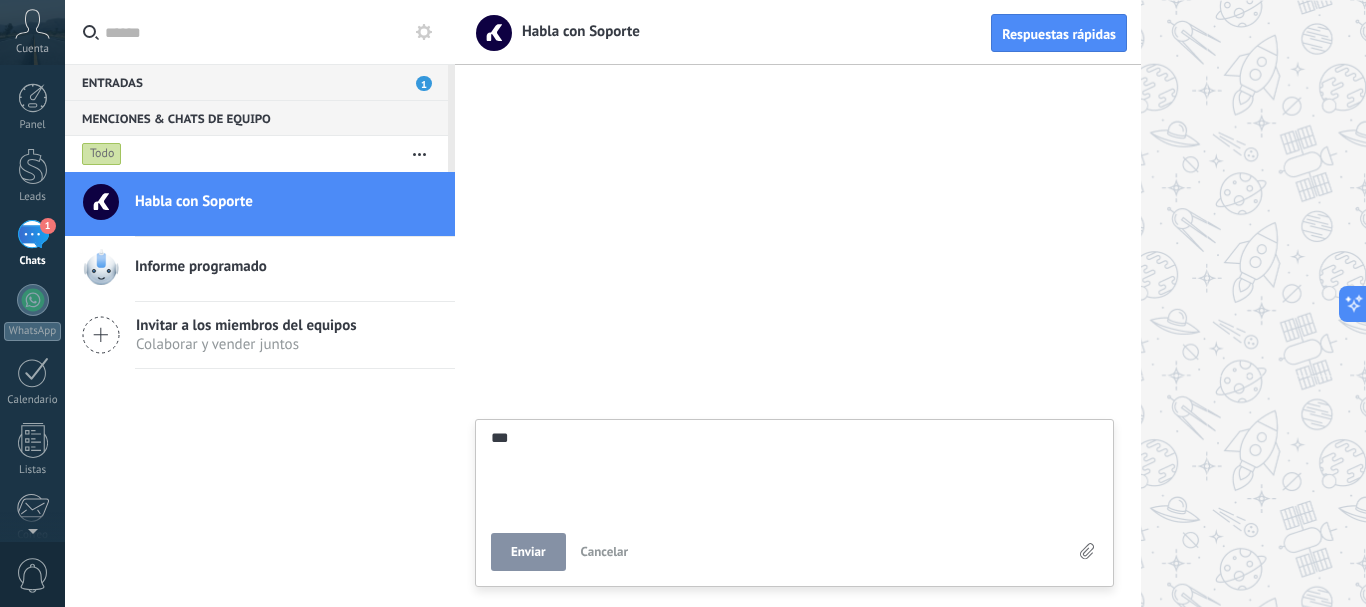 type on "****" 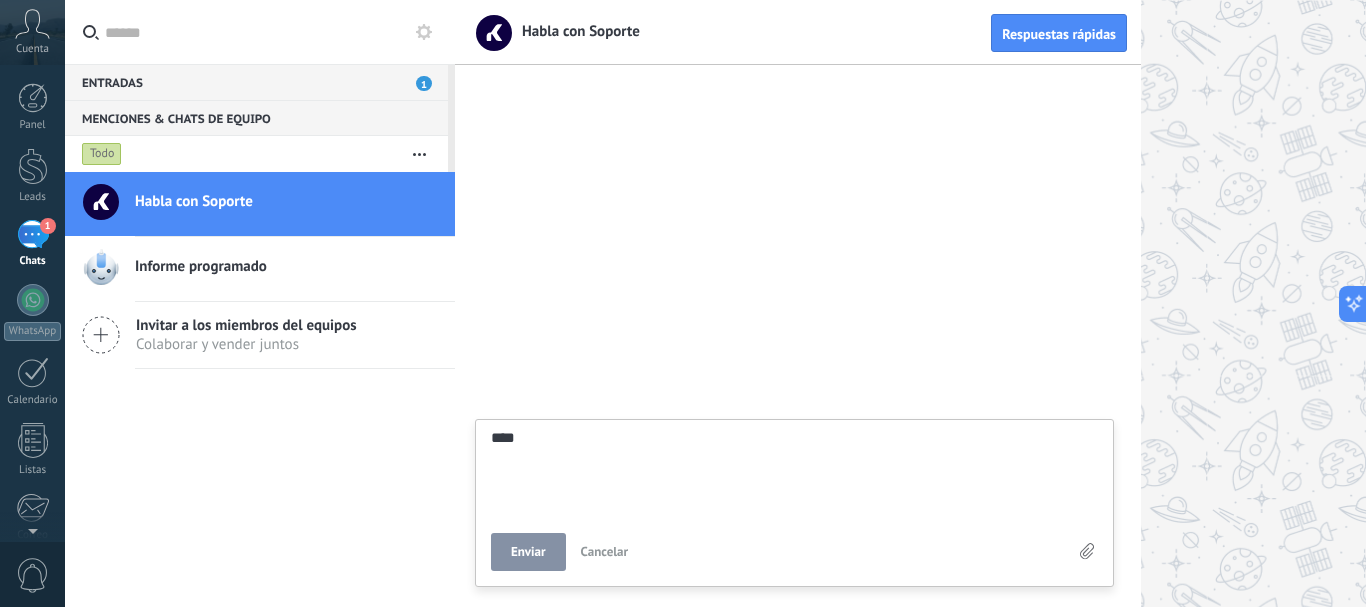 type on "*****" 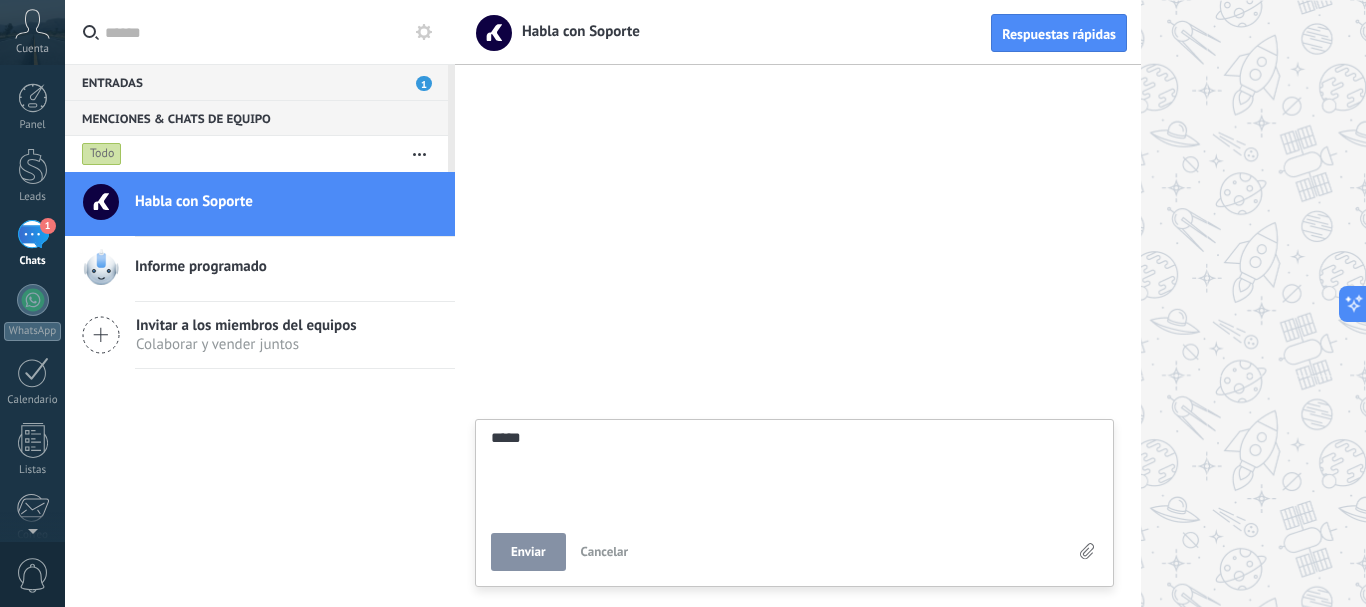 type on "******" 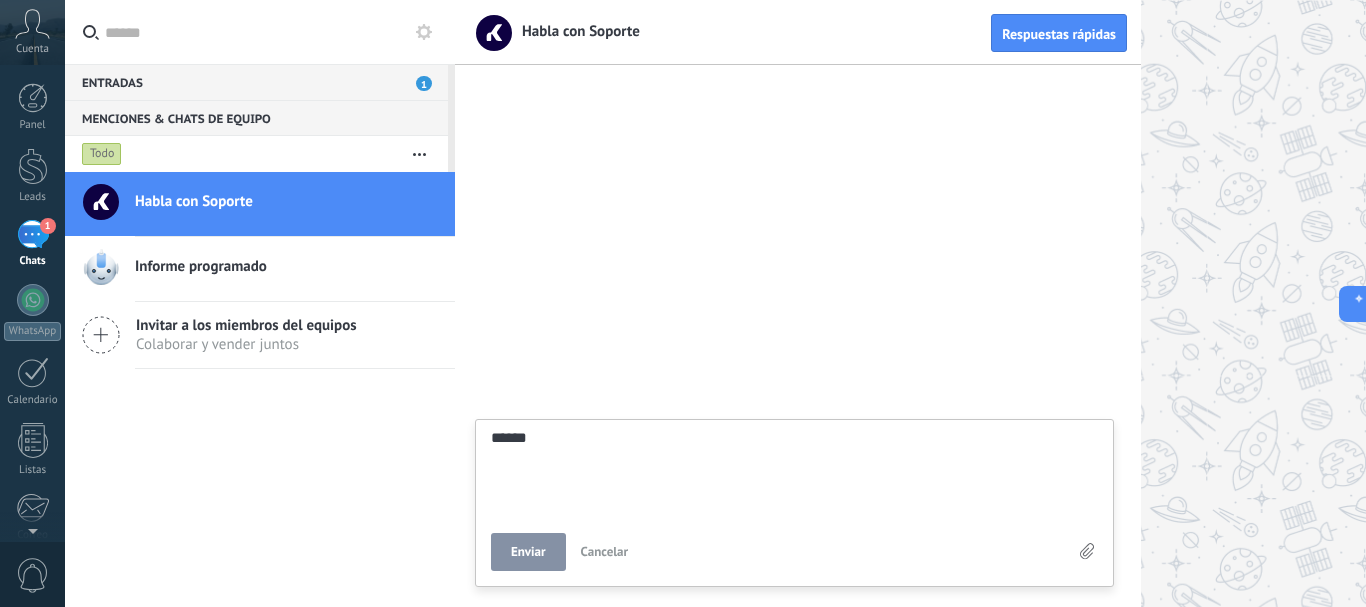type on "*******" 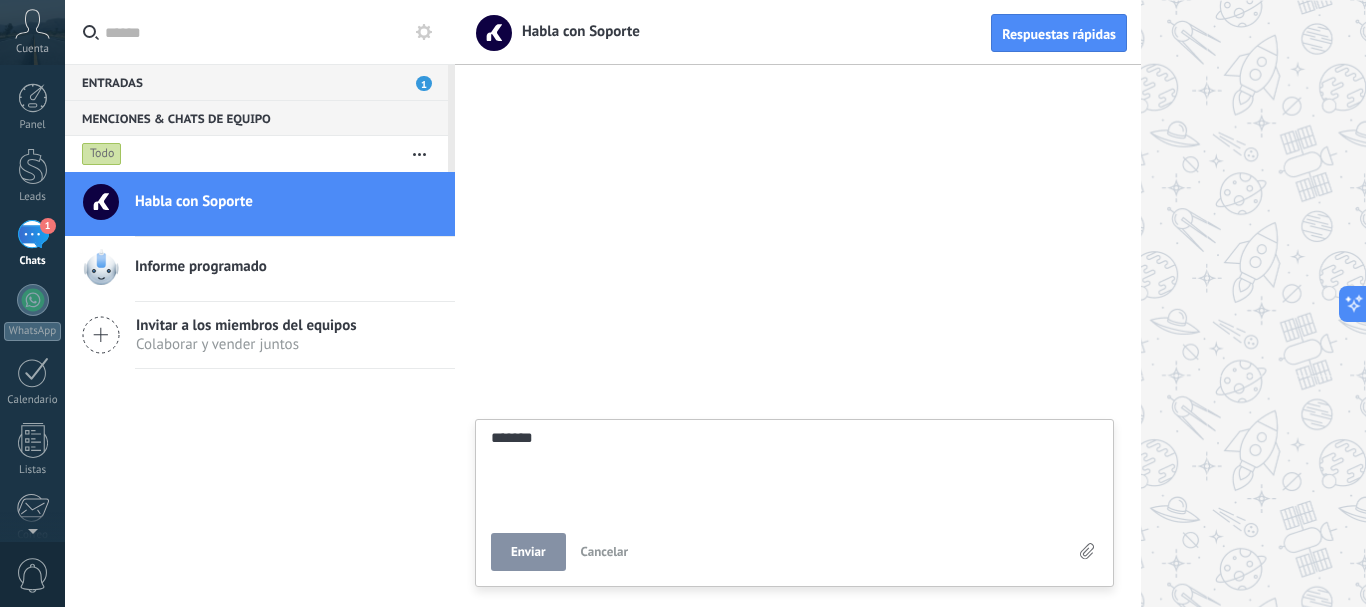 scroll, scrollTop: 19, scrollLeft: 0, axis: vertical 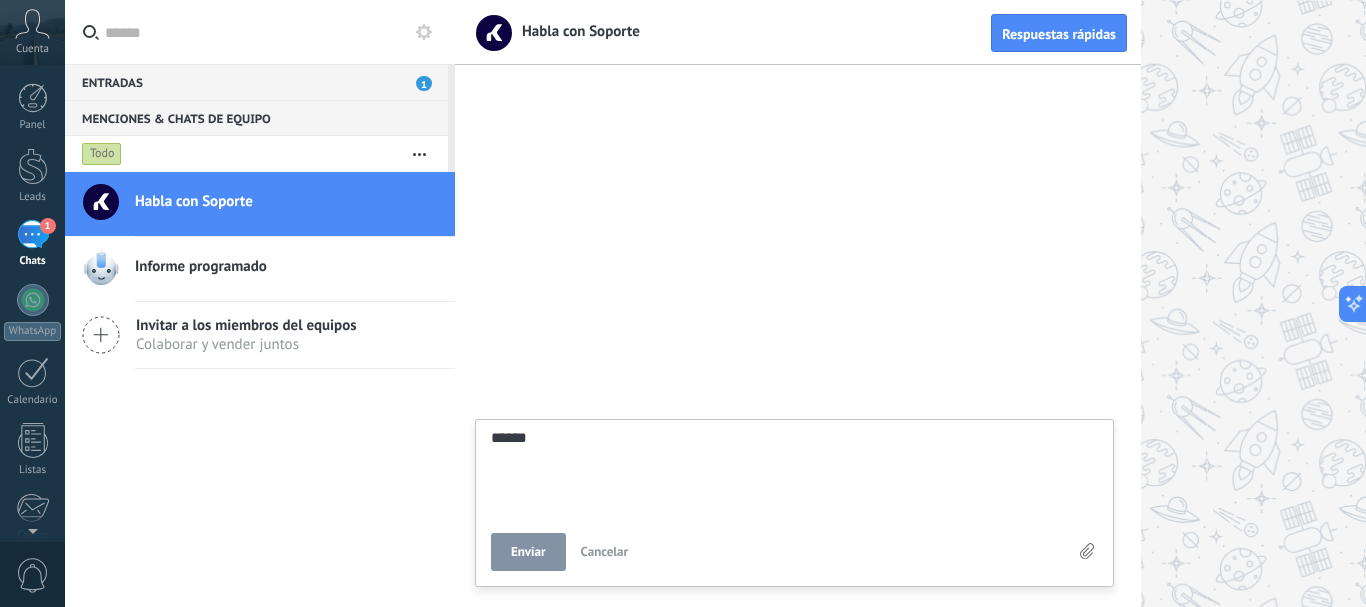 type on "*****" 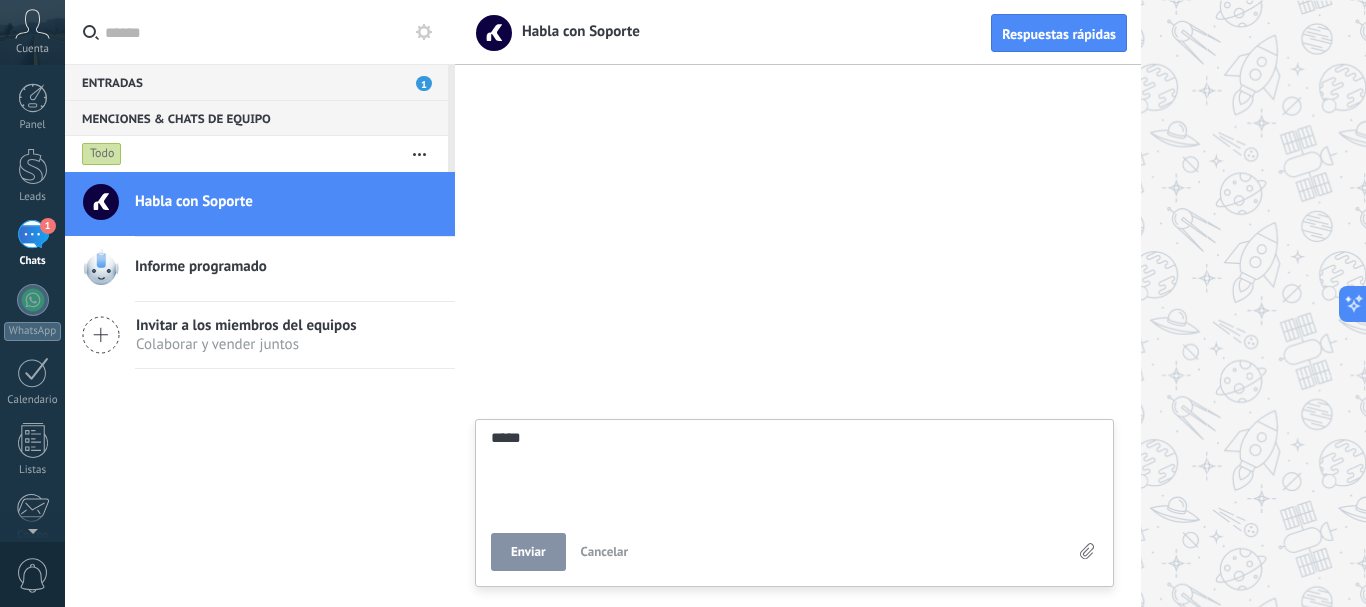 type on "****" 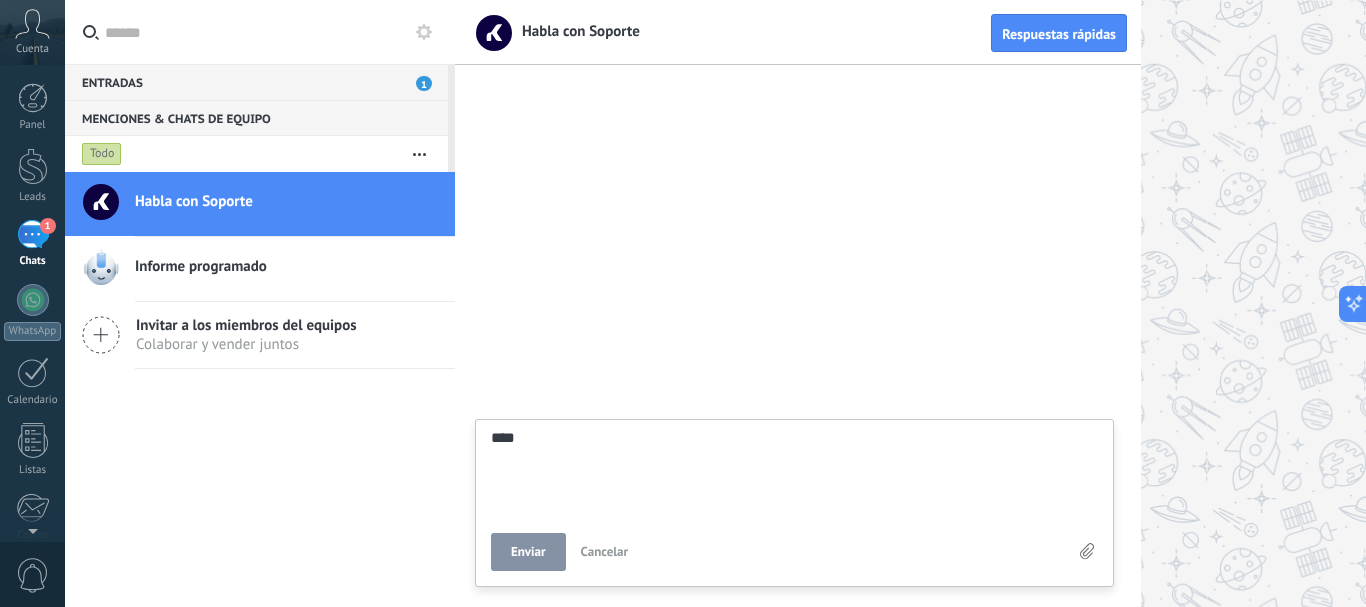 type on "***" 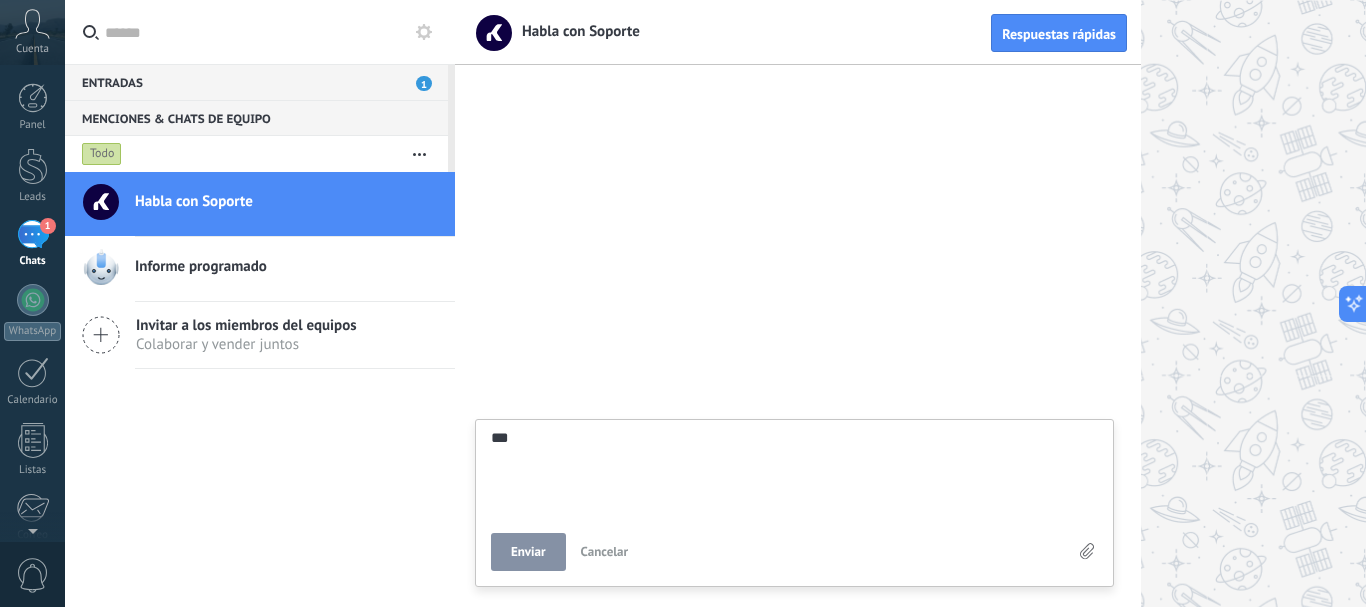 type on "**" 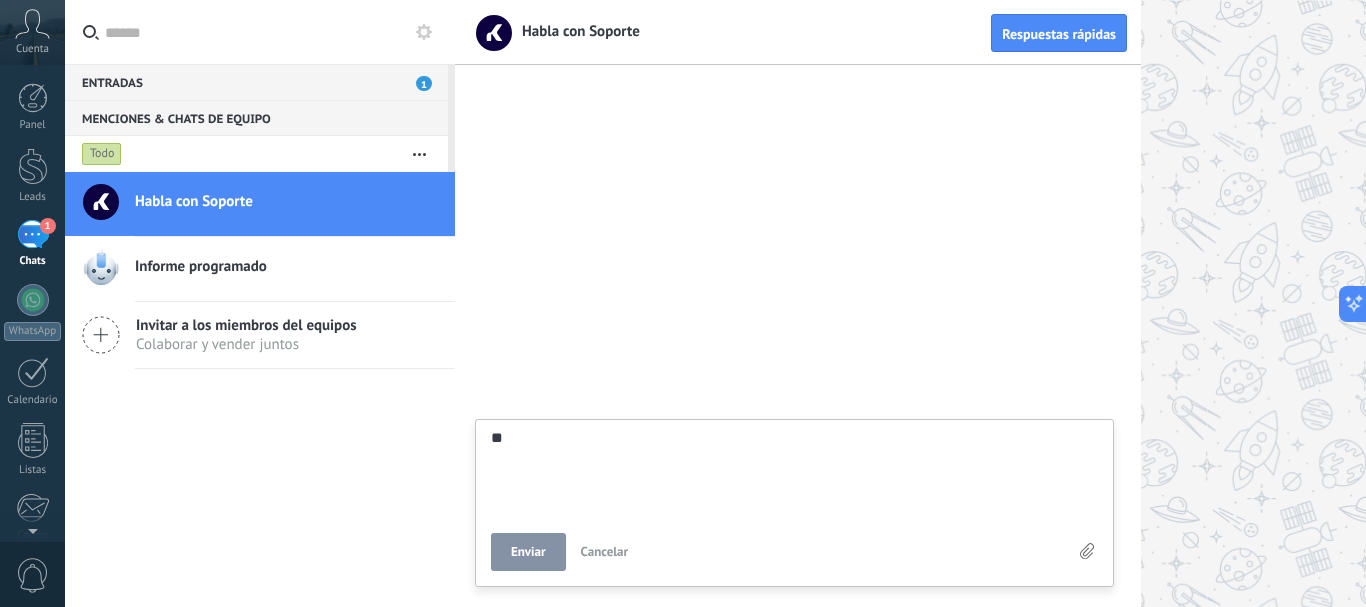 scroll, scrollTop: 19, scrollLeft: 0, axis: vertical 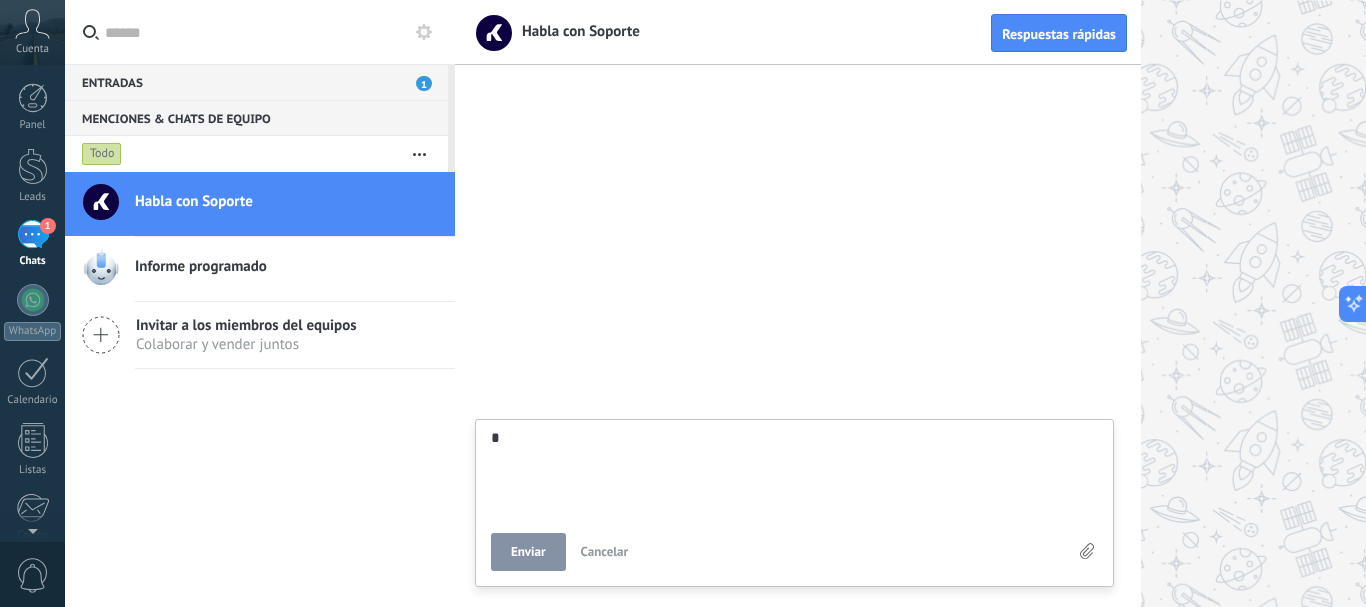 type on "*******" 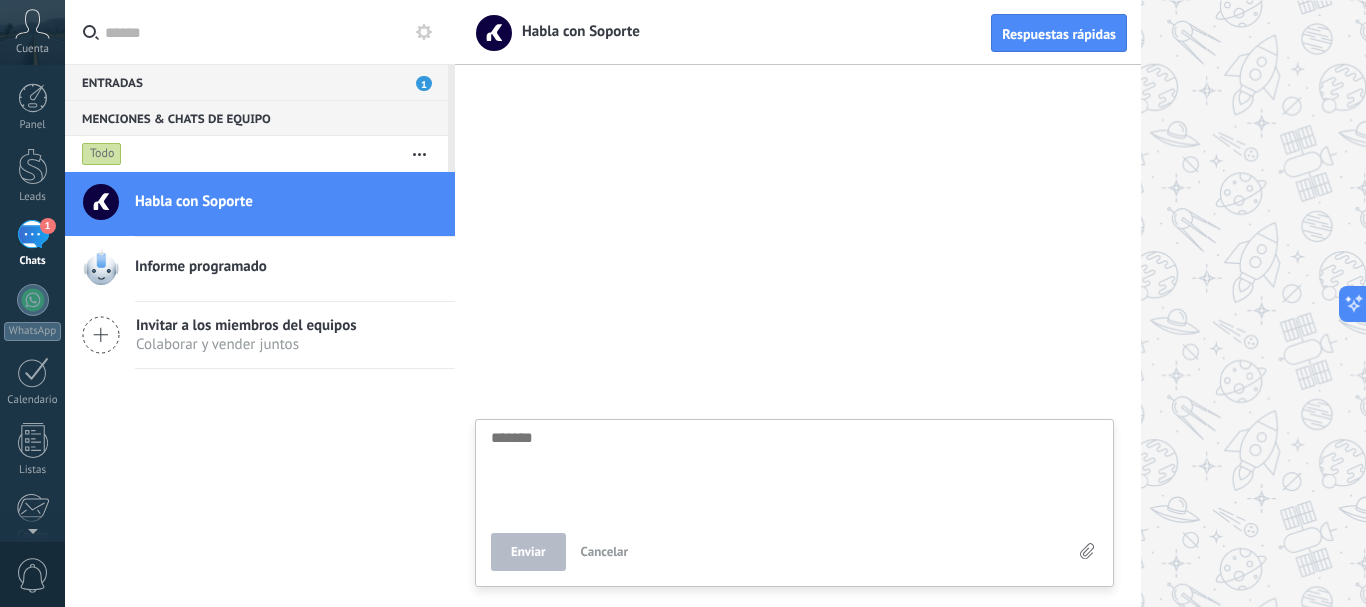 type on "*" 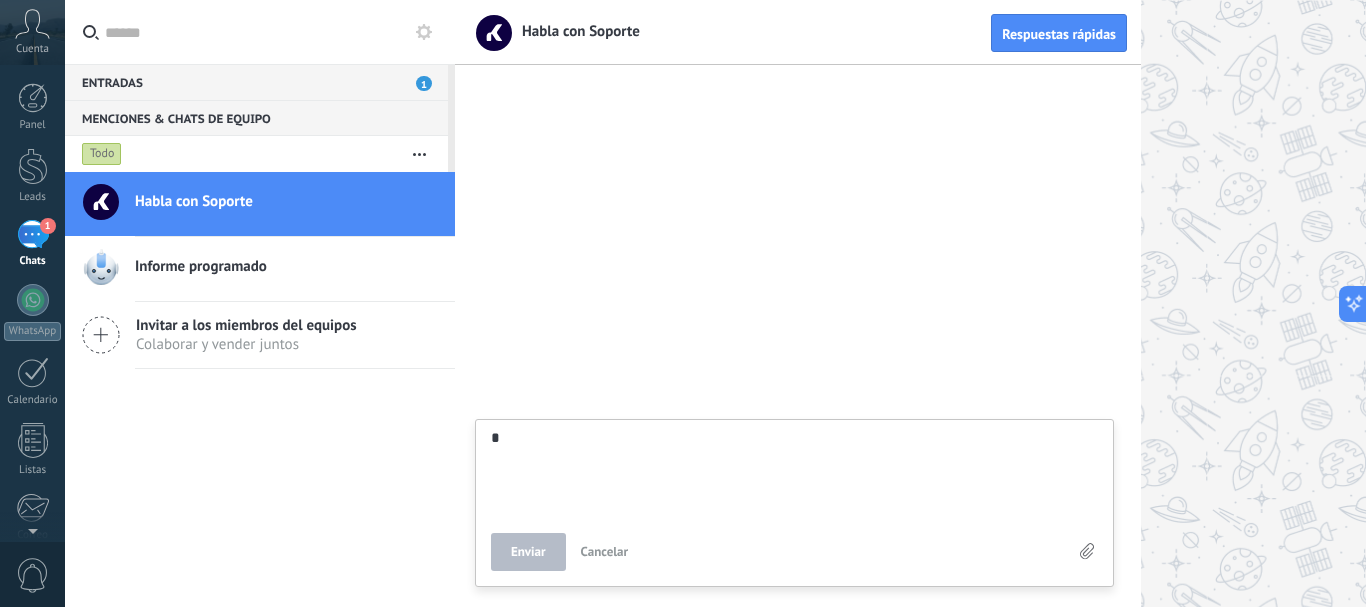 scroll, scrollTop: 19, scrollLeft: 0, axis: vertical 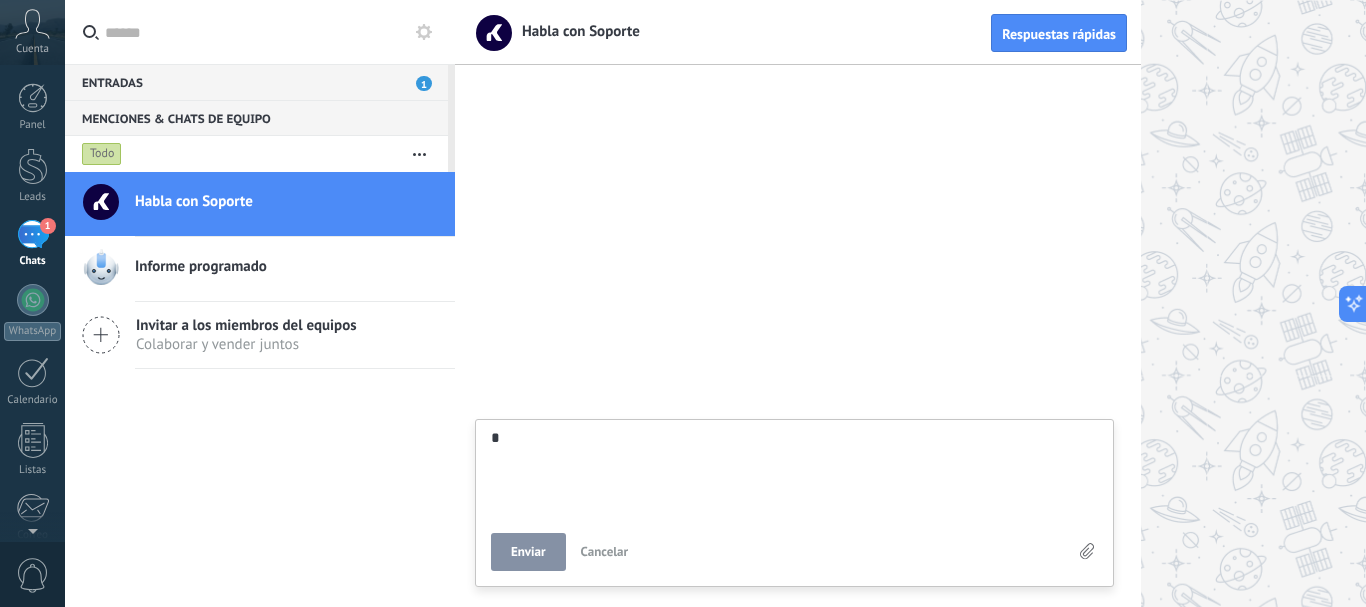 type on "**" 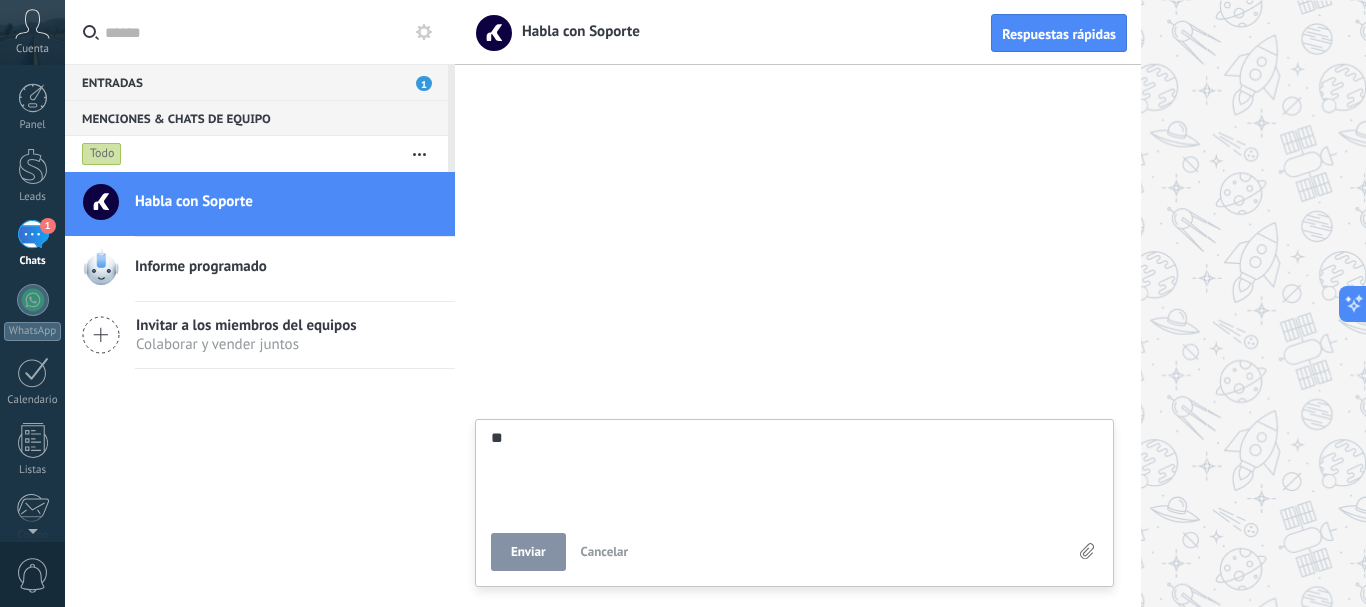 type on "***" 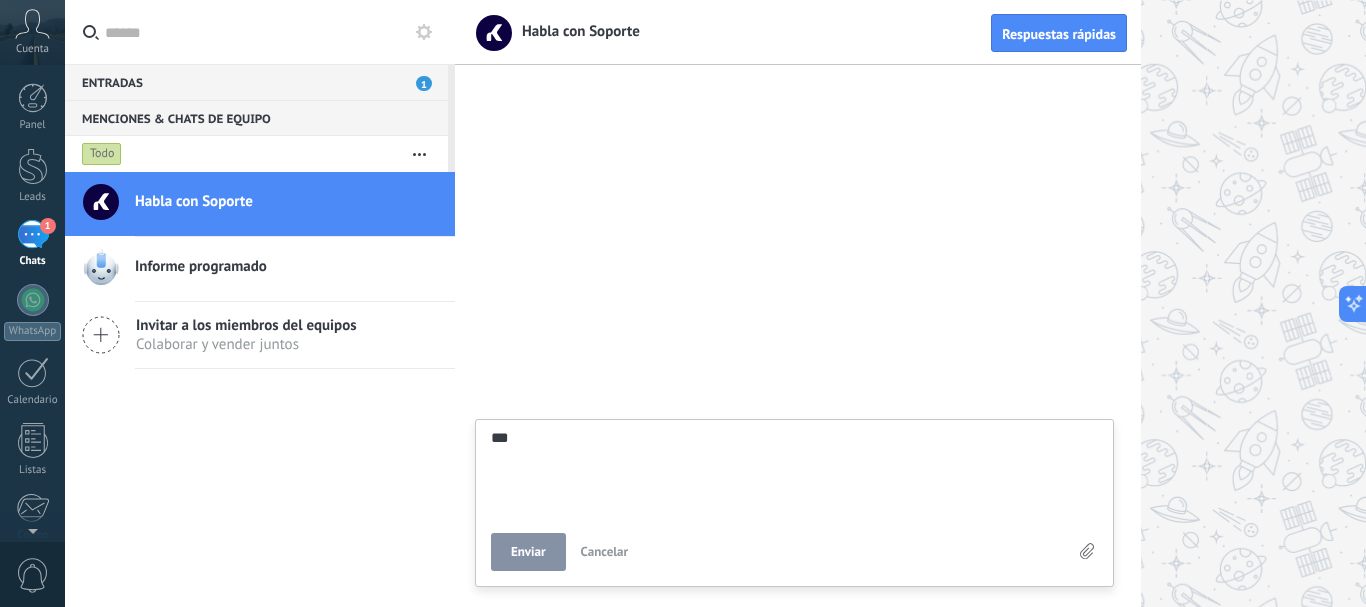 type on "****" 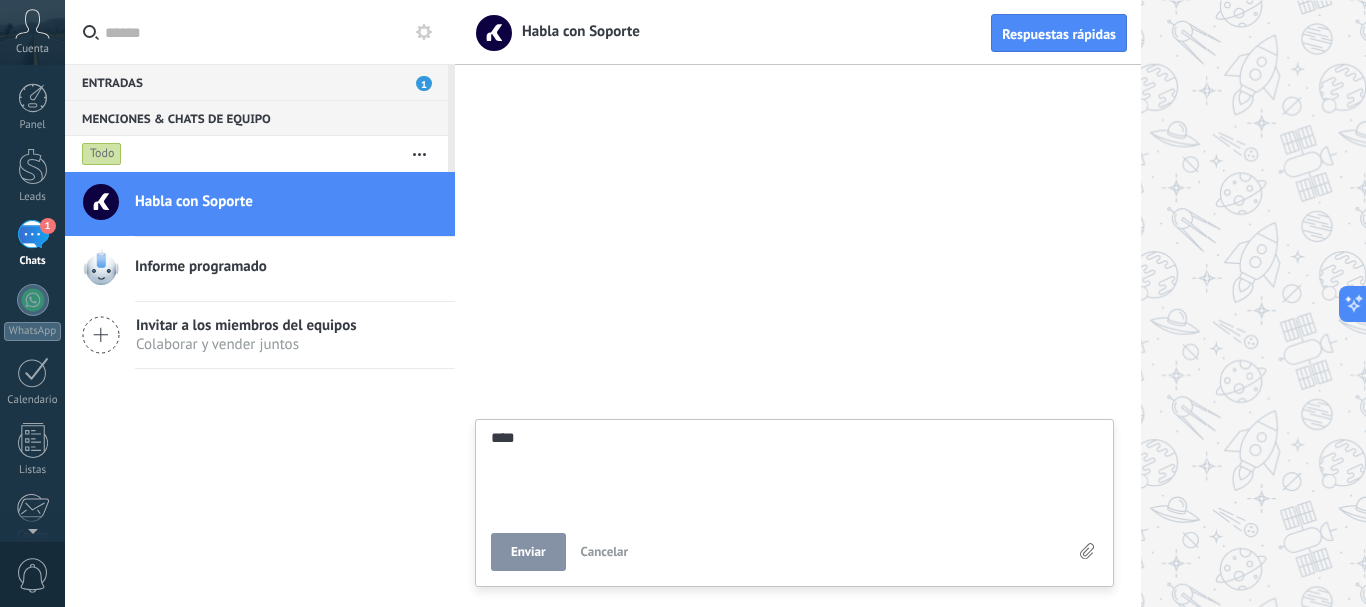 type on "*****" 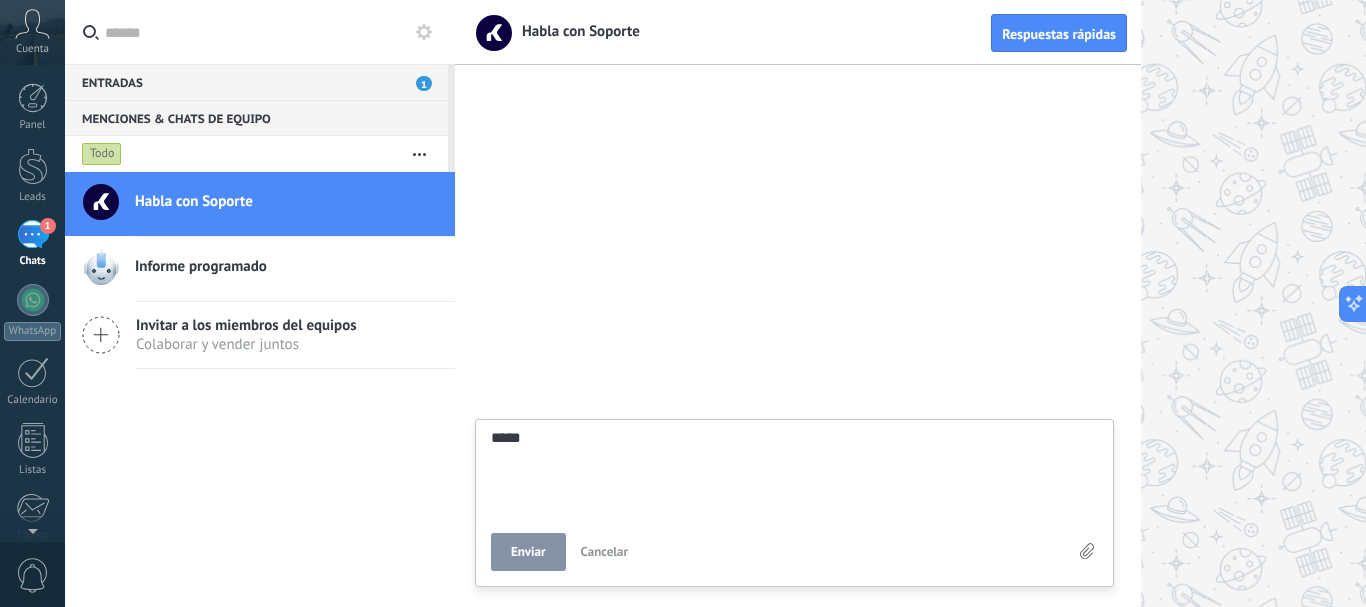 type on "******" 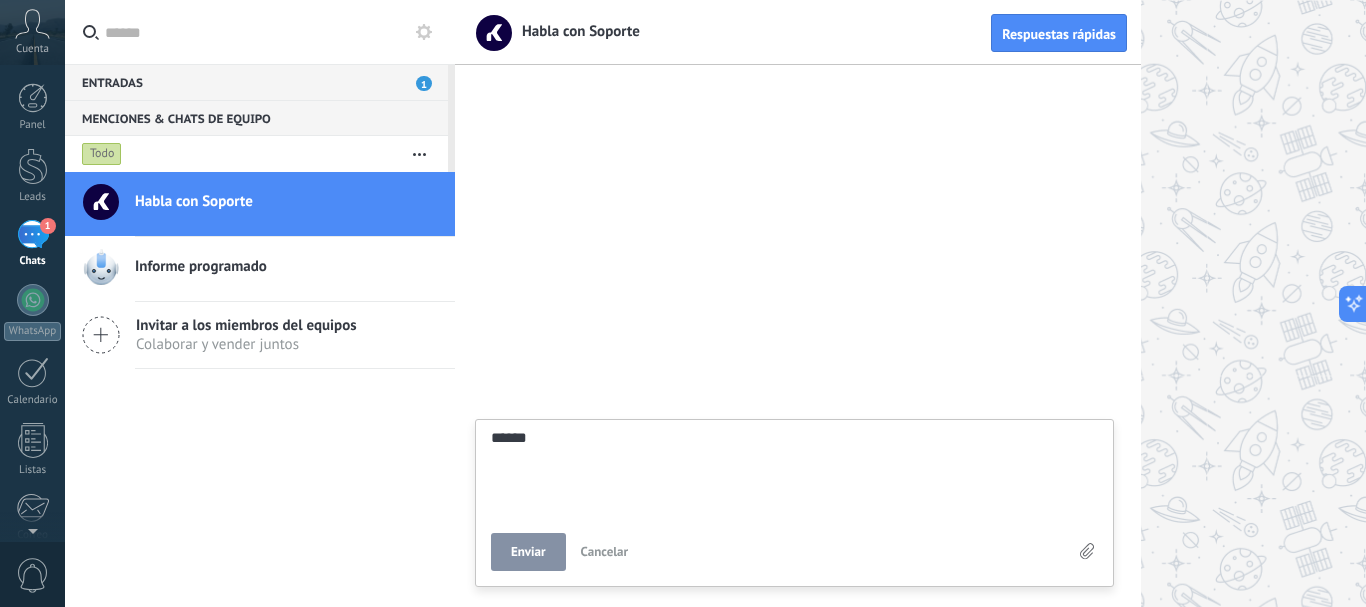 type on "*******" 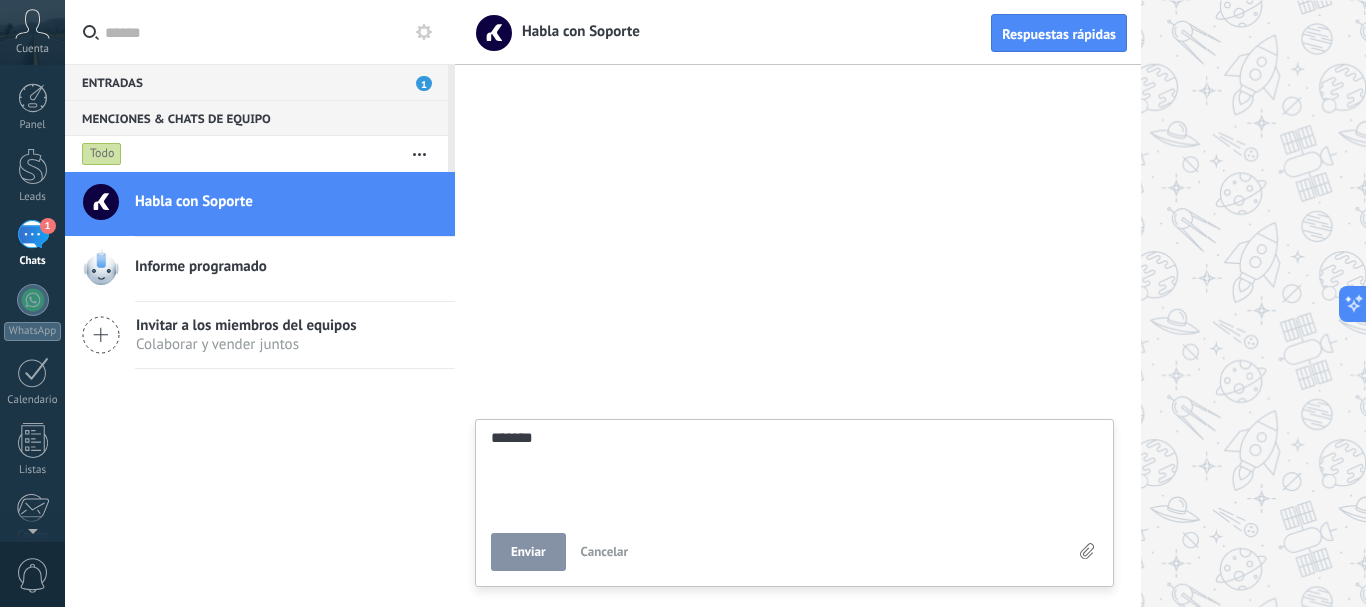 type on "********" 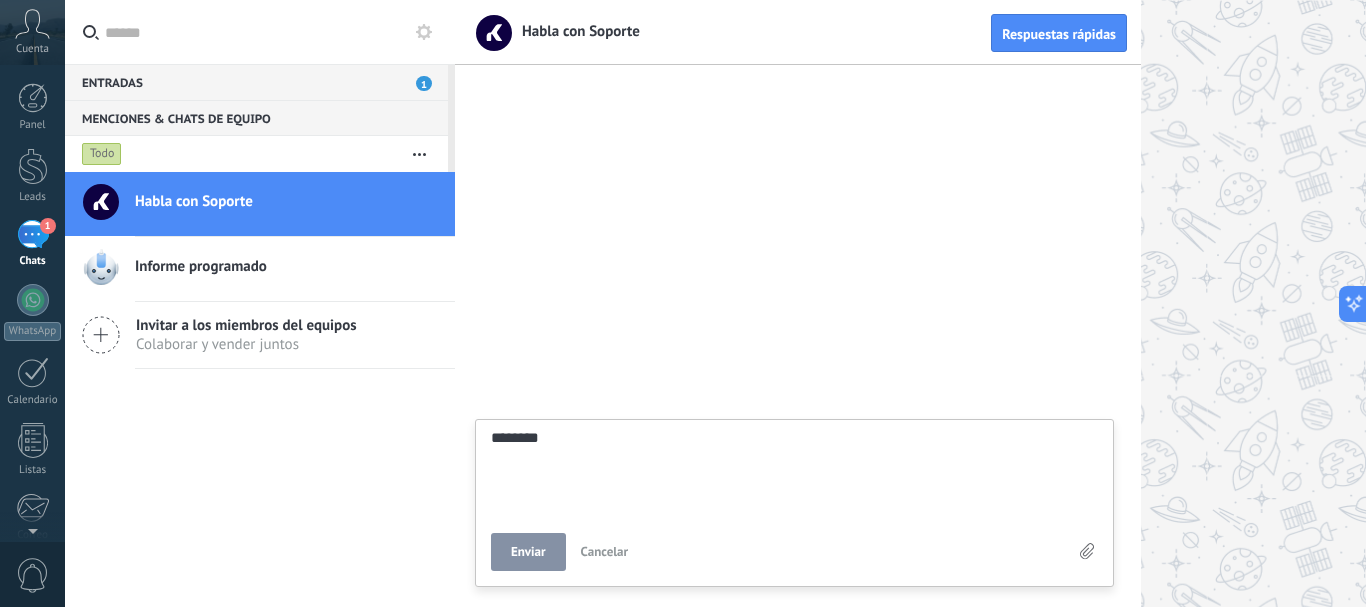 type on "********" 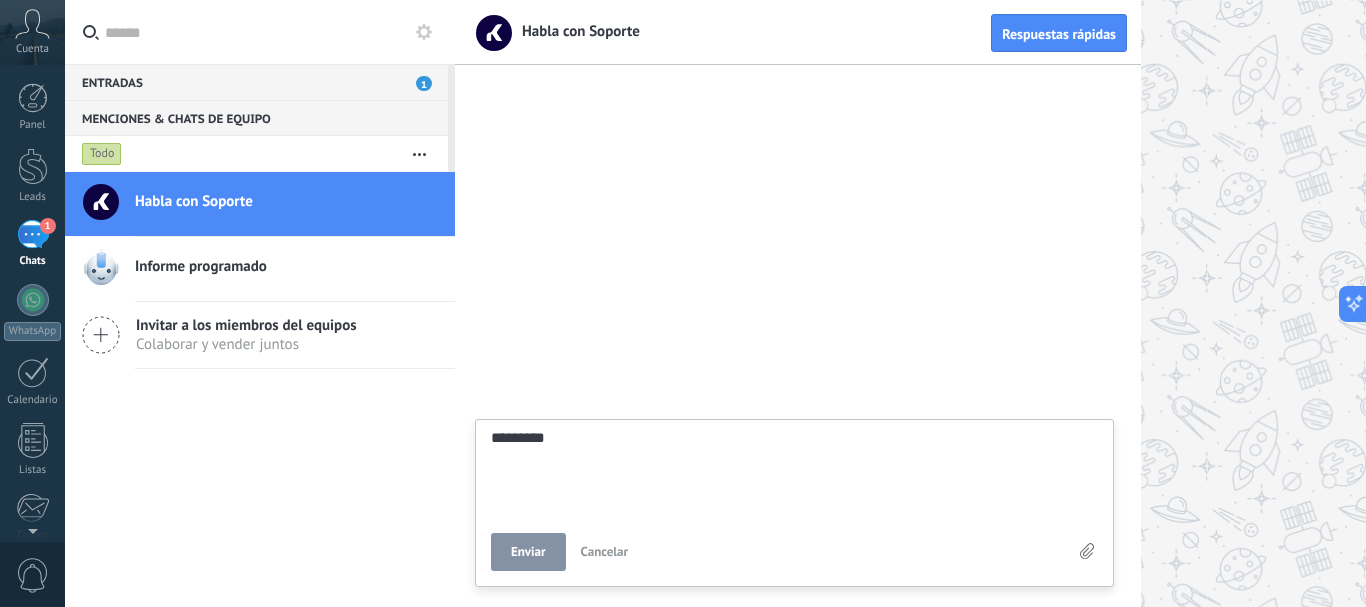 type on "**********" 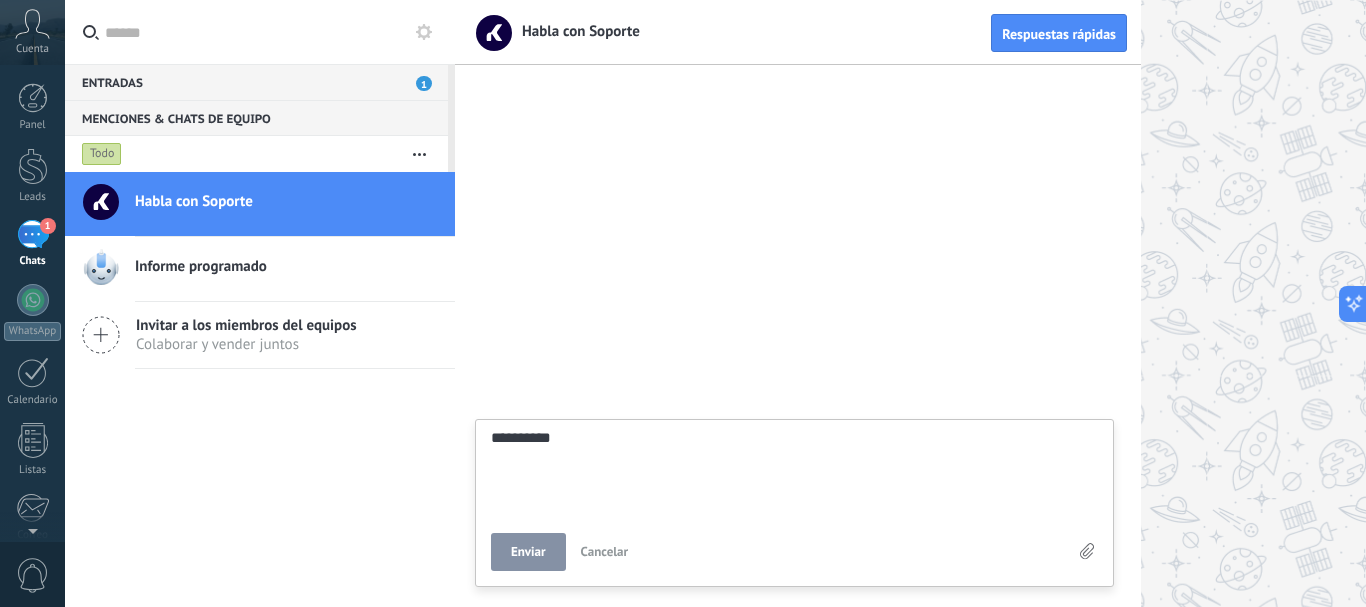 type on "**********" 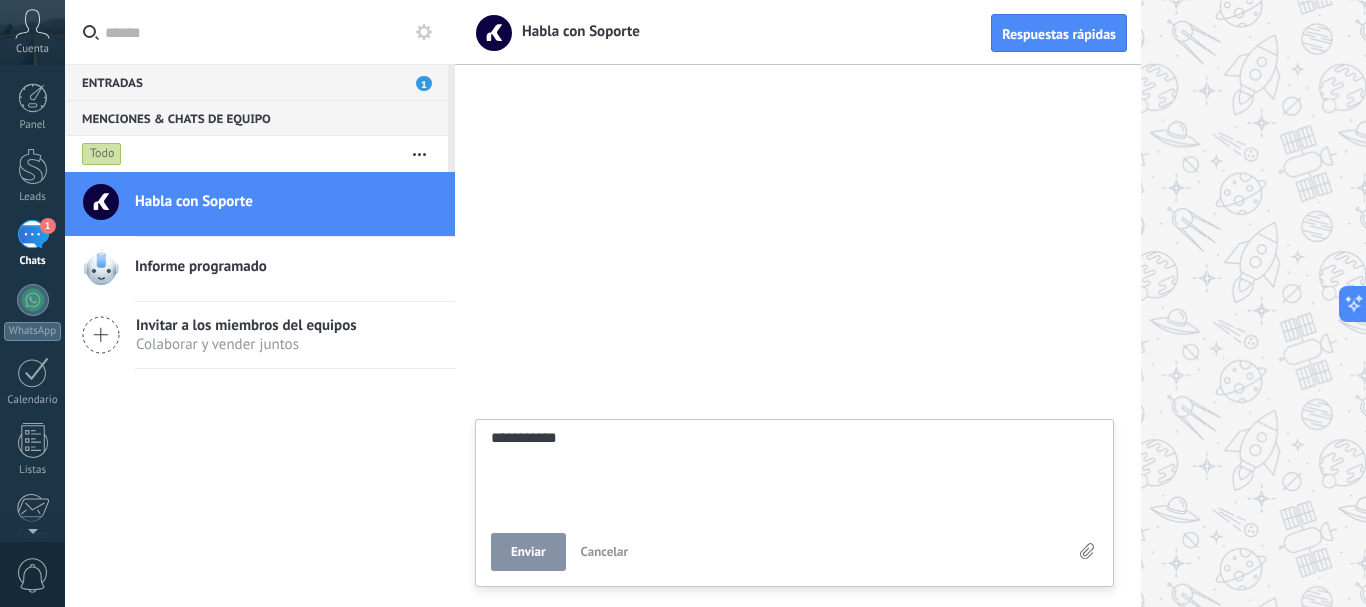 type on "**********" 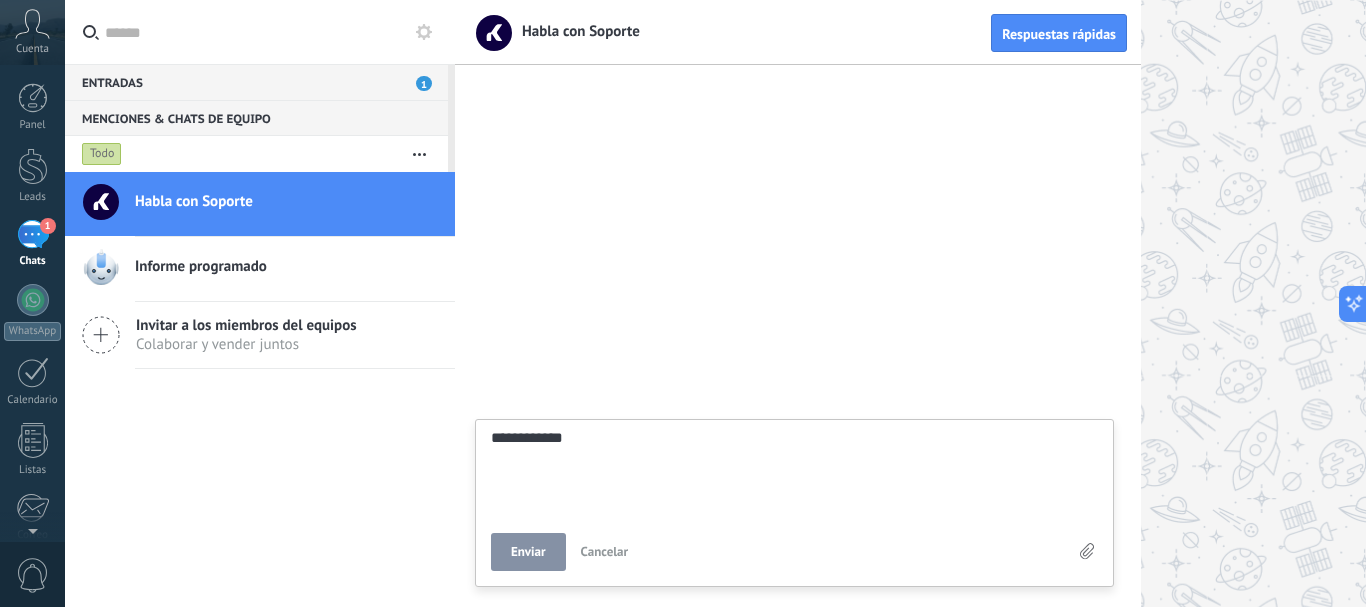 type on "**********" 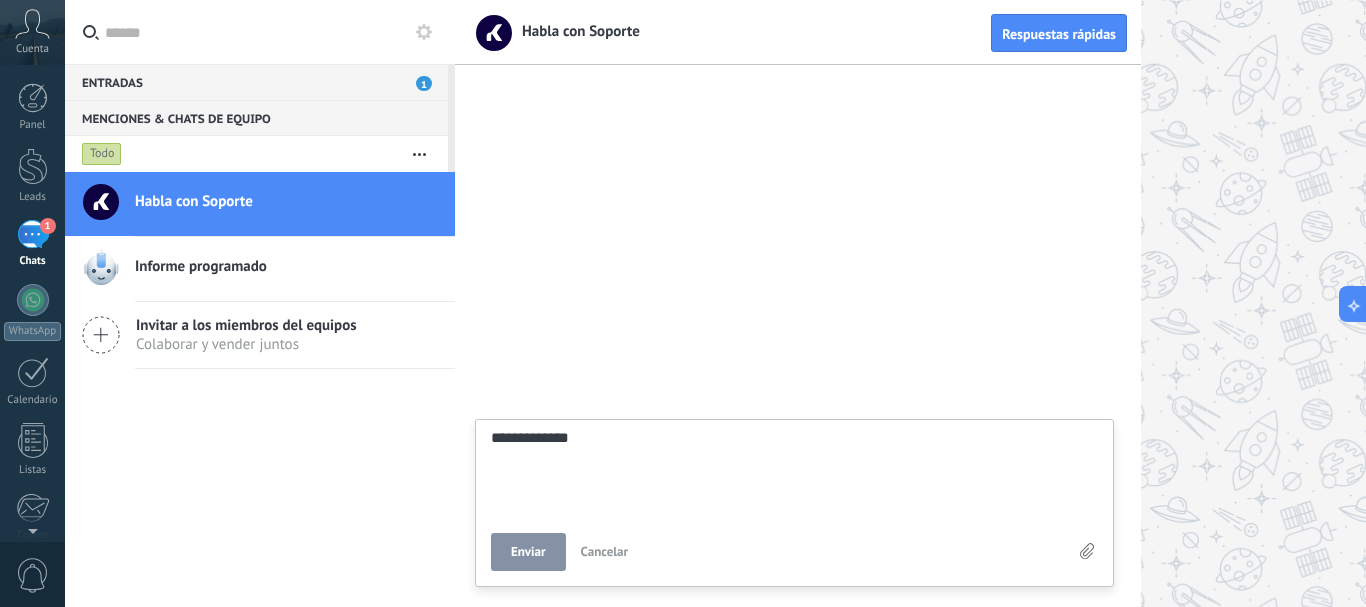 type on "**********" 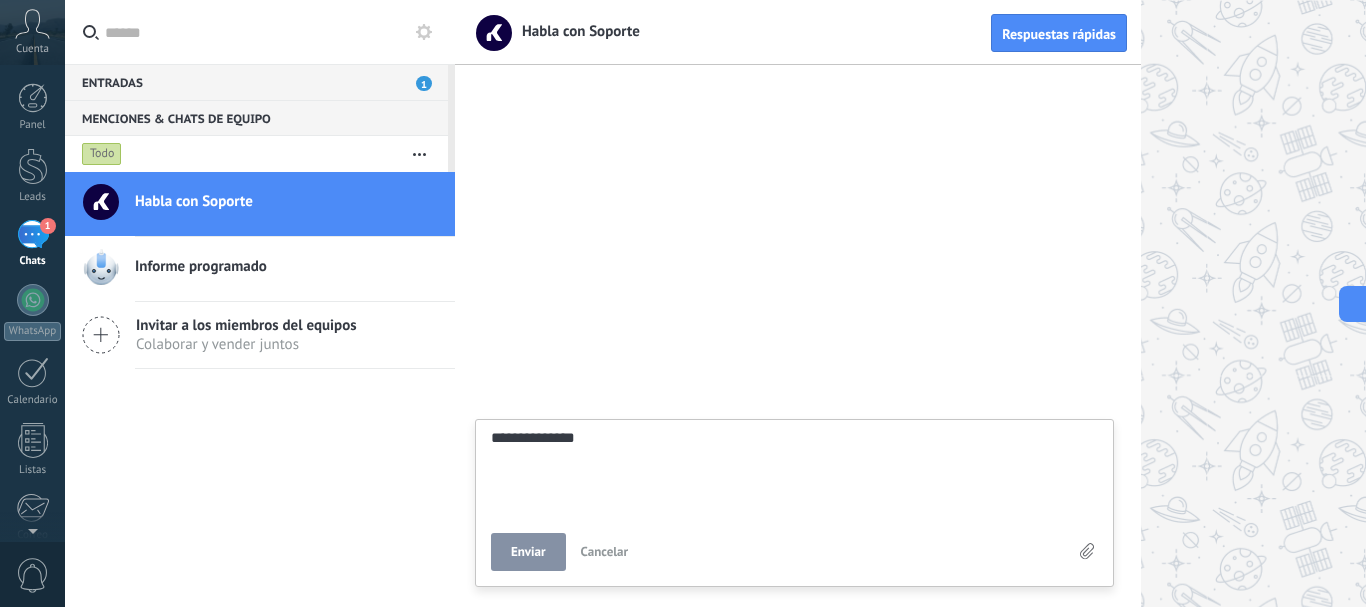 type on "**********" 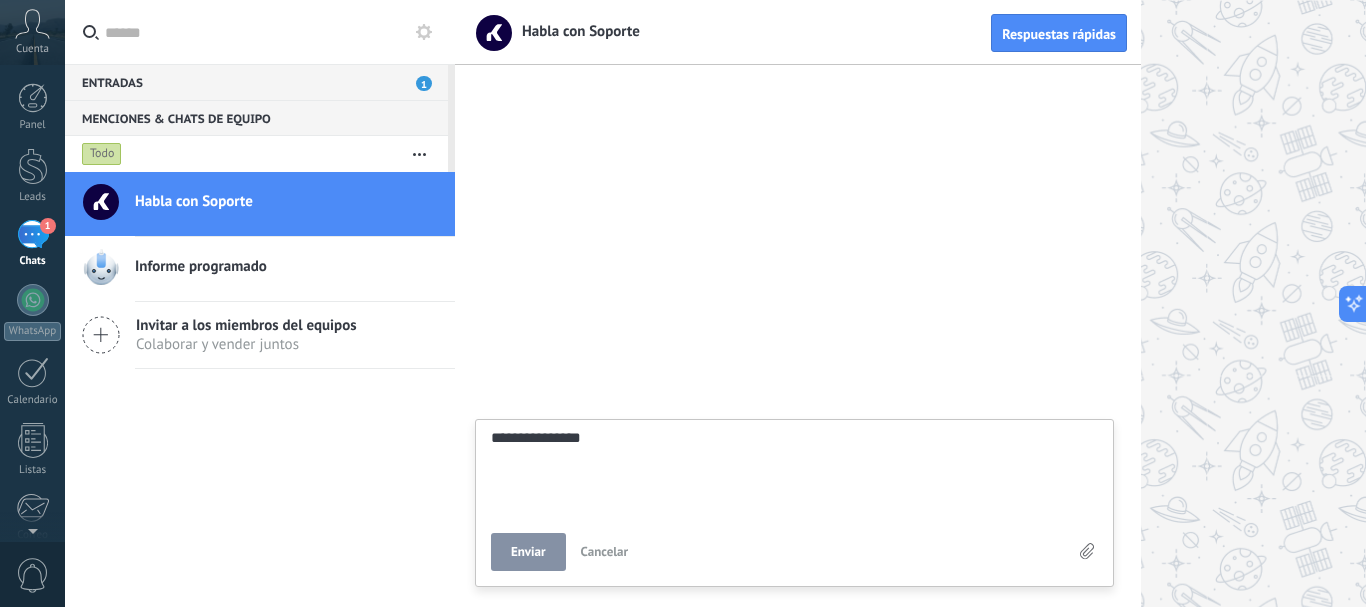 type on "**********" 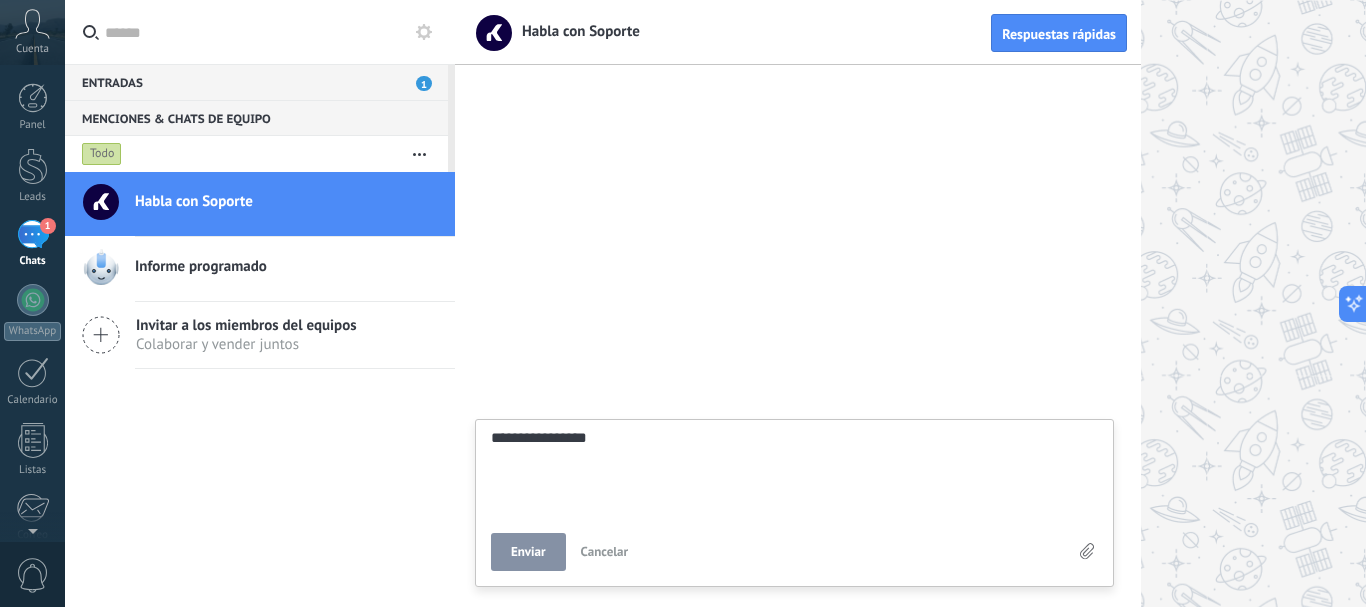 type on "**********" 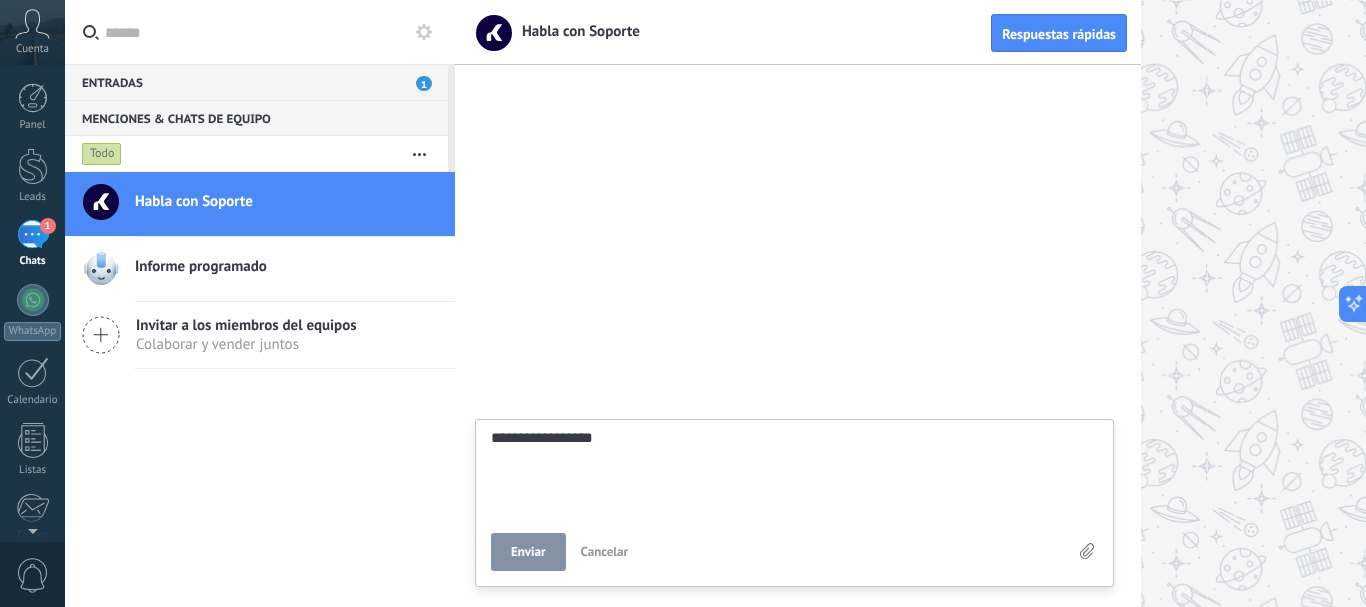 type on "**********" 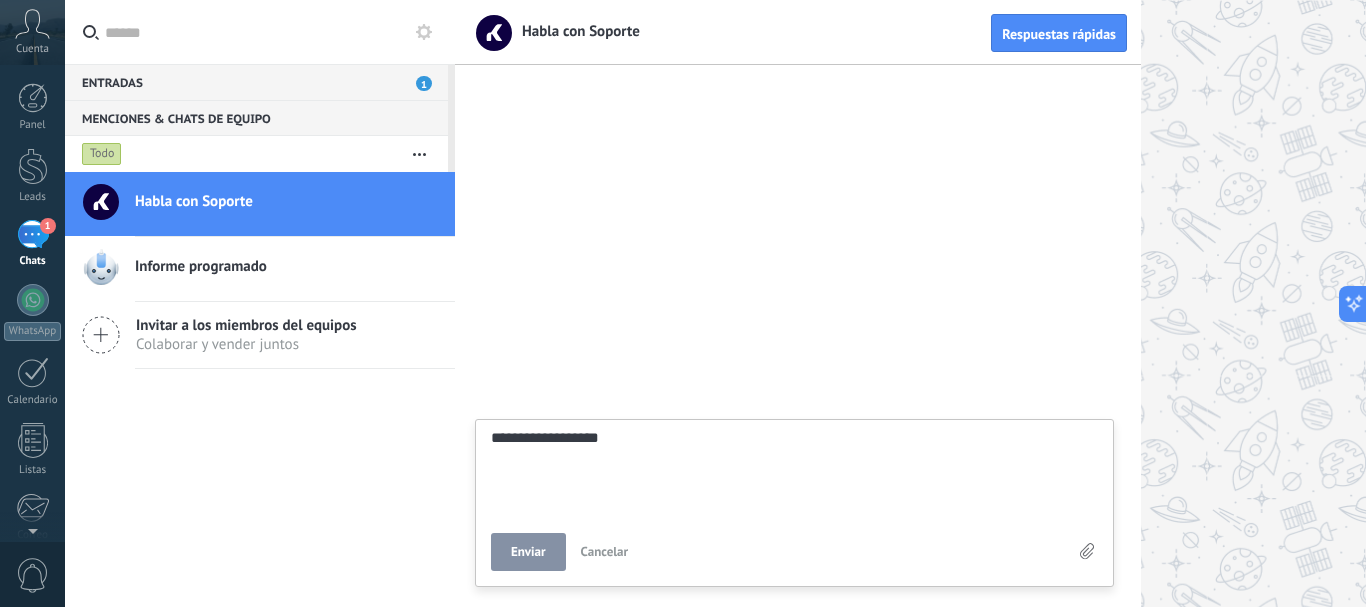 type on "**********" 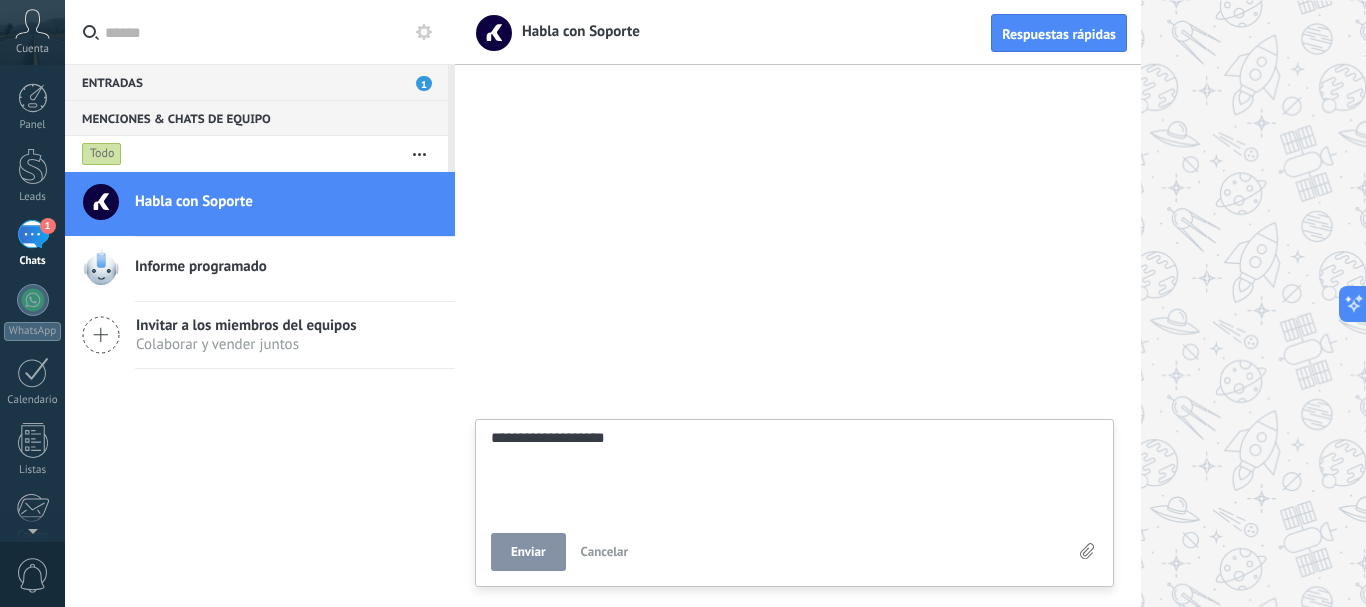 type on "**********" 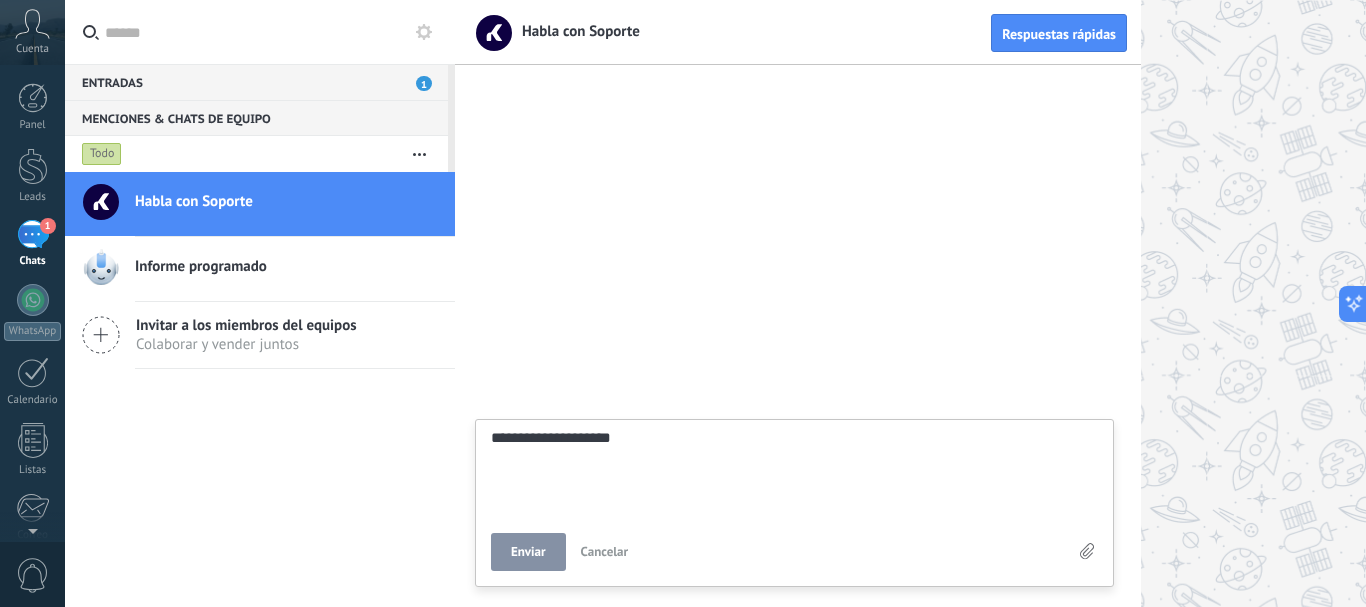 type on "**********" 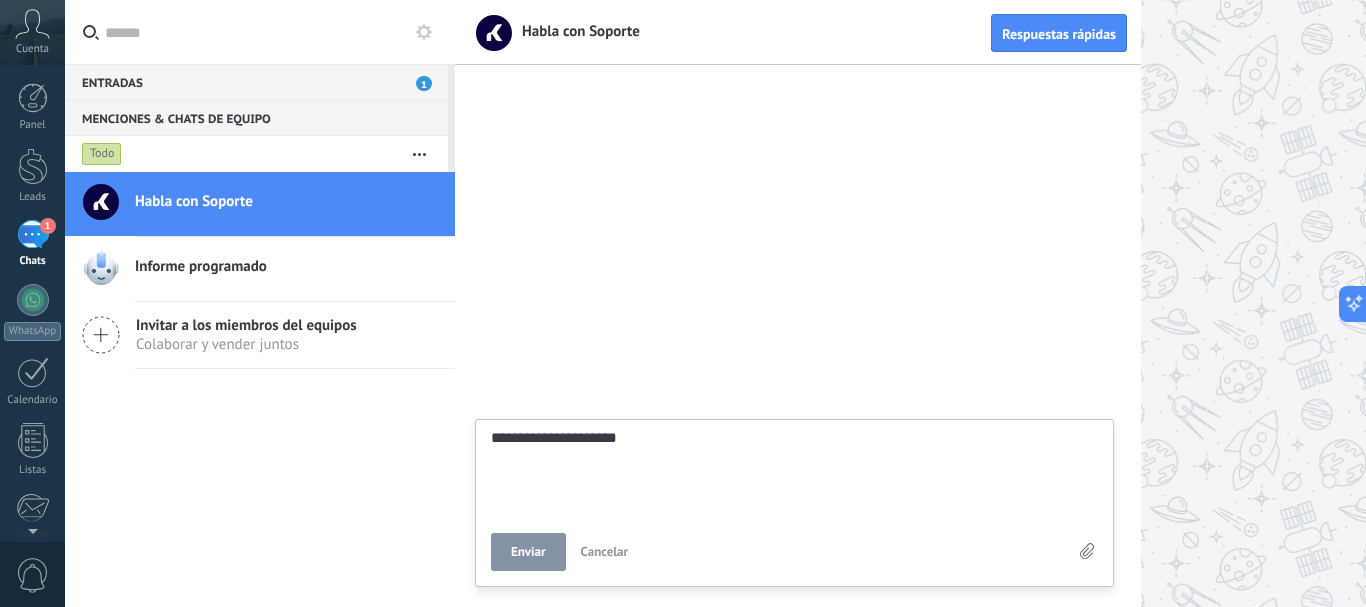 type on "**********" 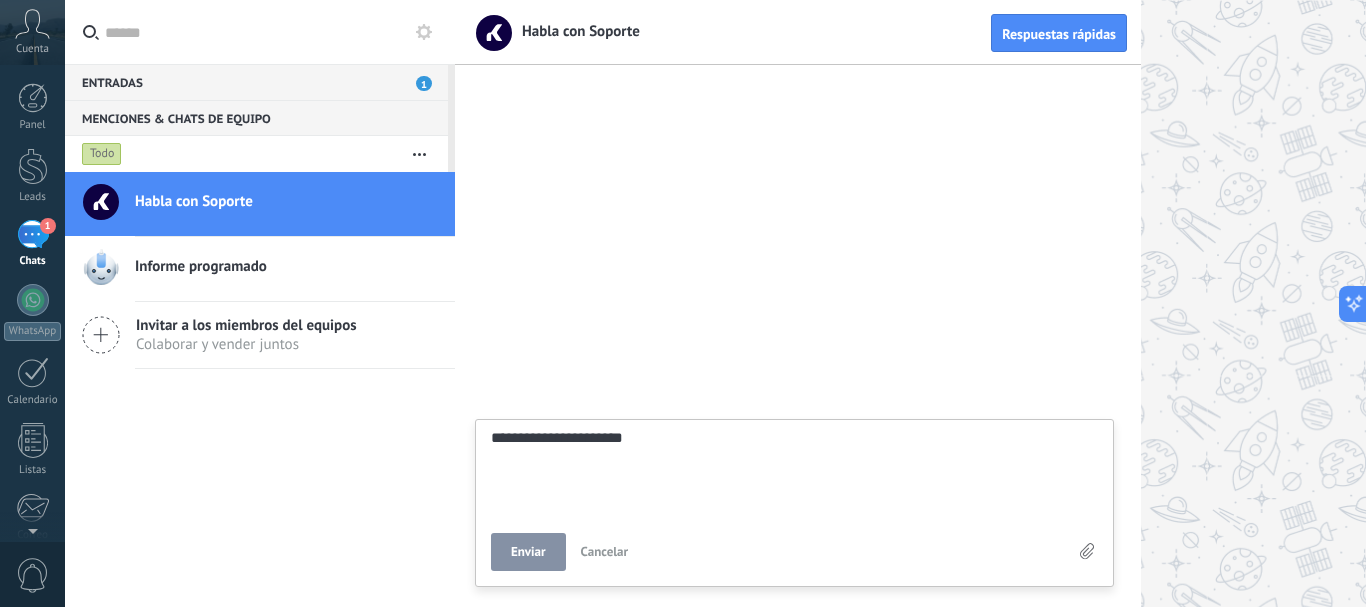 type on "**********" 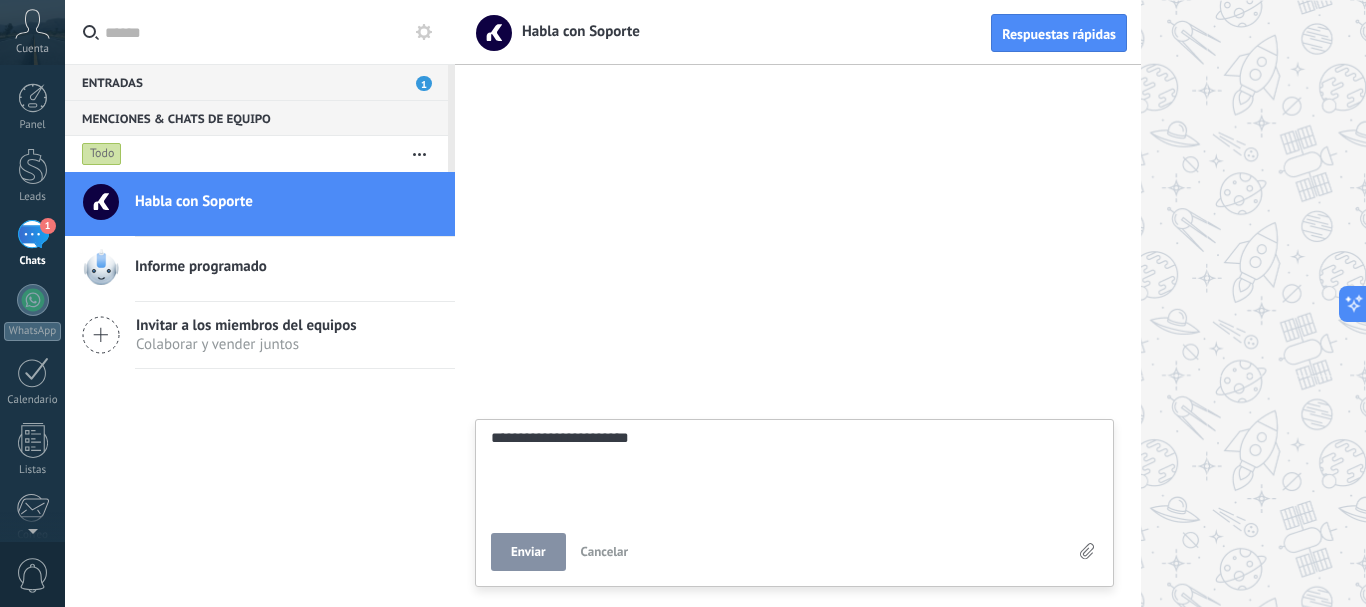type on "**********" 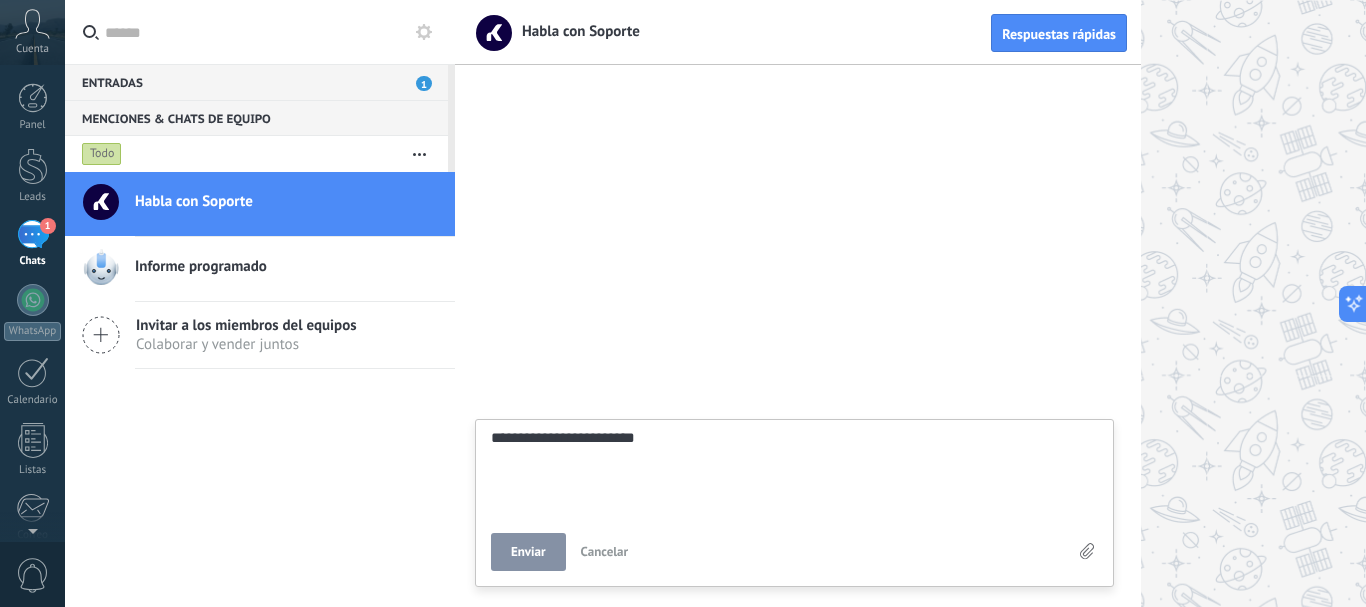 type on "**********" 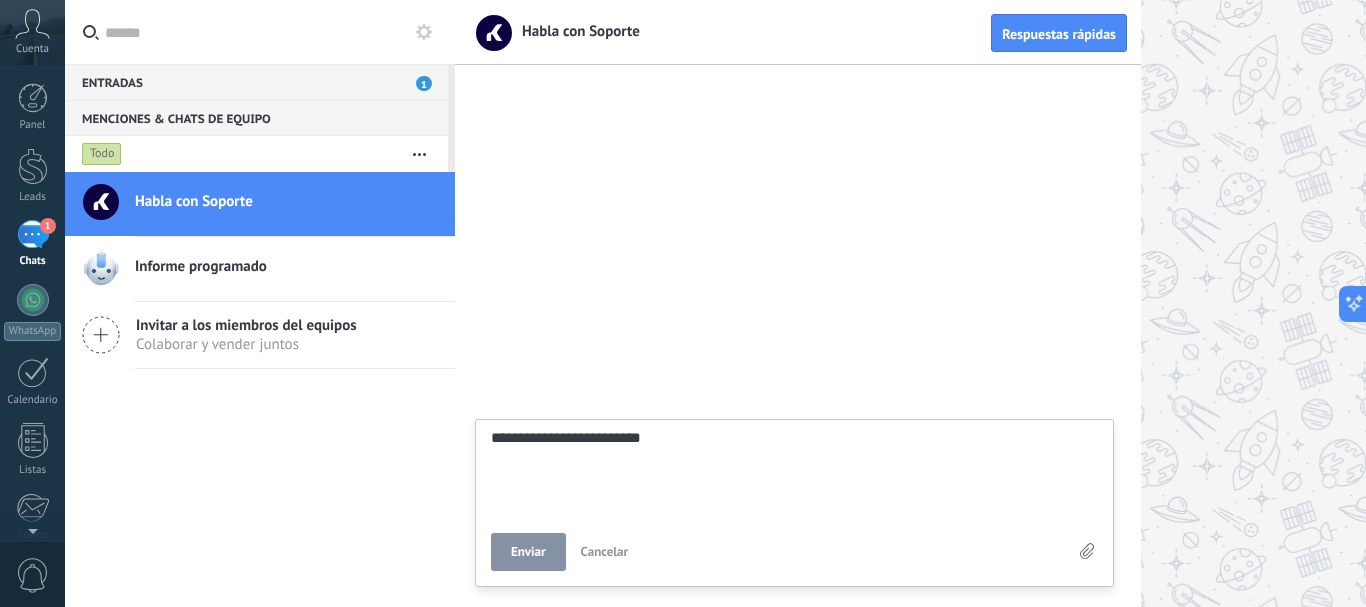 type on "**********" 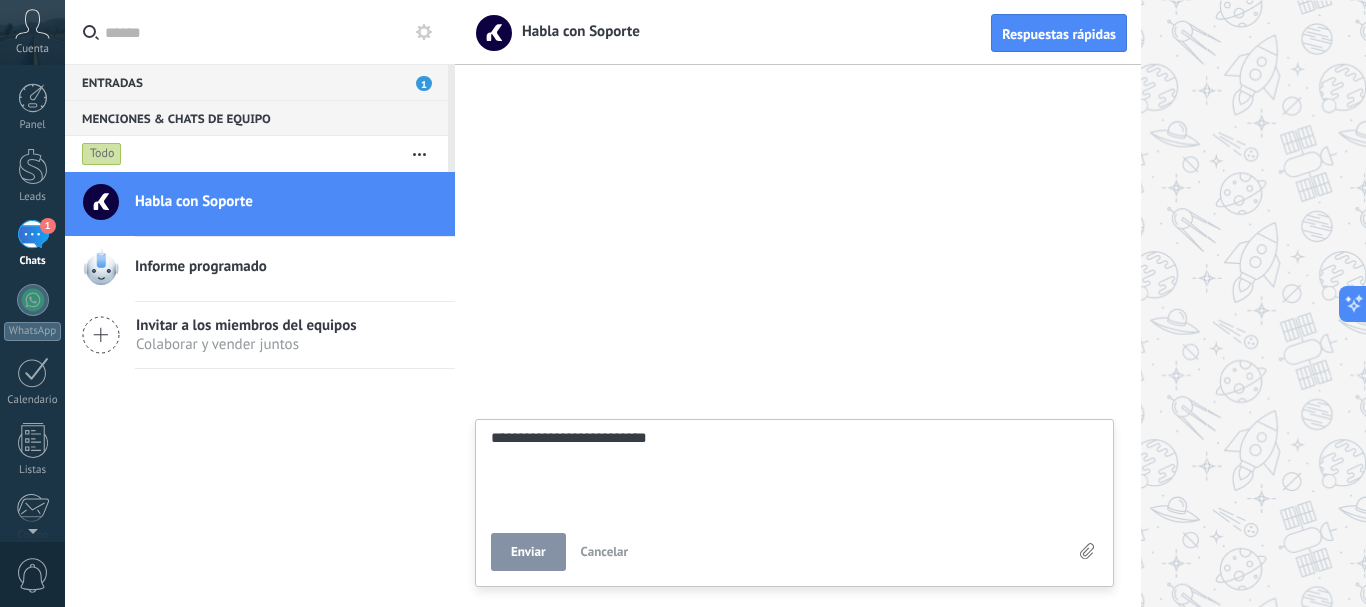 type on "**********" 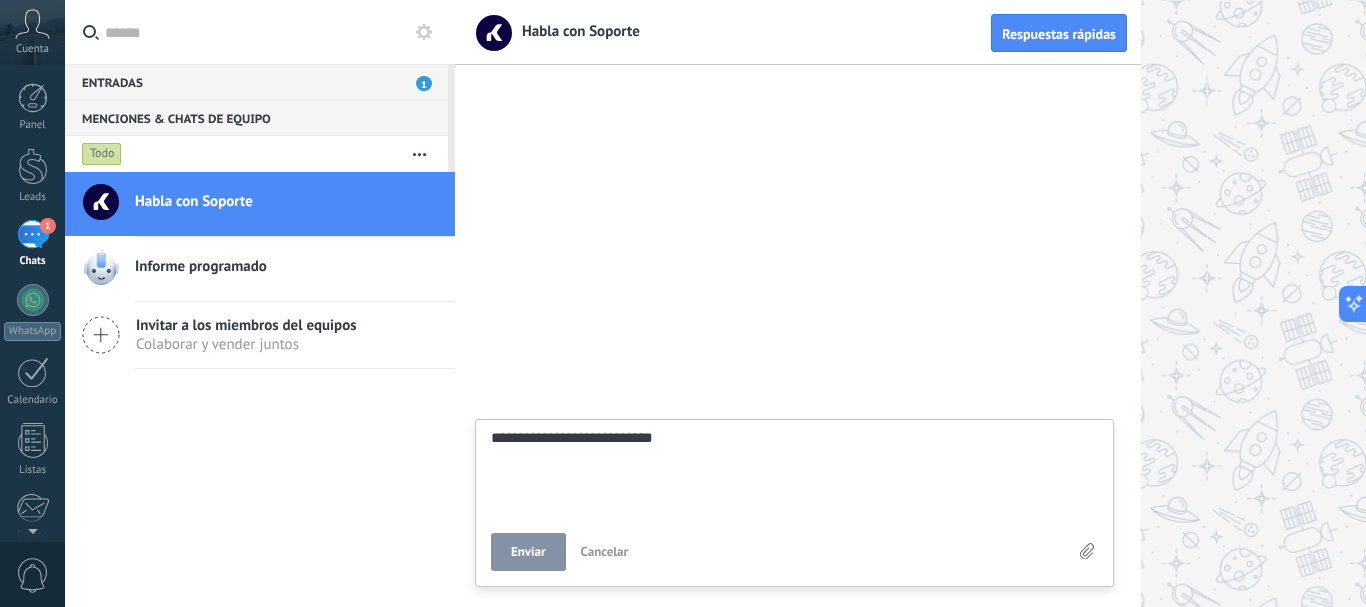 type on "**********" 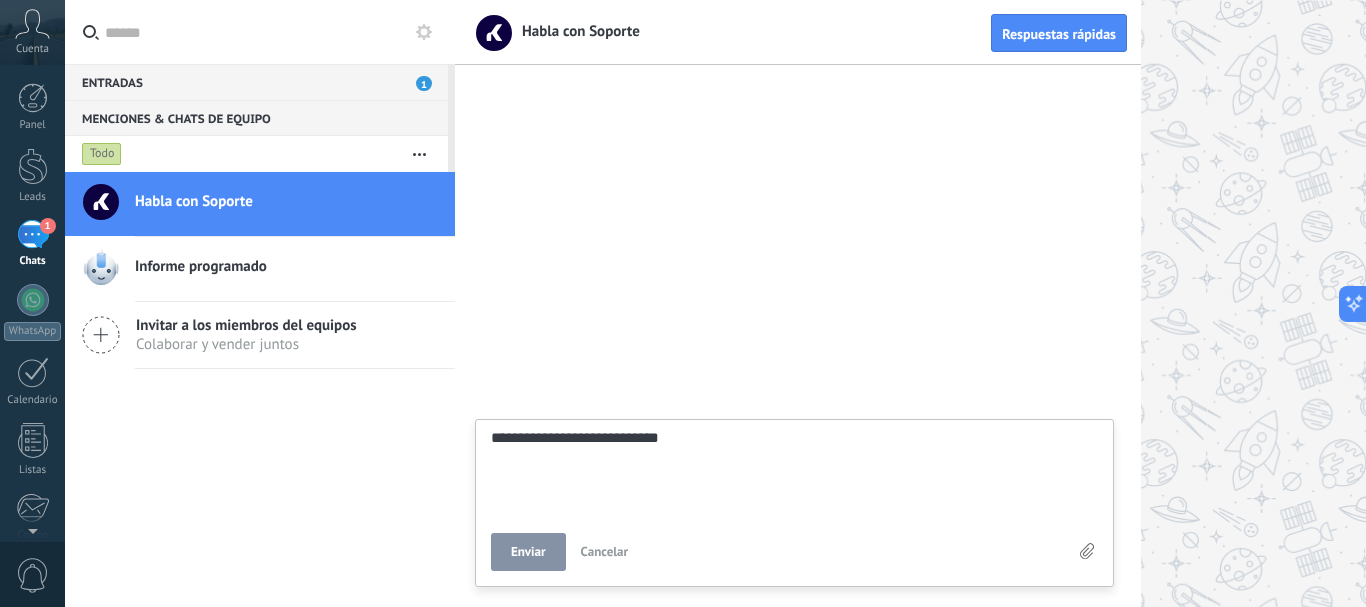 type on "**********" 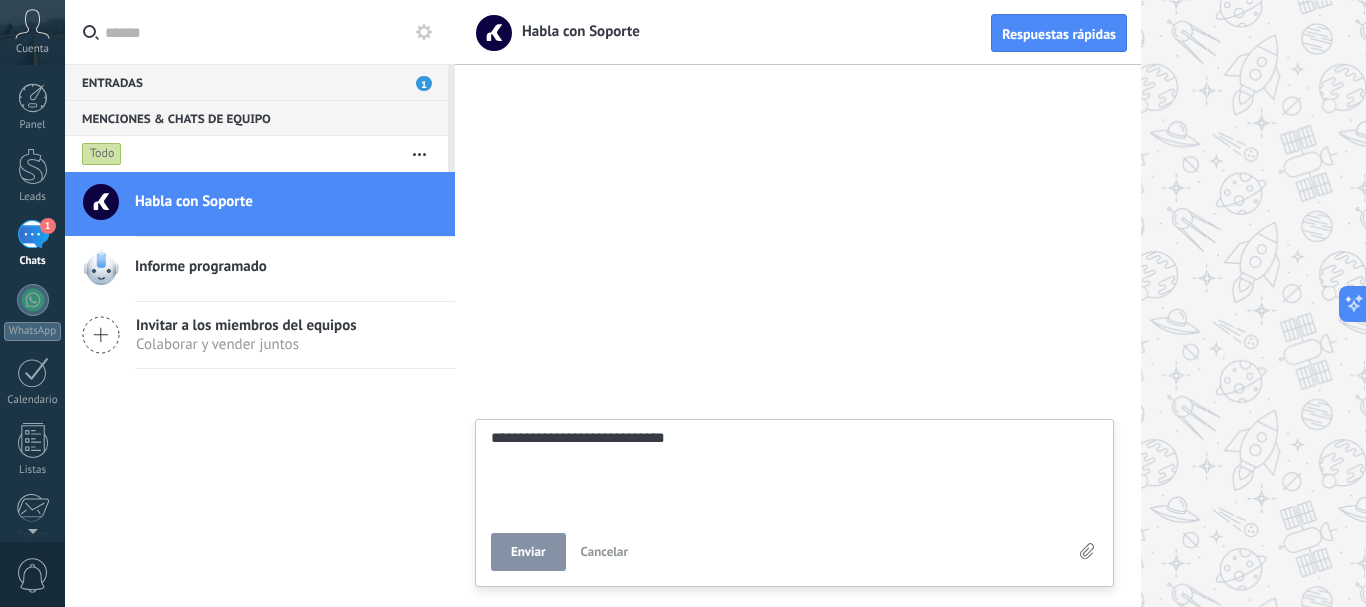 type on "**********" 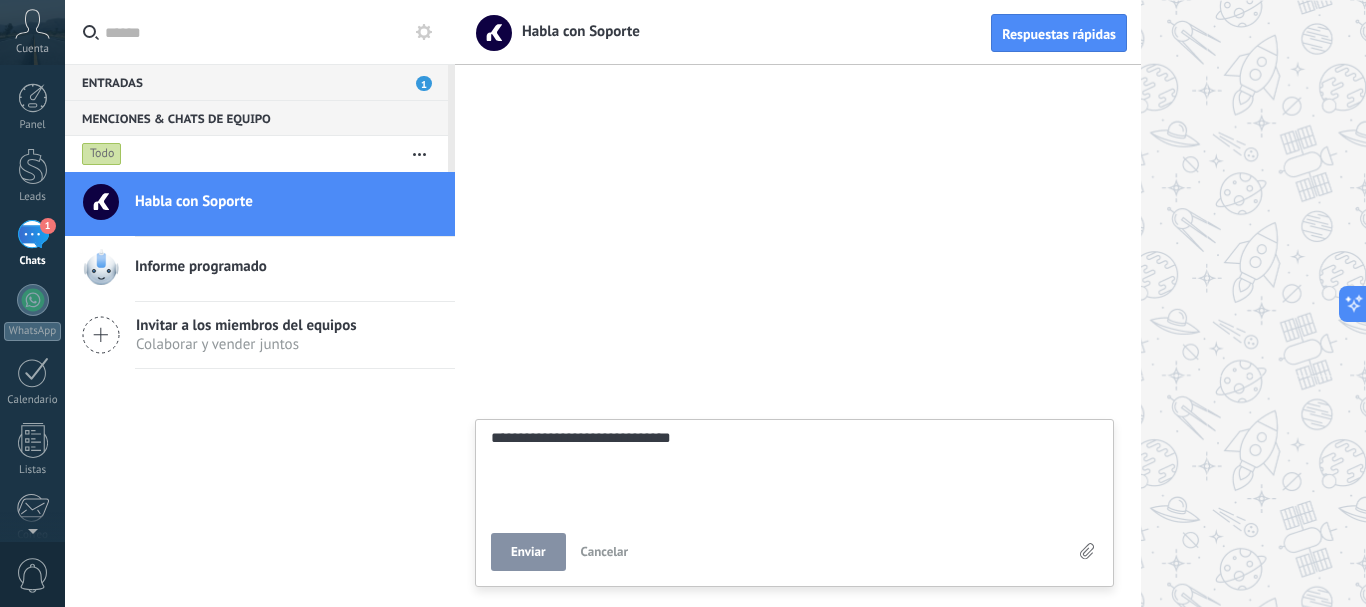 type on "**********" 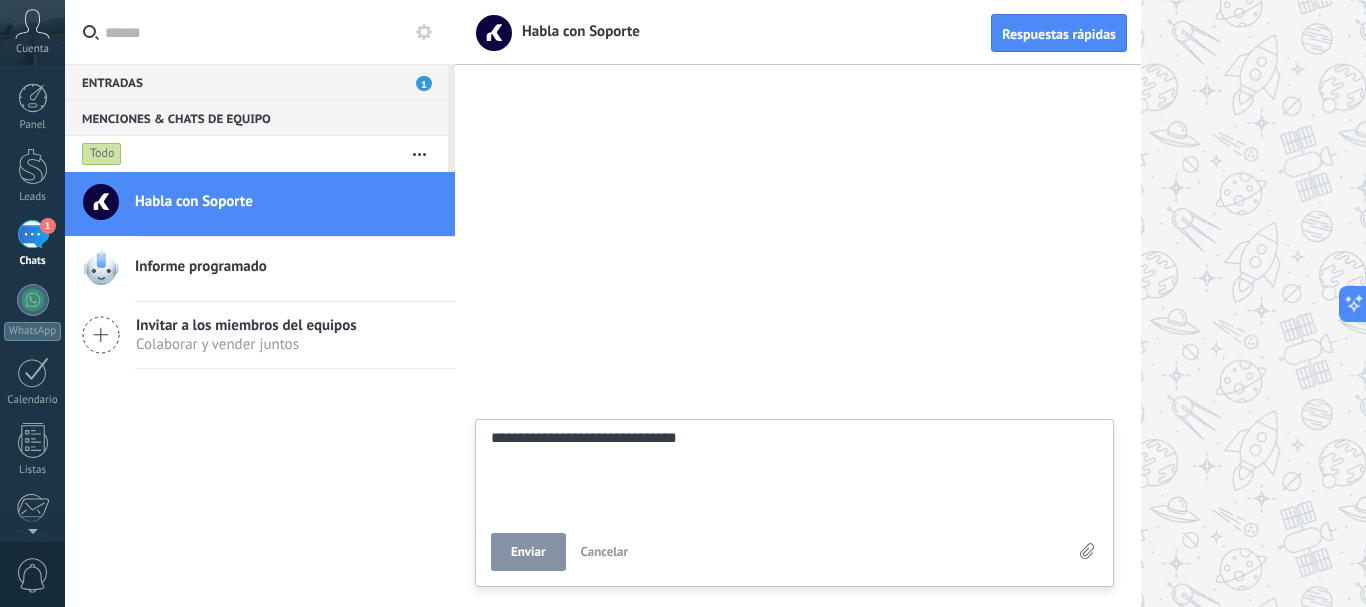 type on "**********" 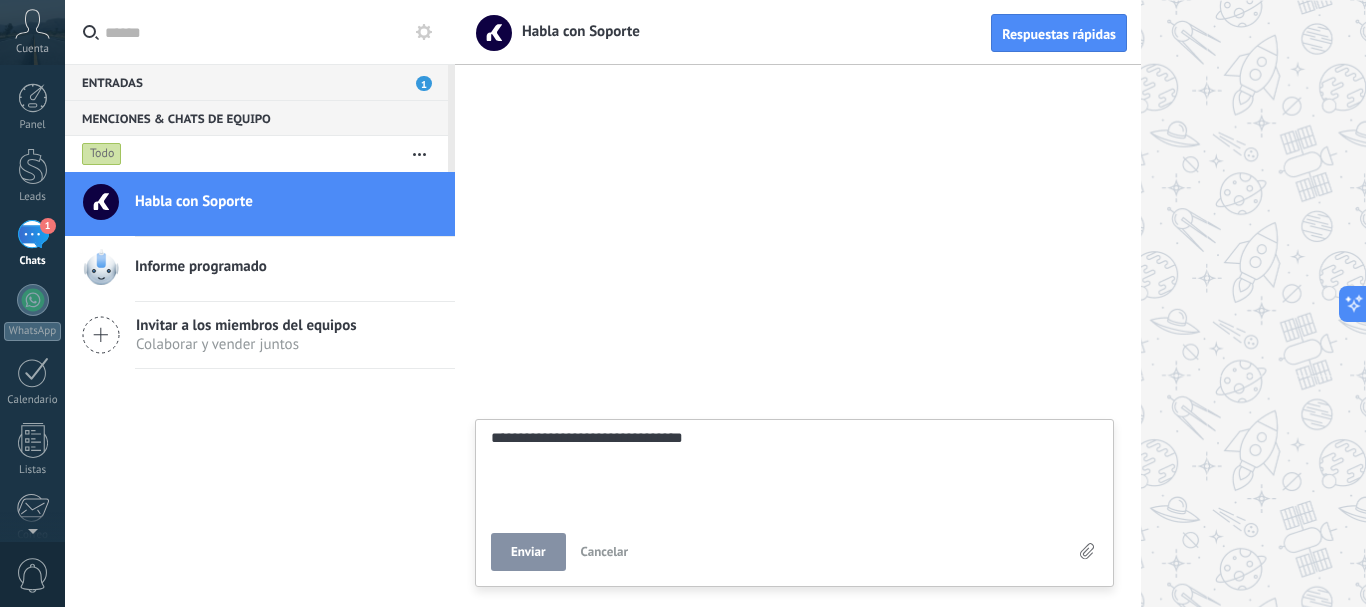 scroll, scrollTop: 19, scrollLeft: 0, axis: vertical 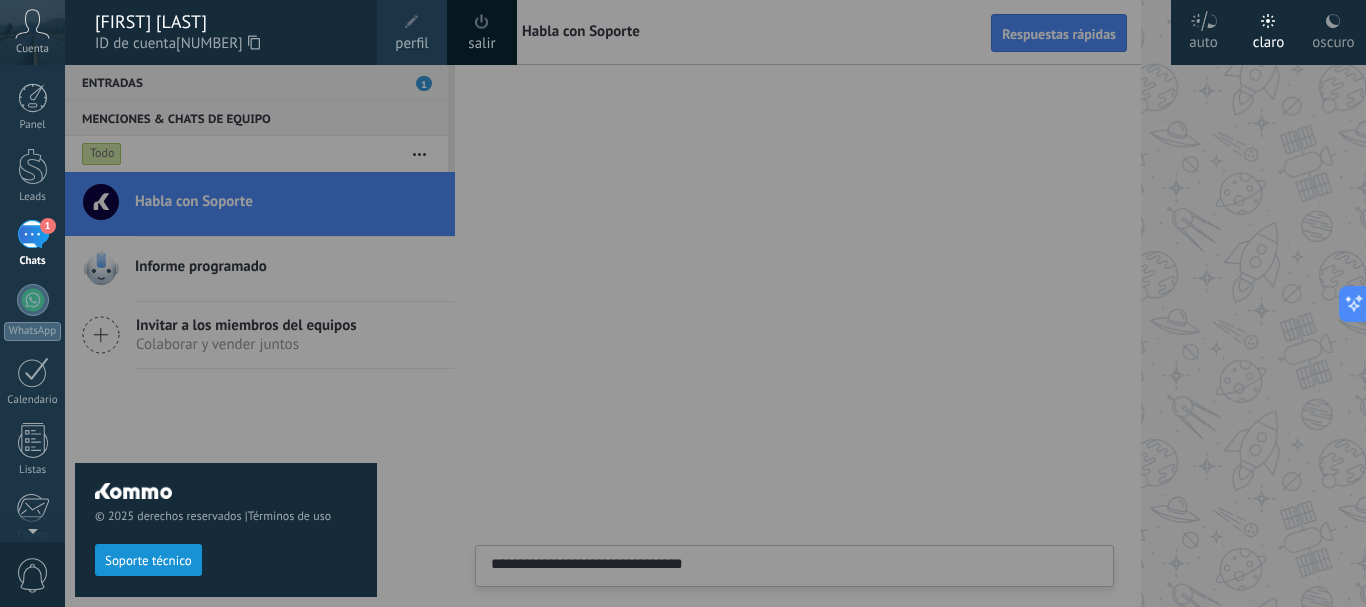 click on "Cuenta" at bounding box center (32, 32) 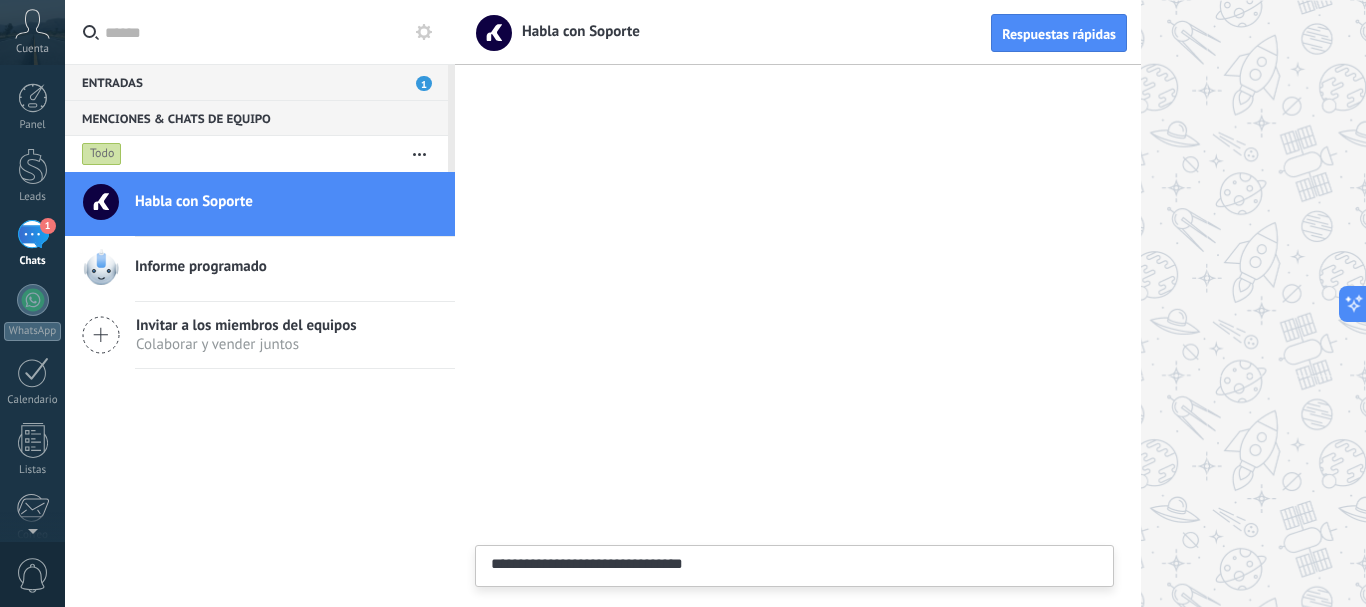 click on "**********" at bounding box center (794, 597) 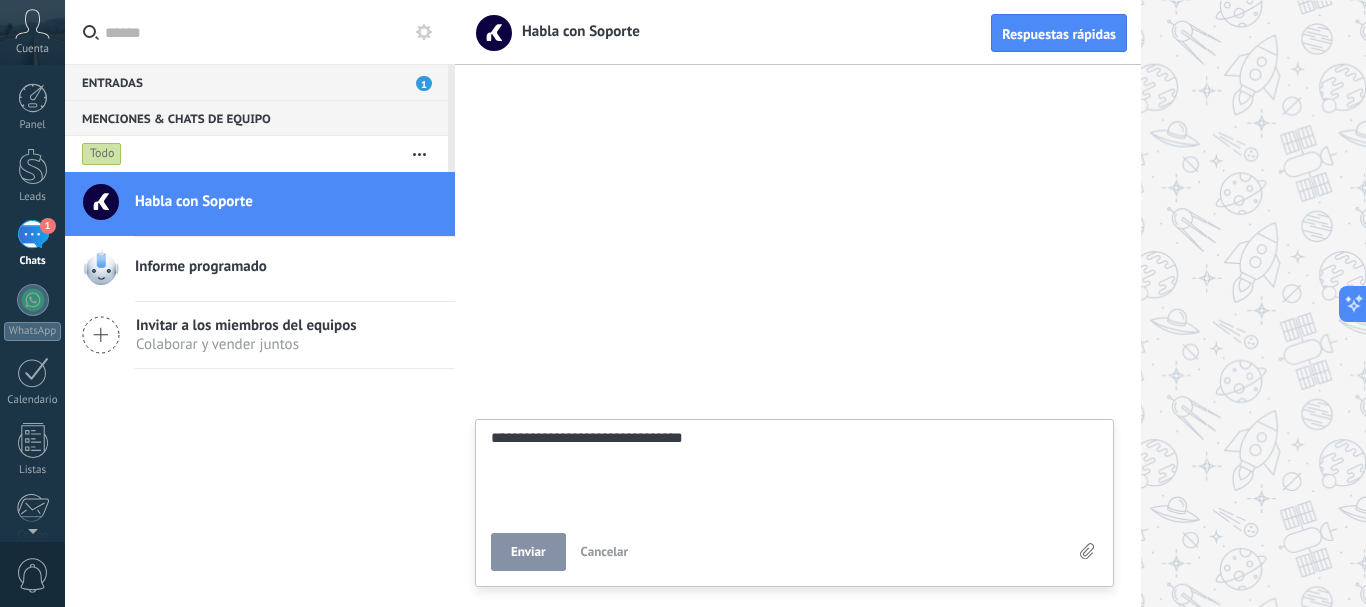 scroll, scrollTop: 19, scrollLeft: 0, axis: vertical 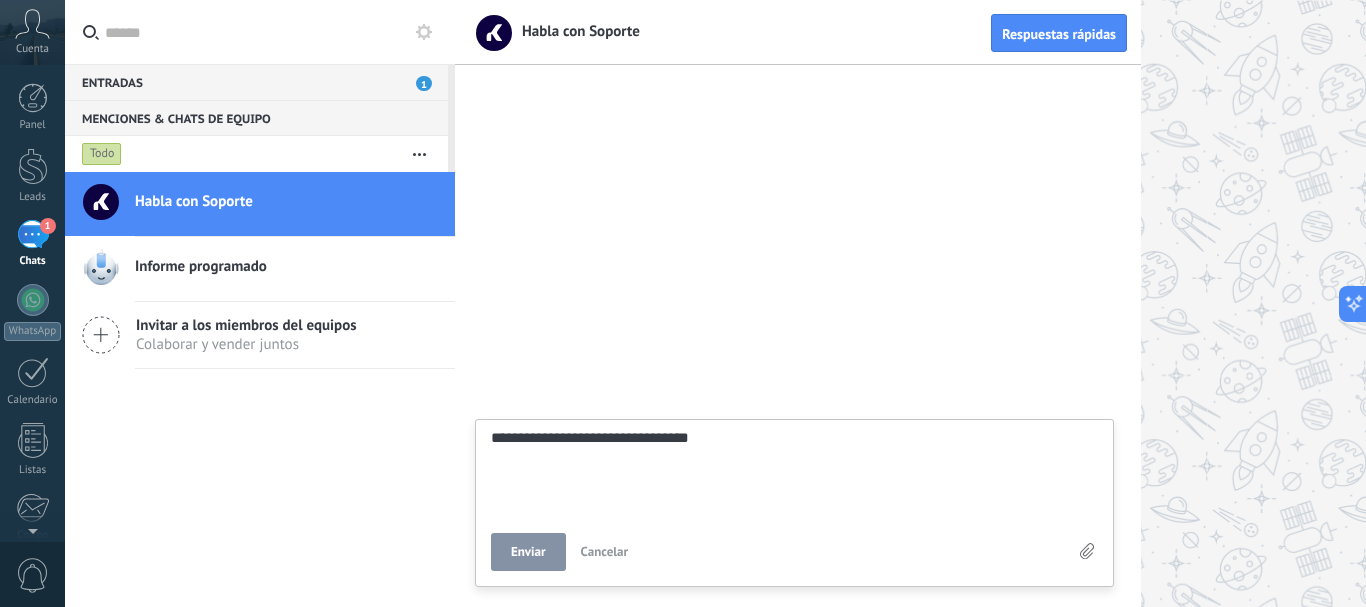 type on "**********" 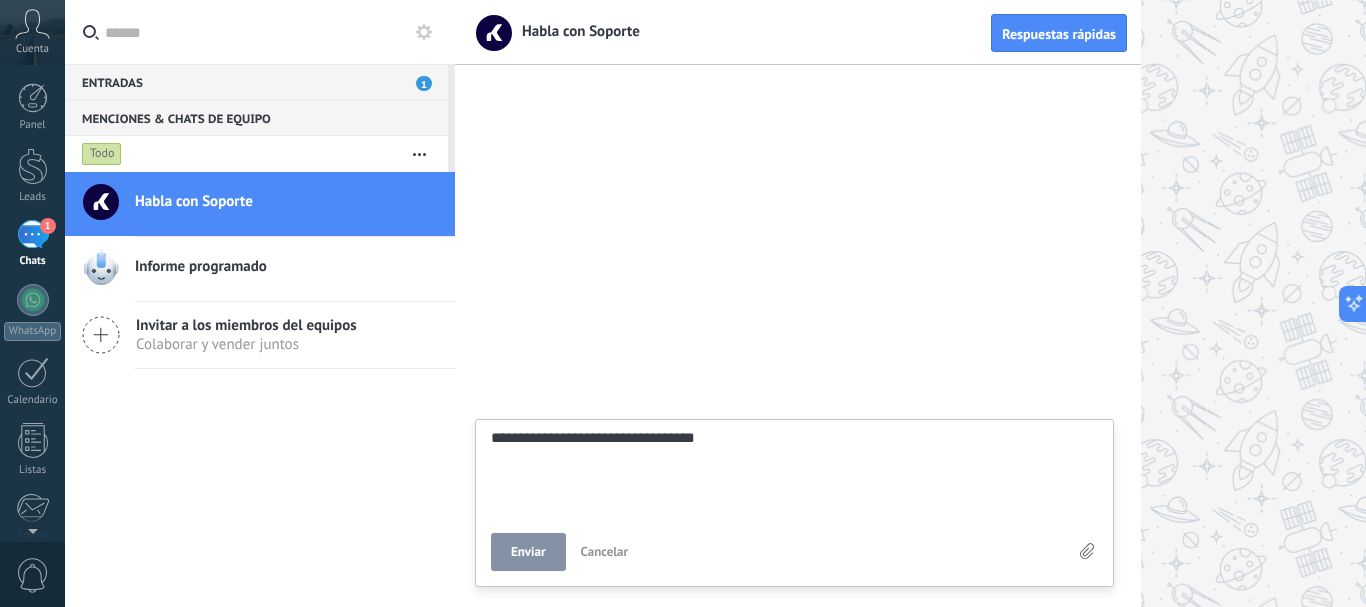 type on "**********" 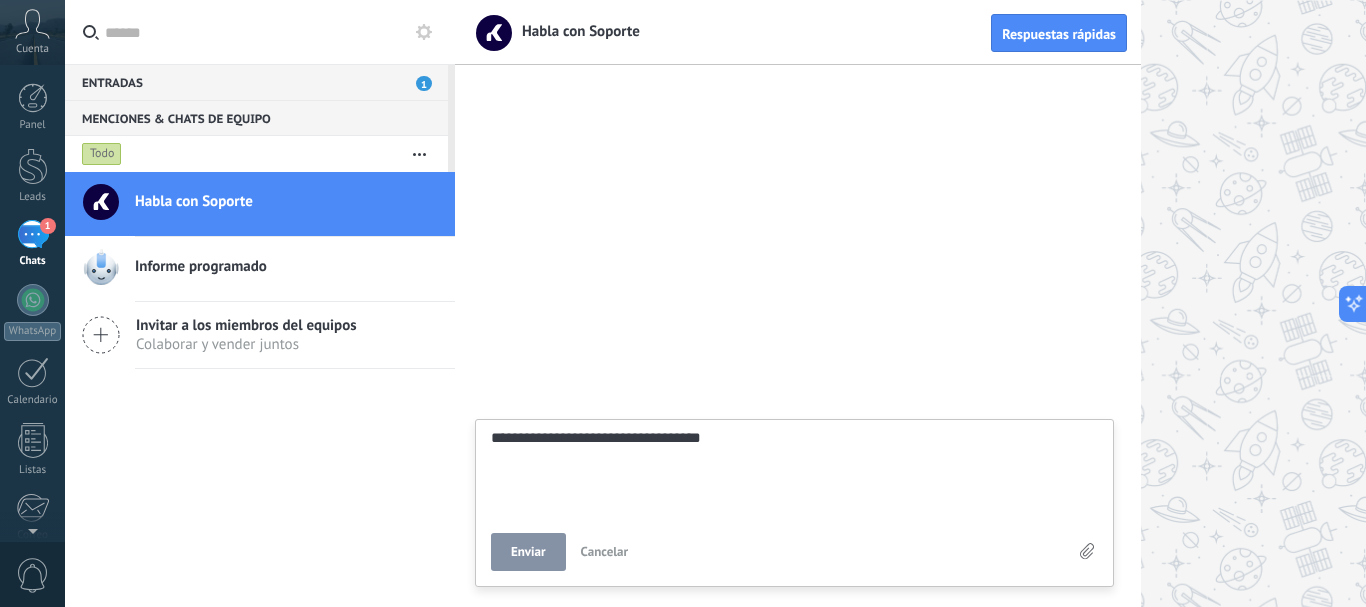 type on "**********" 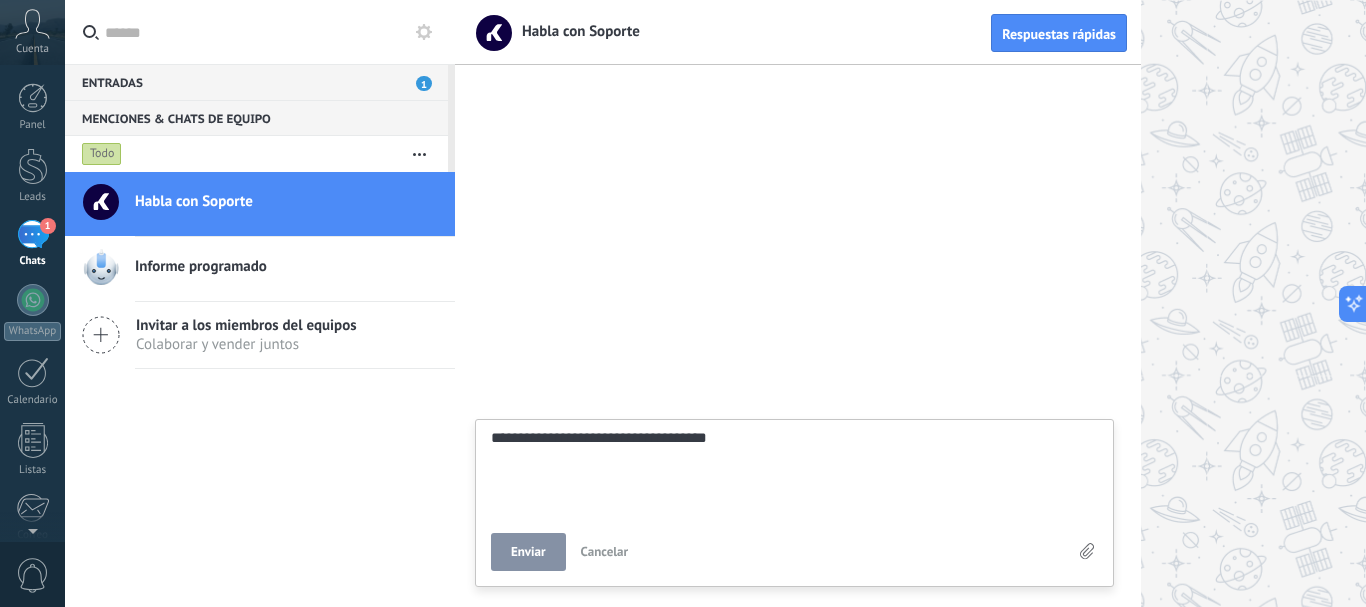 type on "**********" 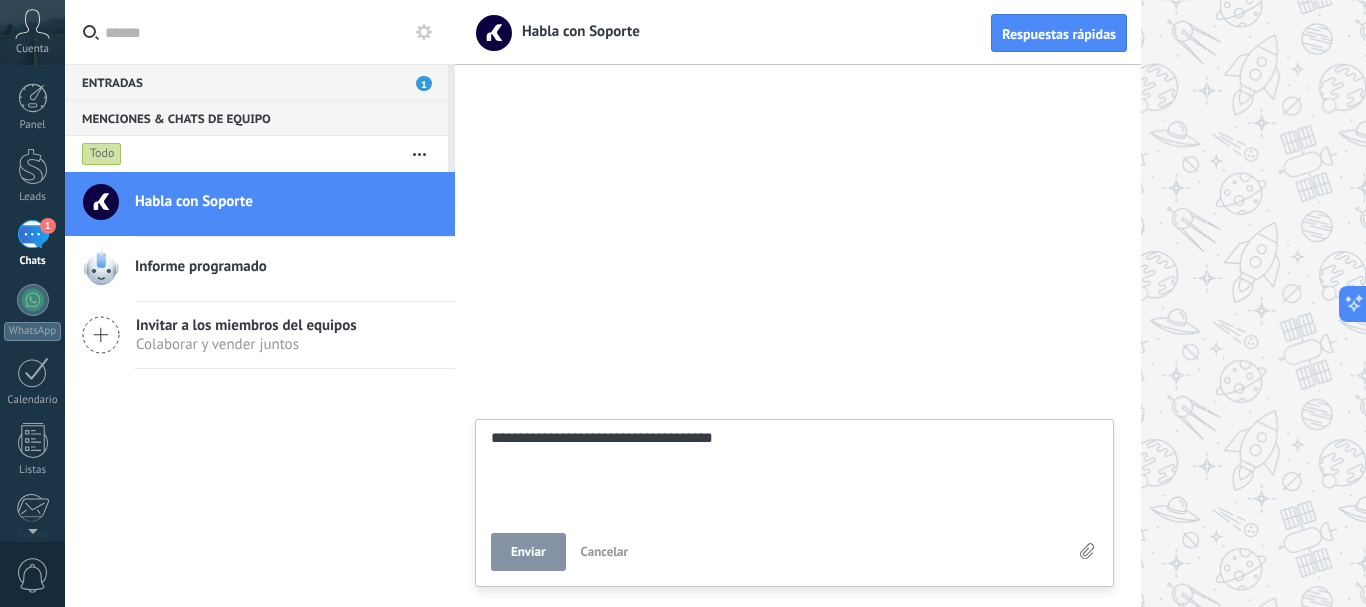 type on "**********" 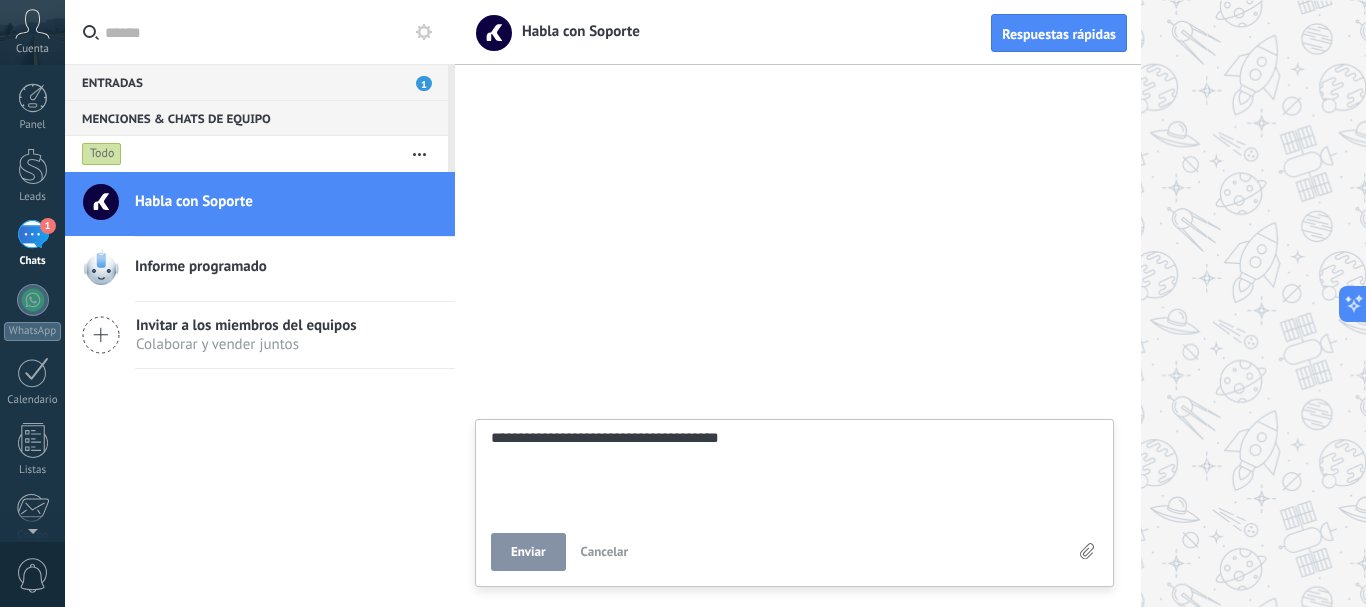 type on "**********" 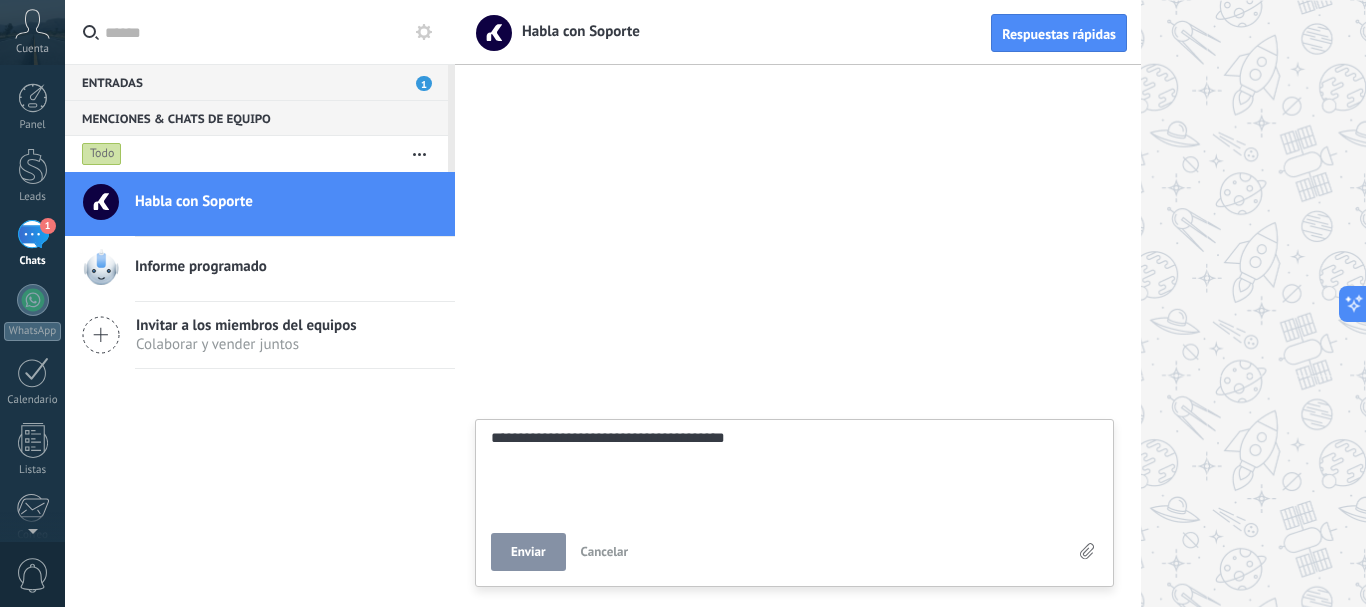 type on "**********" 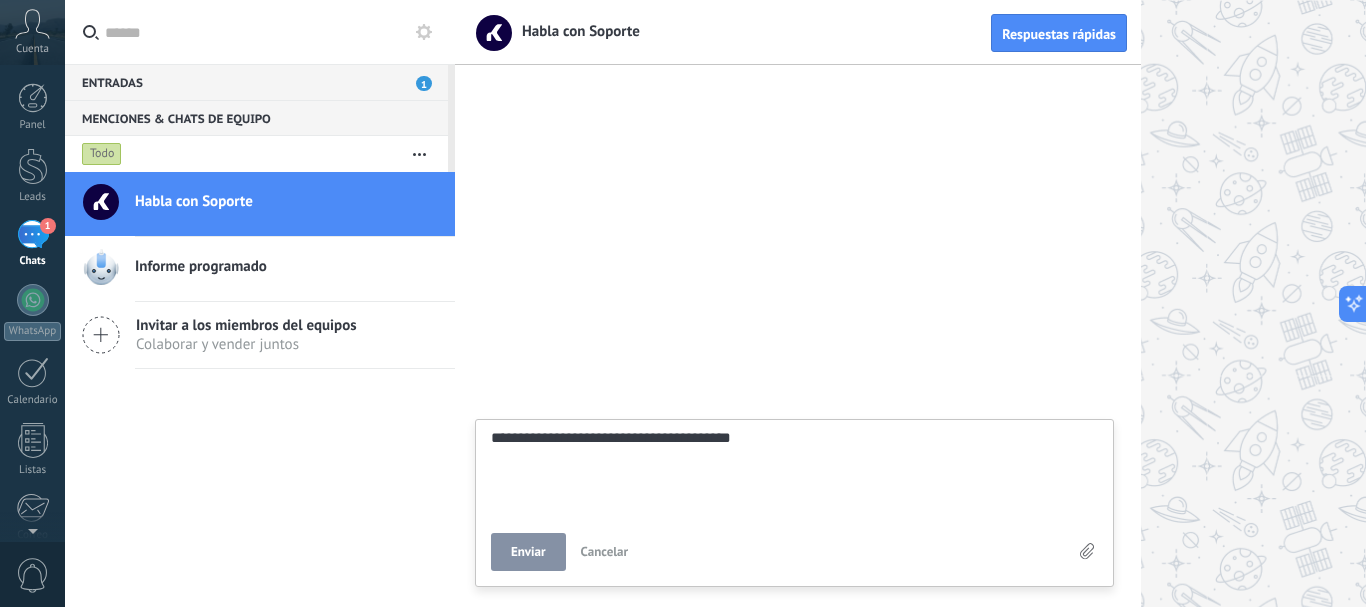 type on "**********" 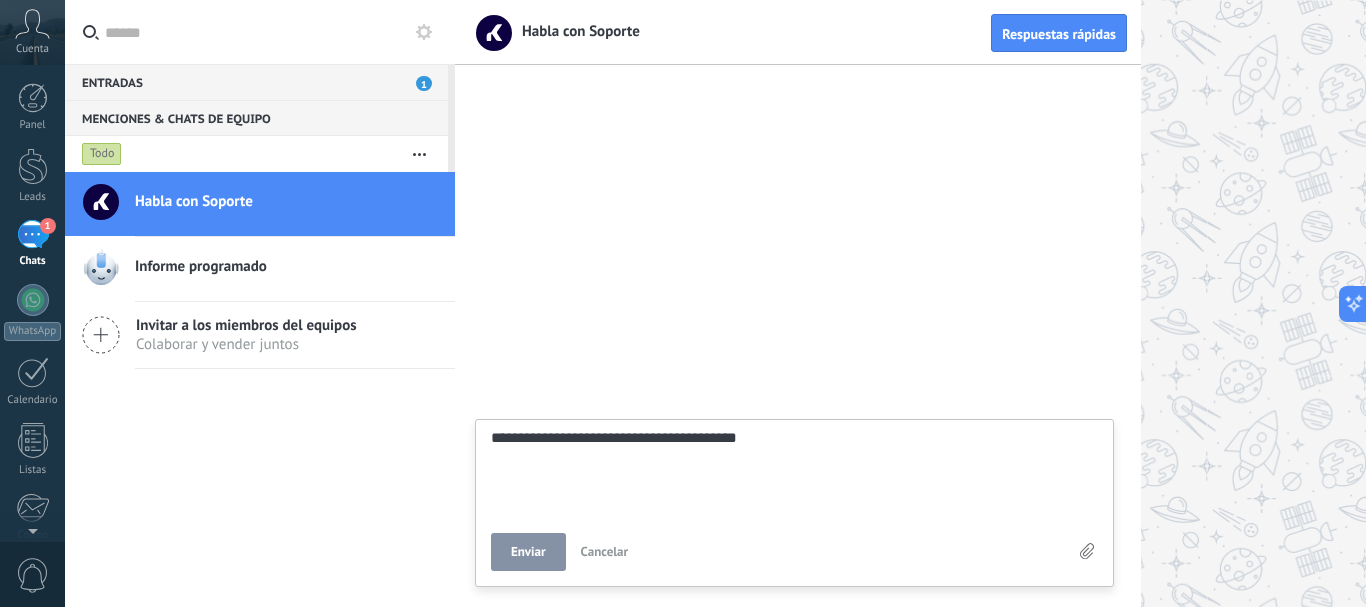 type on "**********" 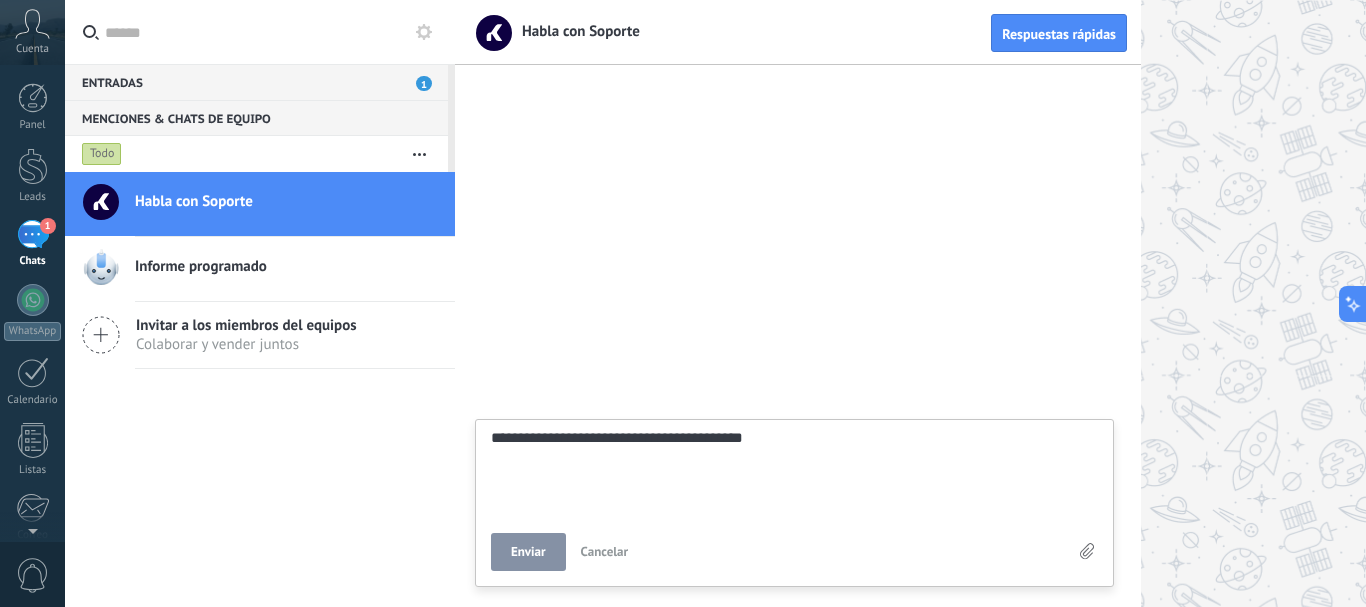 type on "**********" 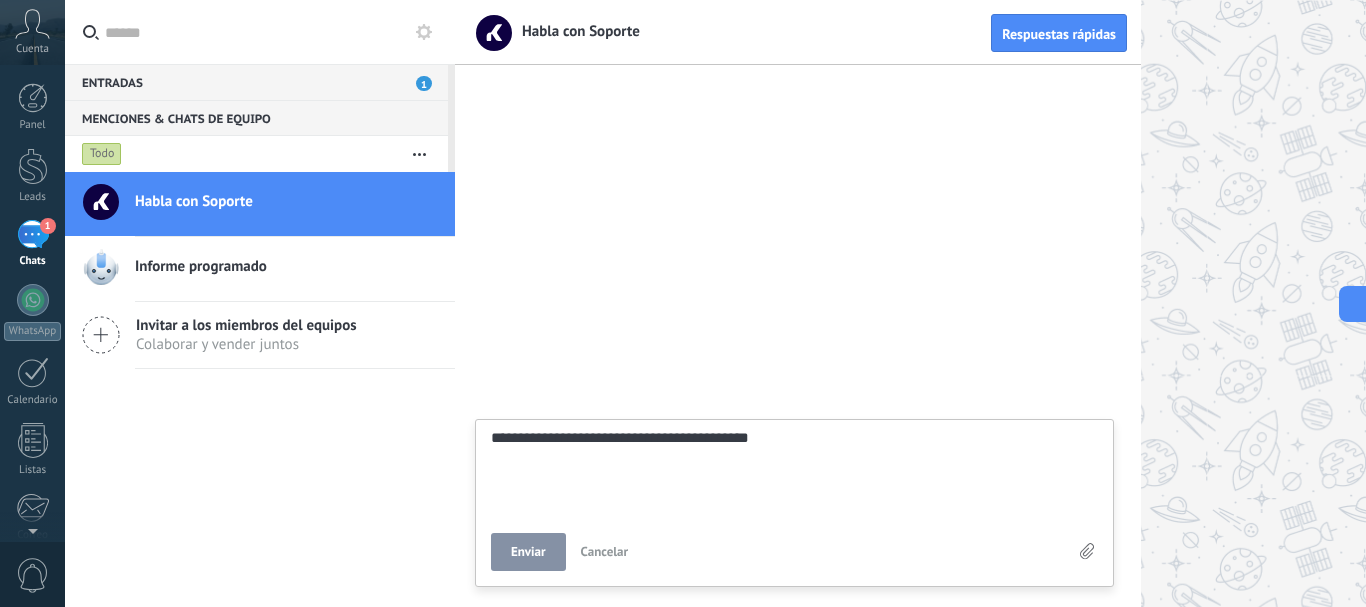 type on "**********" 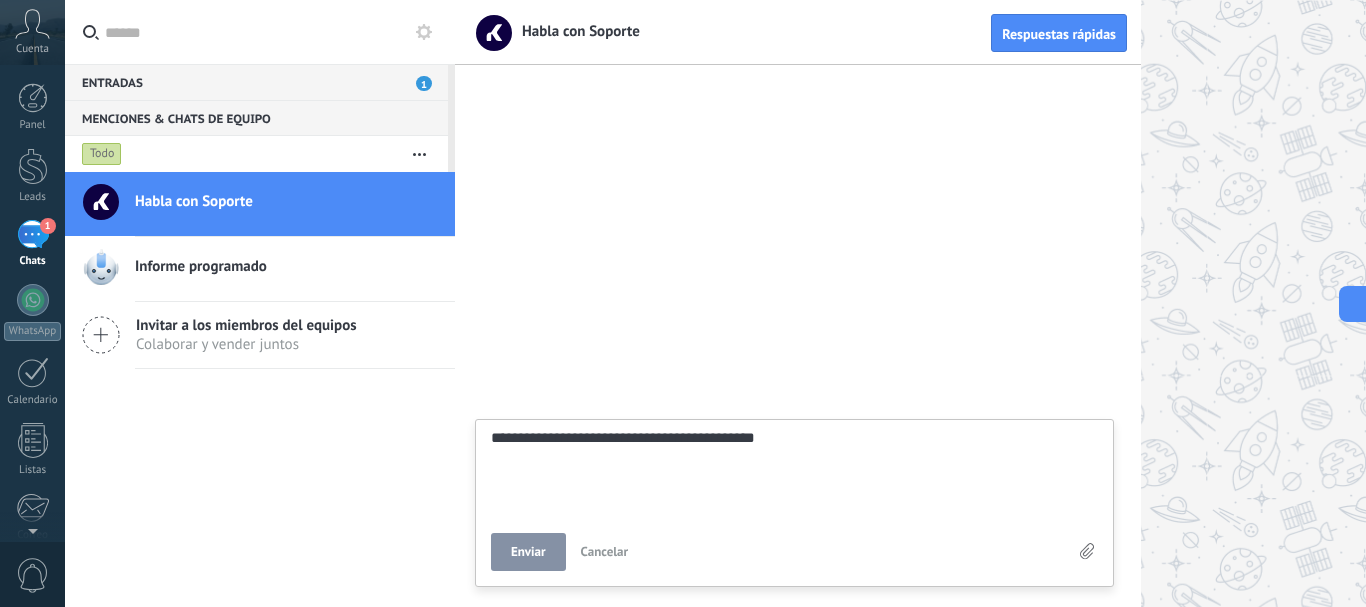 scroll, scrollTop: 19, scrollLeft: 0, axis: vertical 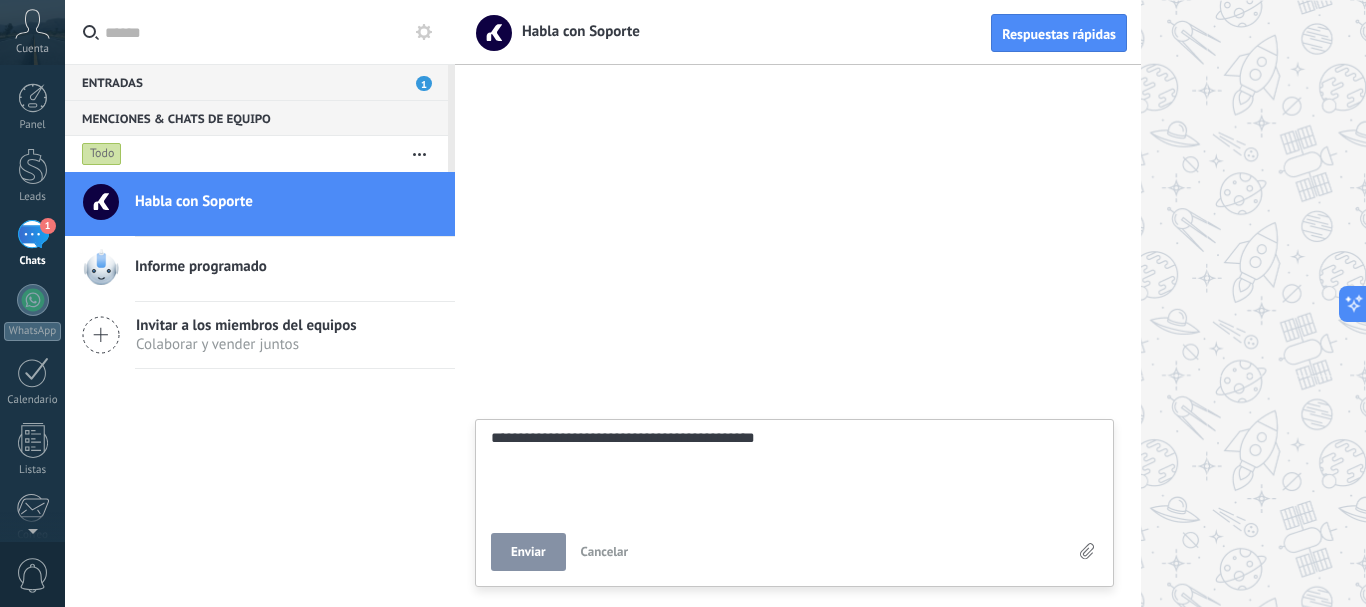 type on "**********" 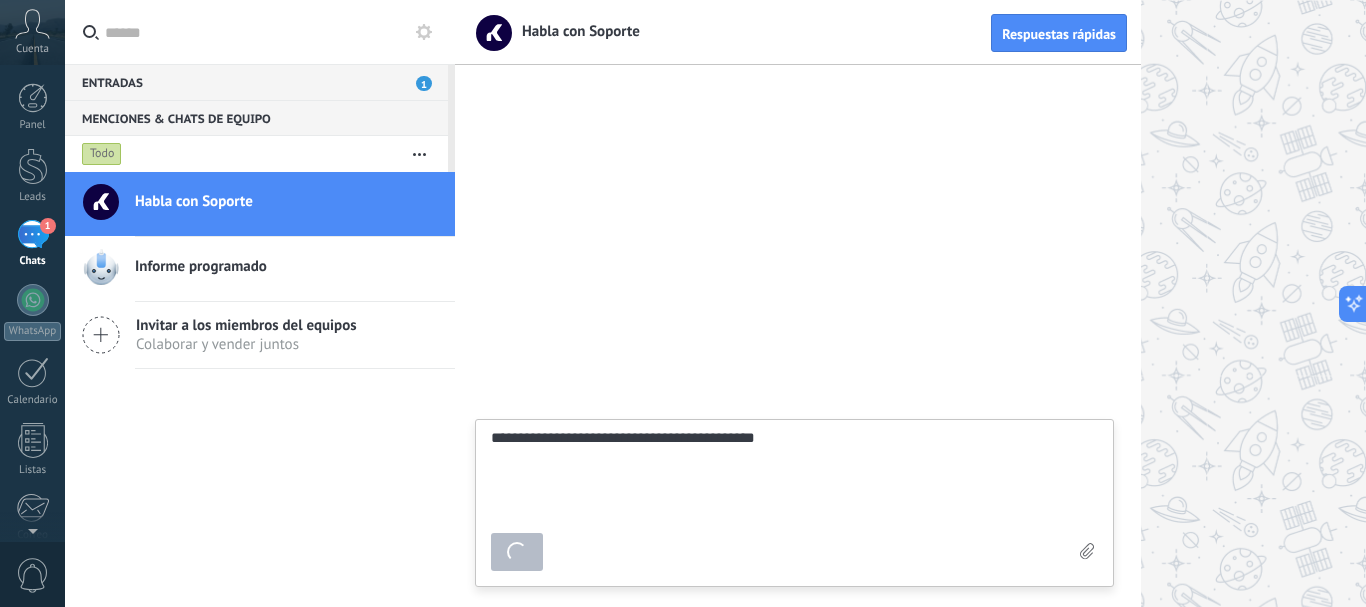type on "*******" 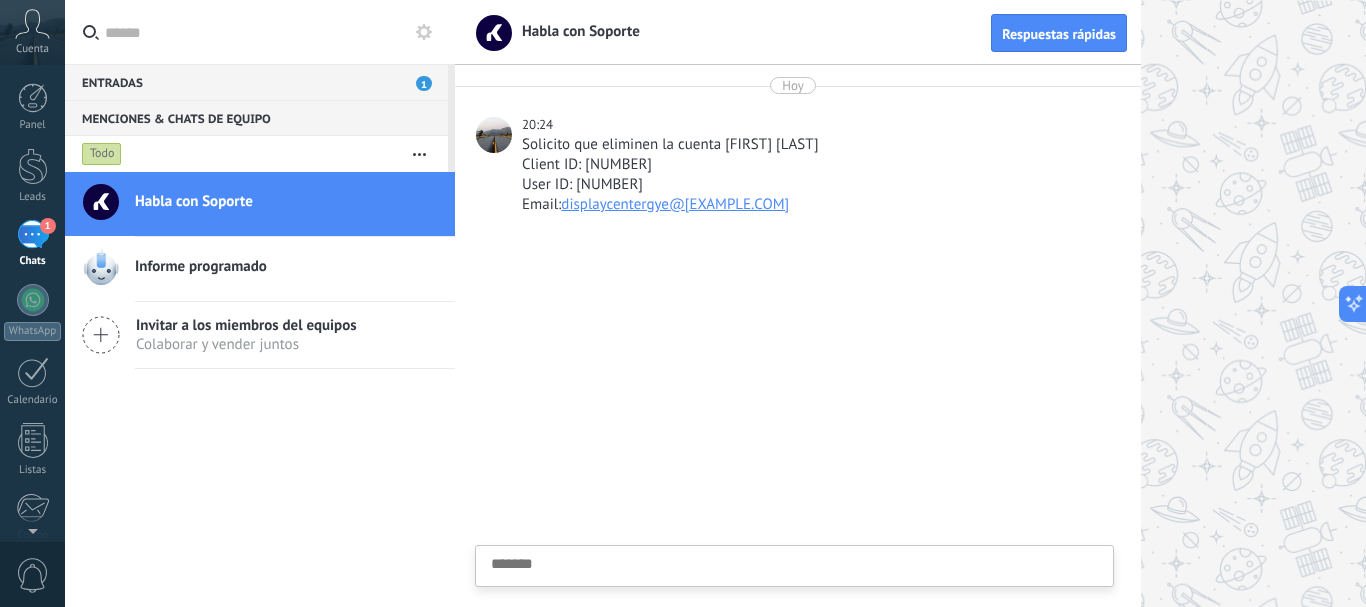 scroll, scrollTop: 19, scrollLeft: 0, axis: vertical 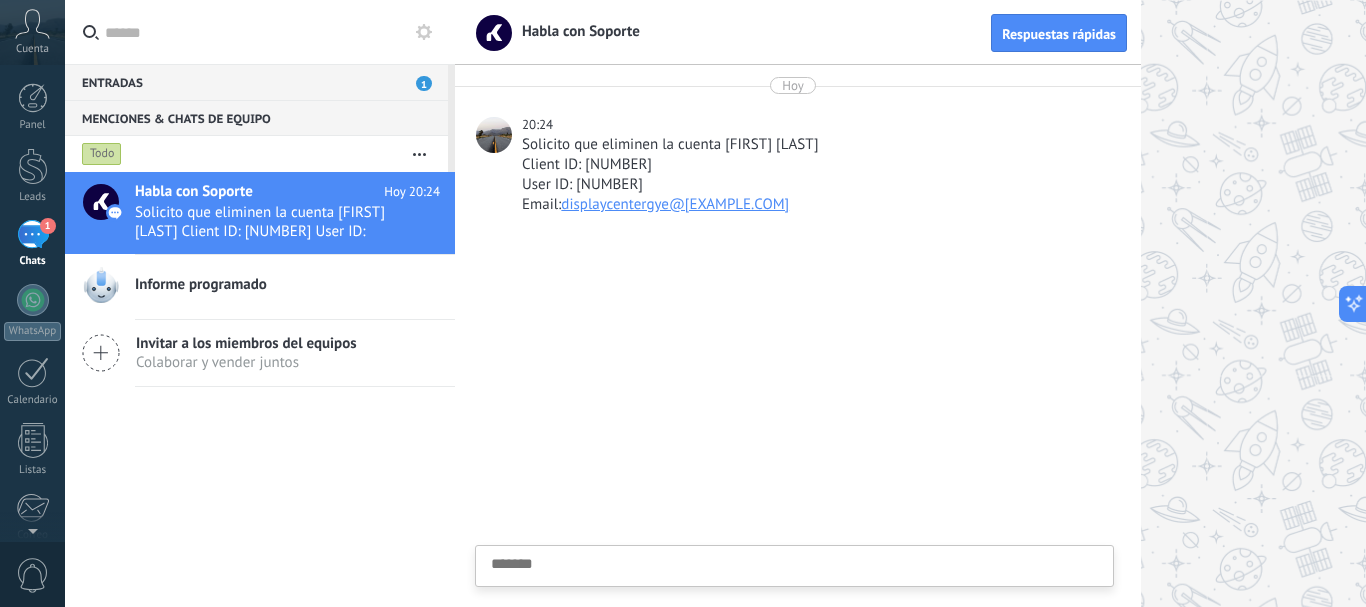 click 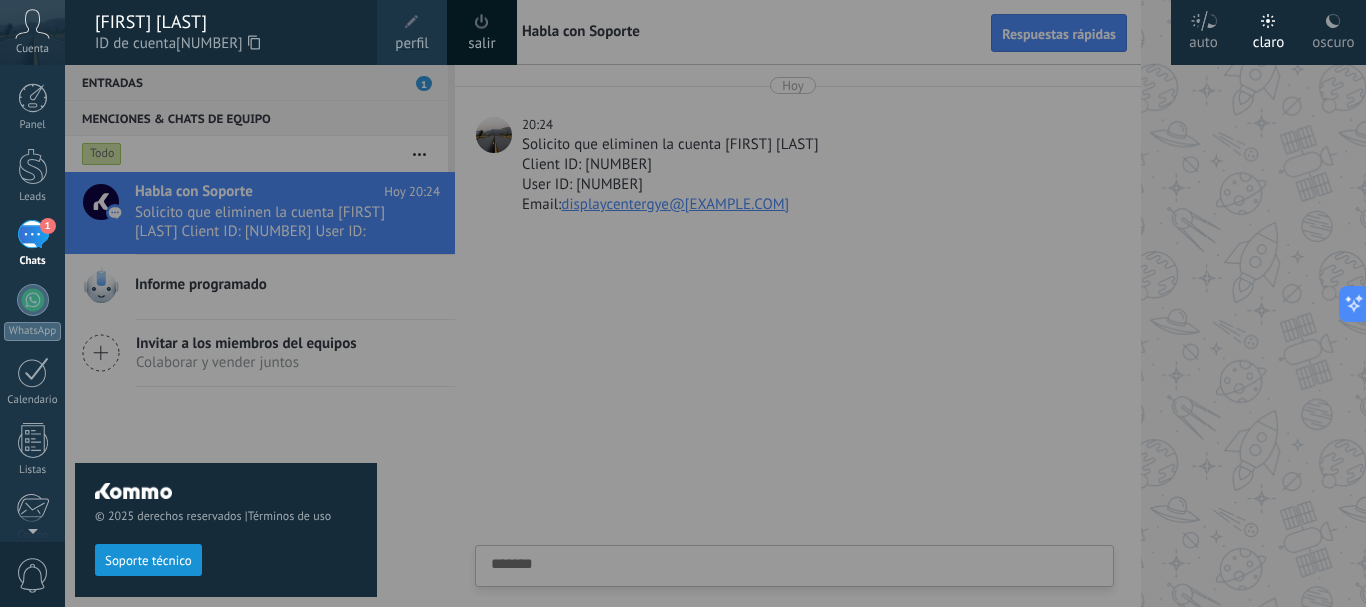 click at bounding box center [748, 303] 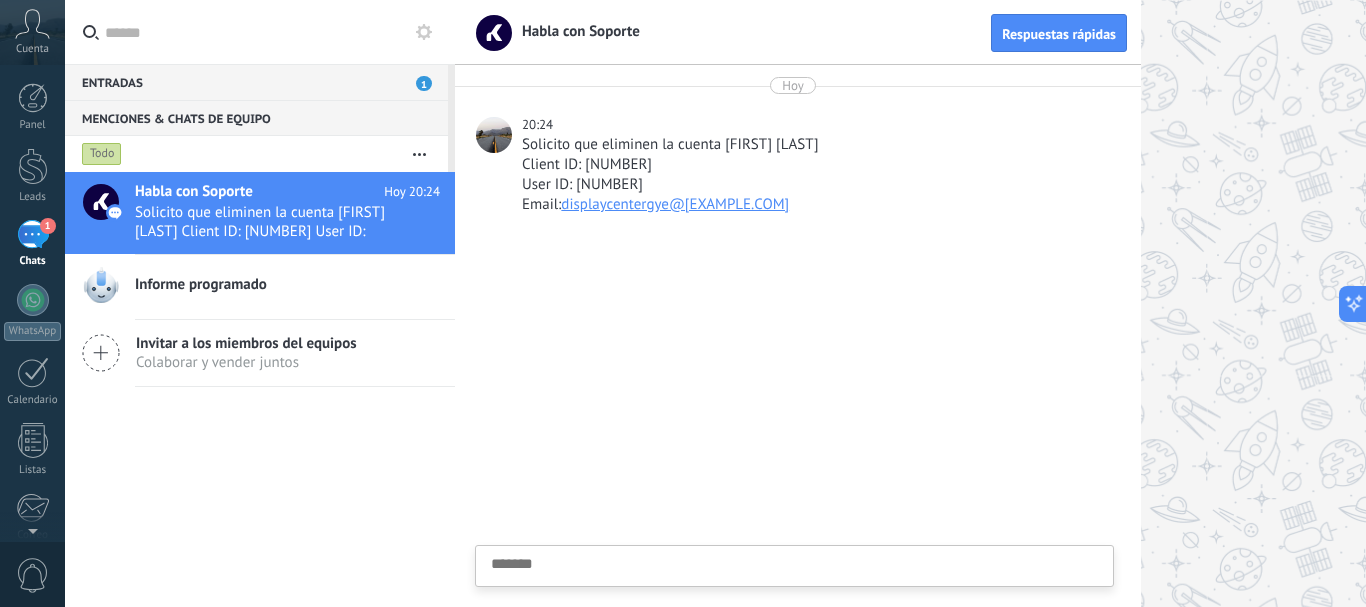 click on "Informe programado" at bounding box center [201, 285] 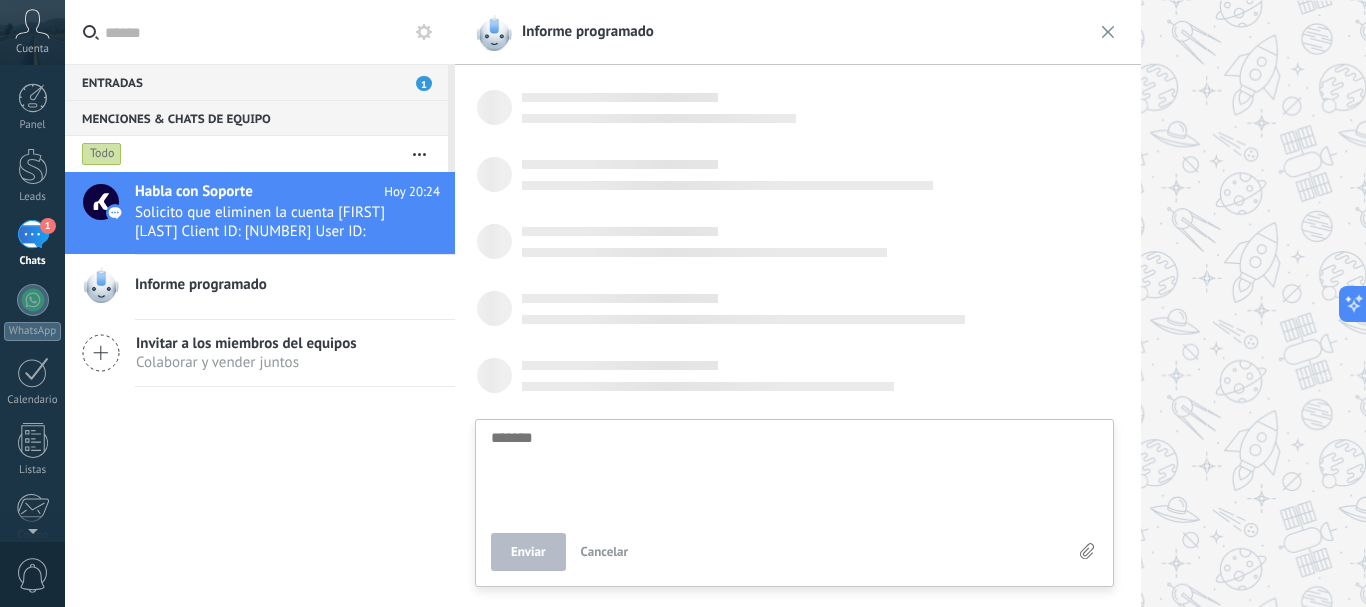 scroll, scrollTop: 19, scrollLeft: 0, axis: vertical 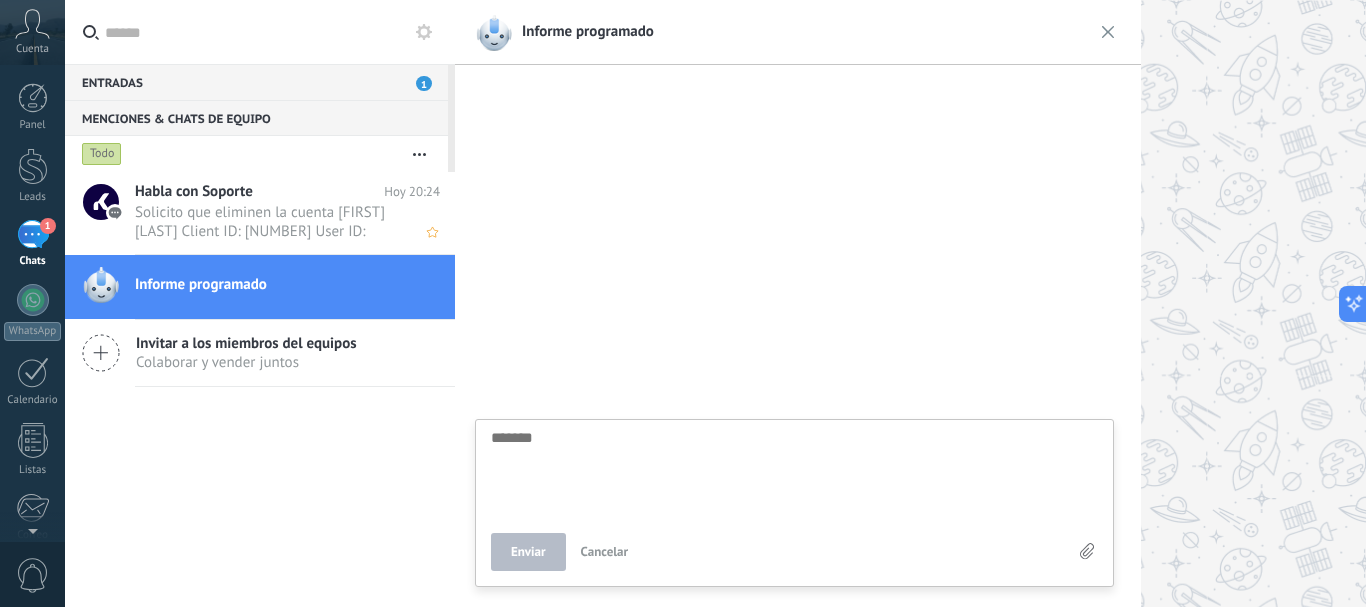 click on "Solicito que eliminen la cuenta [FIRST] [LAST]
Client ID: [NUMBER]
User ID: [NUMBER]
Email: displaycentergye@[EXAMPLE.COM]" at bounding box center (268, 222) 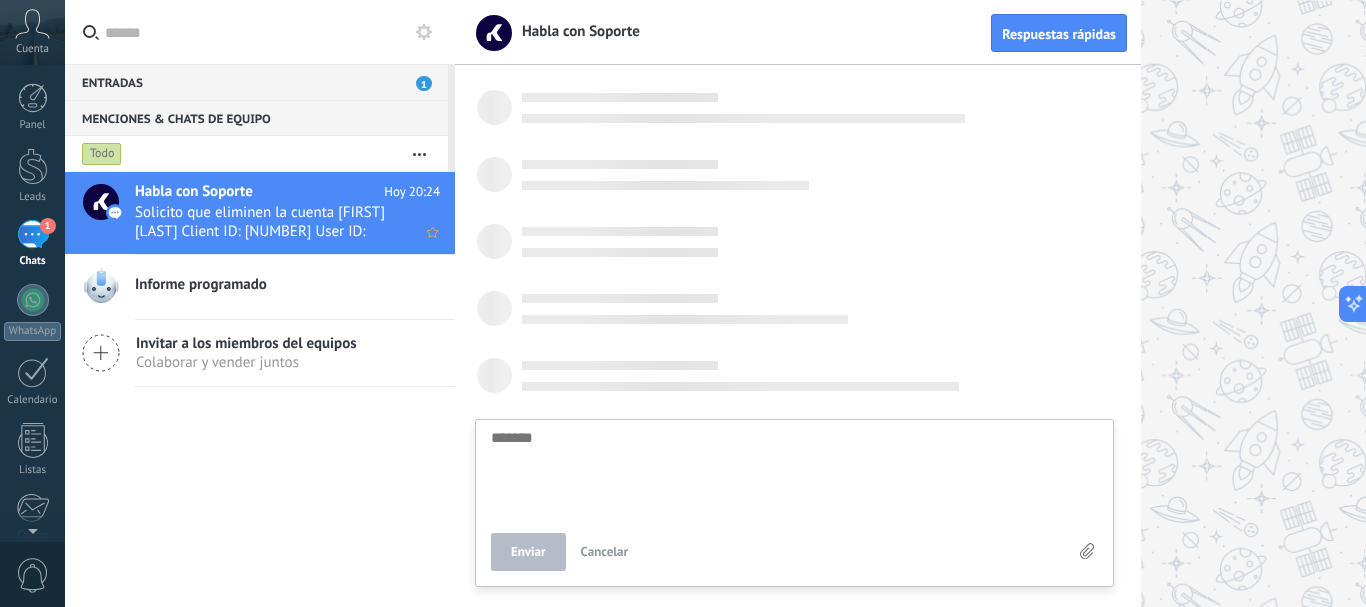 scroll, scrollTop: 19, scrollLeft: 0, axis: vertical 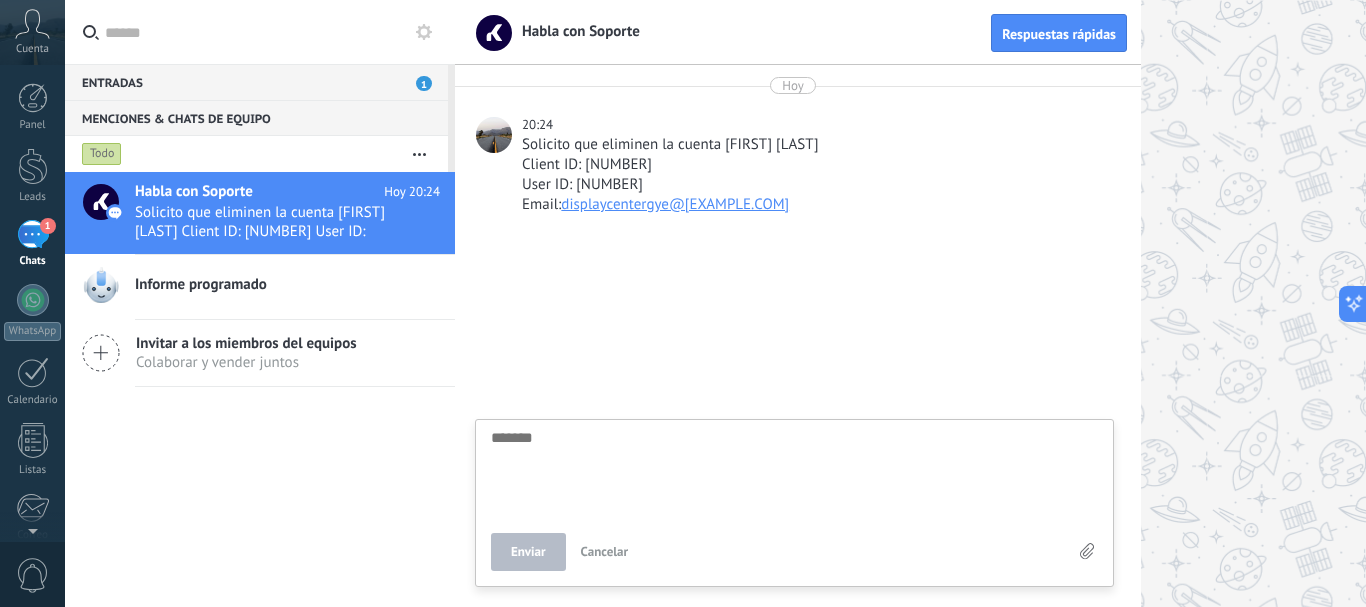 click at bounding box center (798, 420) 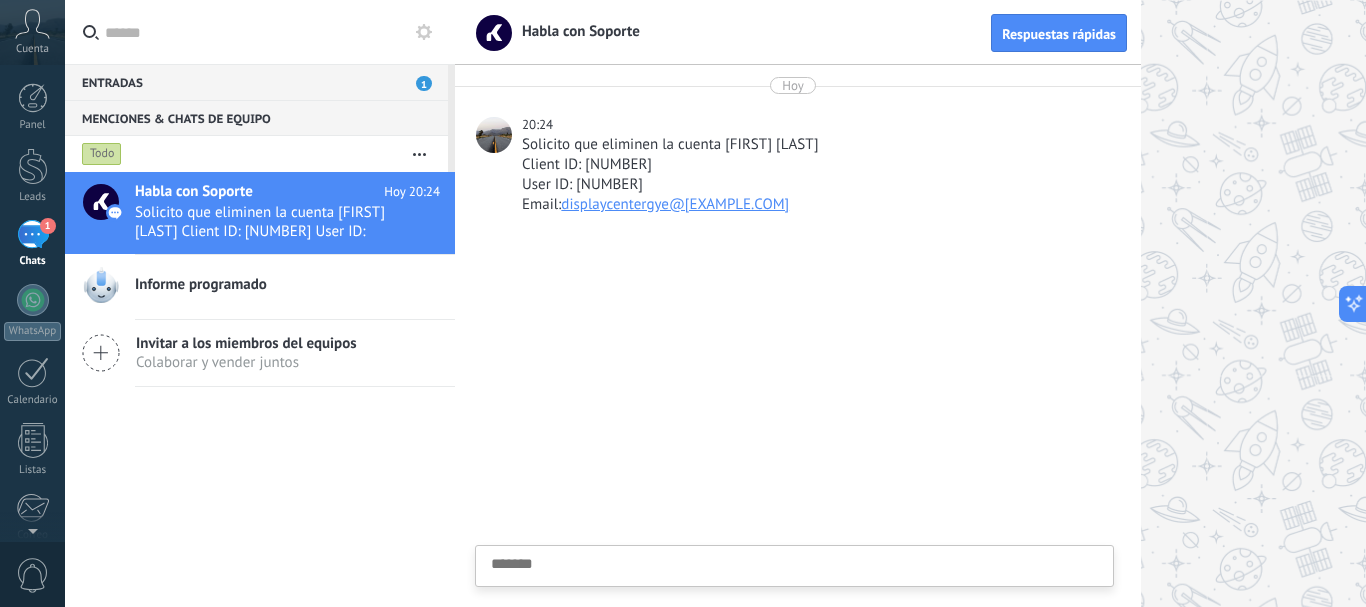 click at bounding box center (798, 420) 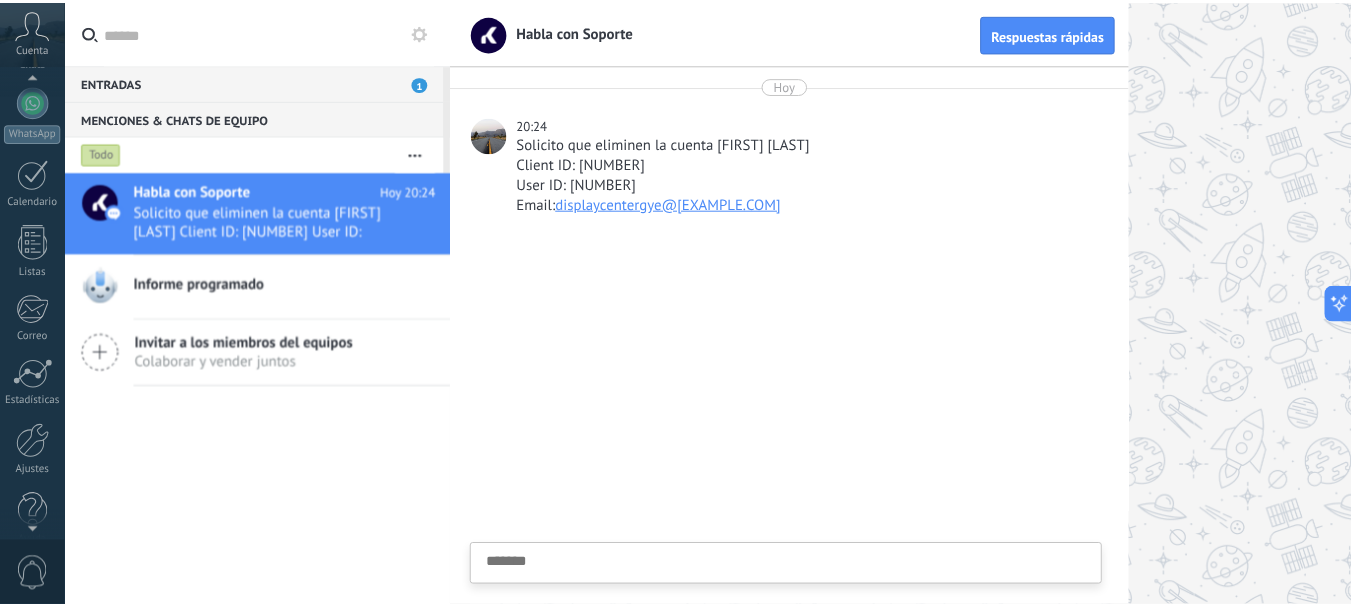 scroll, scrollTop: 225, scrollLeft: 0, axis: vertical 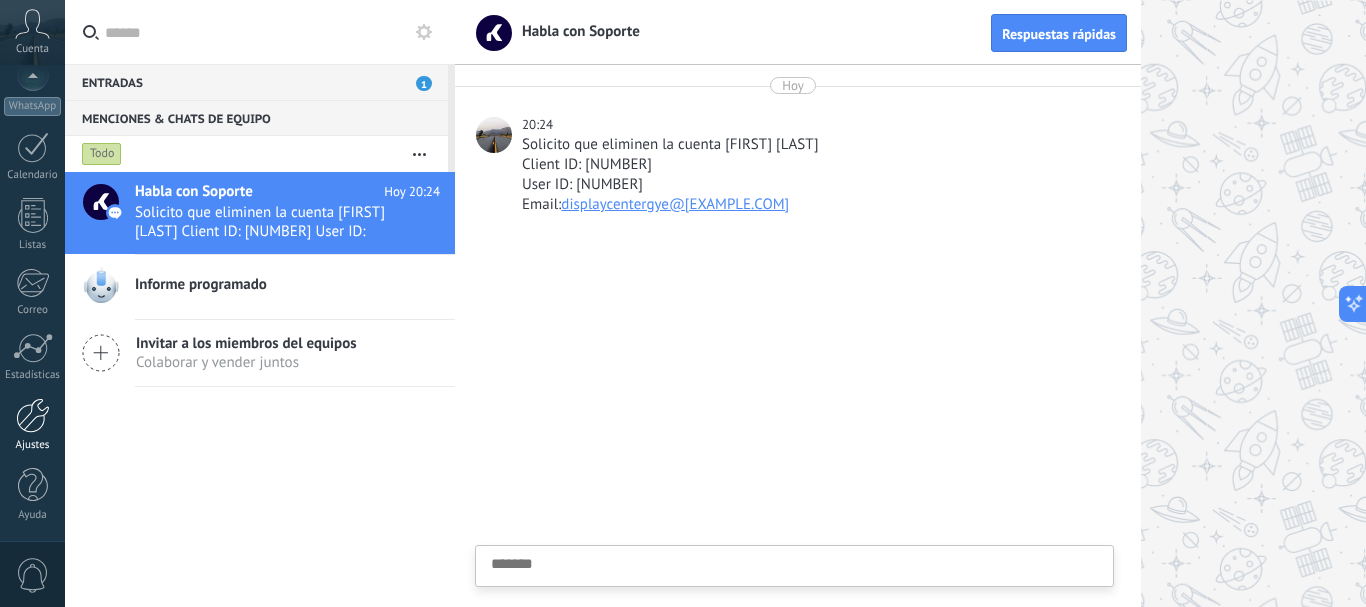 click on "Ajustes" at bounding box center [32, 425] 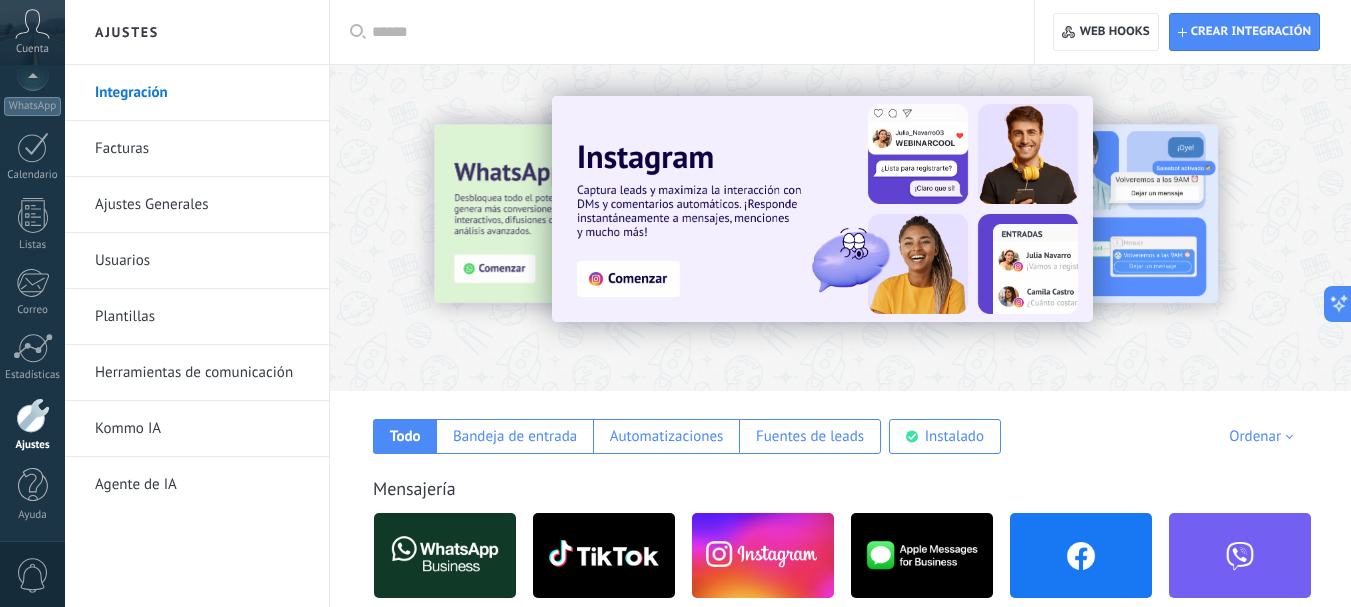click on "Usuarios" at bounding box center (202, 261) 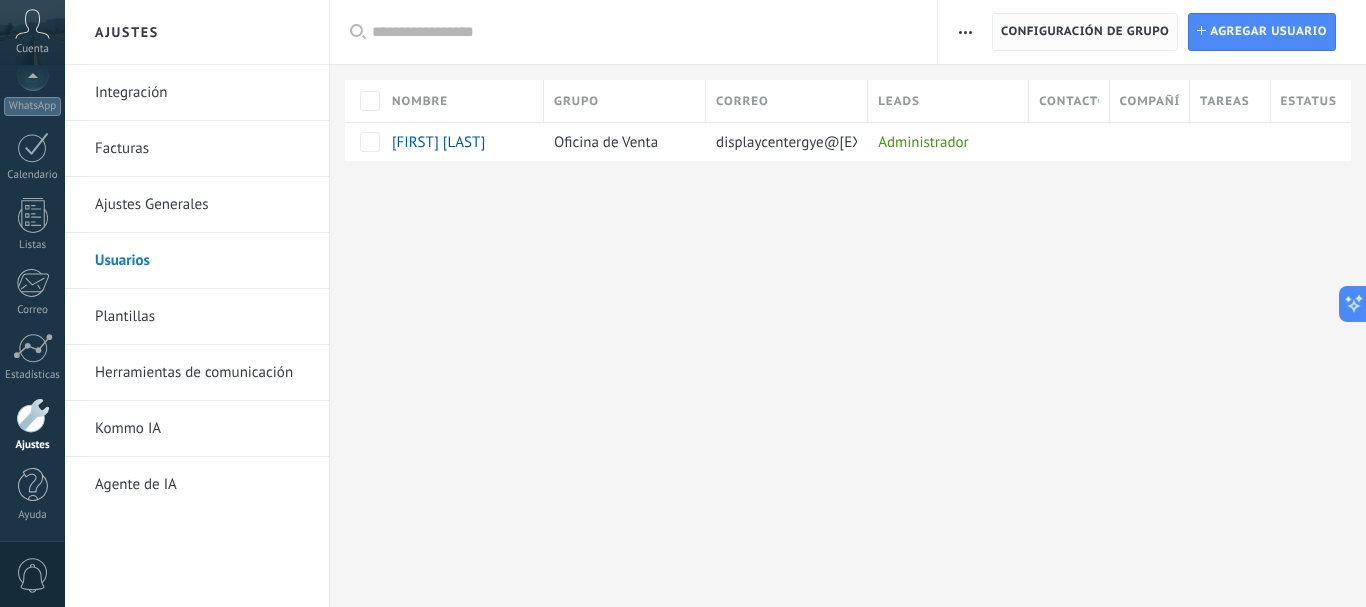 click on "Configuración de grupo" at bounding box center [1085, 32] 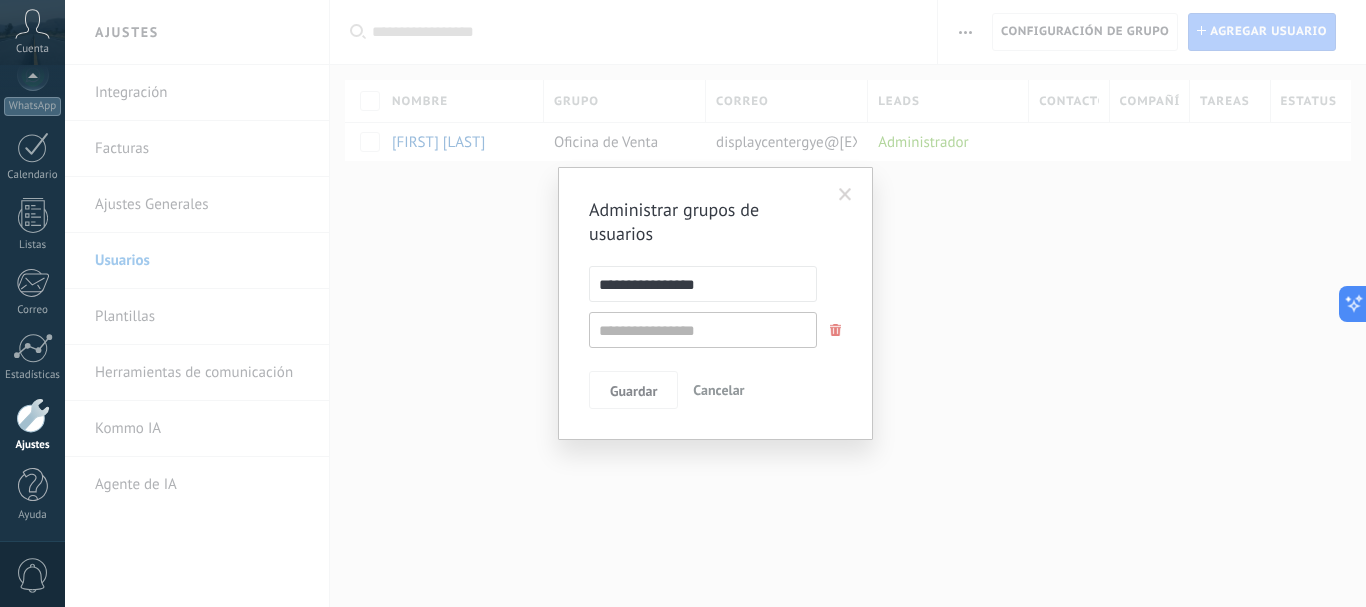 click at bounding box center [845, 195] 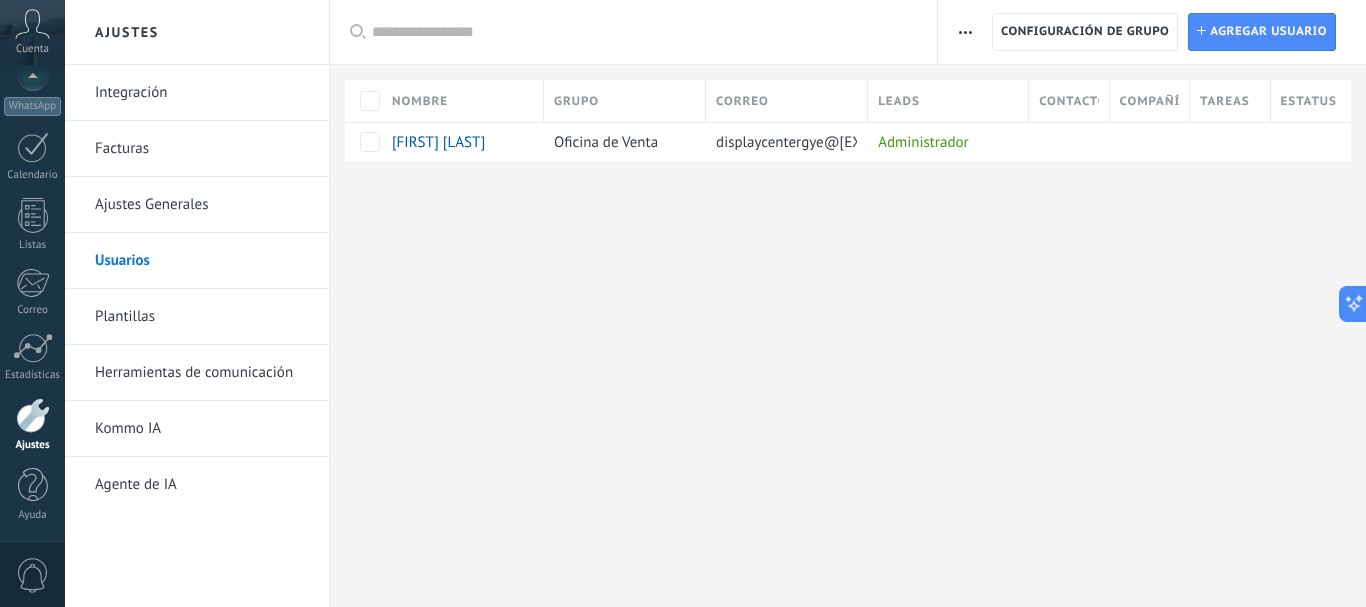 click at bounding box center (965, 32) 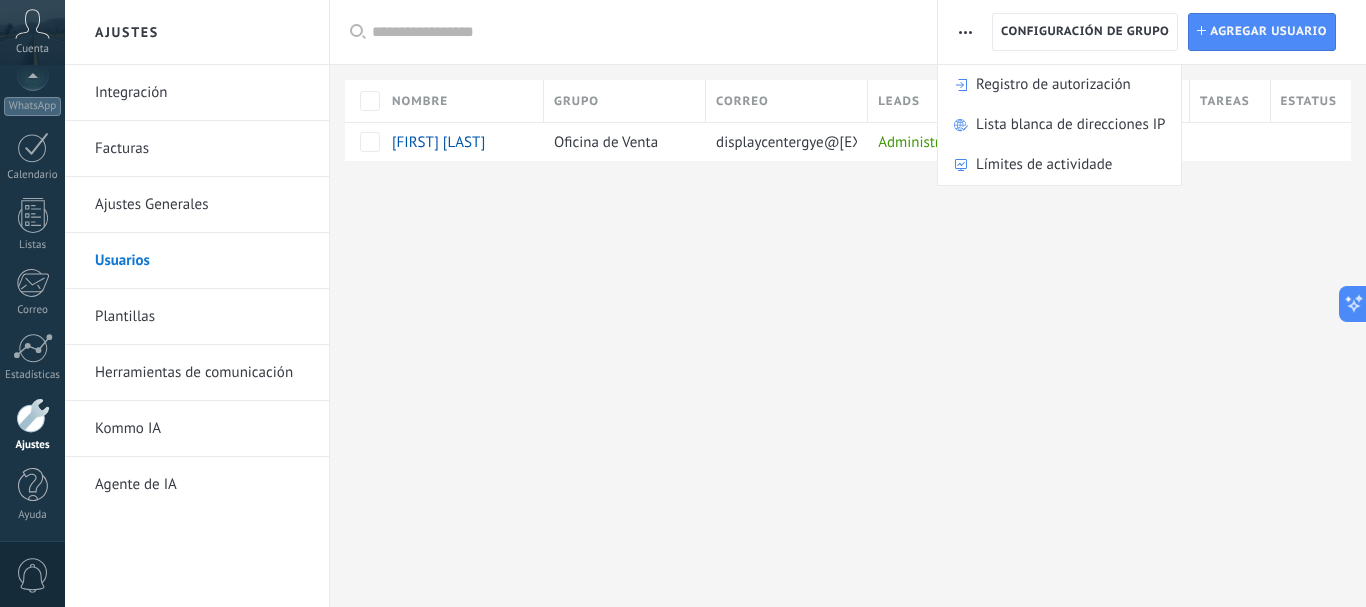 click on "Ajustes Integración Facturas Ajustes Generales Usuarios Plantillas Herramientas de comunicación Kommo IA Agente de IA Registro de autorización Lista blanca de direcciones IP Límites de actividade Configuración de grupo Configuración de grupo Instalar Agregar usuario Aplicar Usuarios activos Usuarios inactivos Todo usuarios Administrador Usuarios libres Verificación en 2-pasos Guardar Seleccionar todo Oficina de Venta Usuarios libres Todo grupos Seleccionar todo Administrador Todo roles Ninguno Usuarios activos Usuarios inactivos Usuarios activos Seleccionar todo Usuarios con verificación en 2 pasos Usuarios sin verificación en 2 pasos Todo tipos de verificación Aplicar Restablecer Nombre Grupo Correo Leads Contactos Compañías Tareas Estatus           [FIRST] [LAST] Oficina de Venta displaycentergye@[EXAMPLE.COM] Administrador Lamentablemente, no hay elementos con estos parámetros.  Mostrar todo" at bounding box center [715, 303] 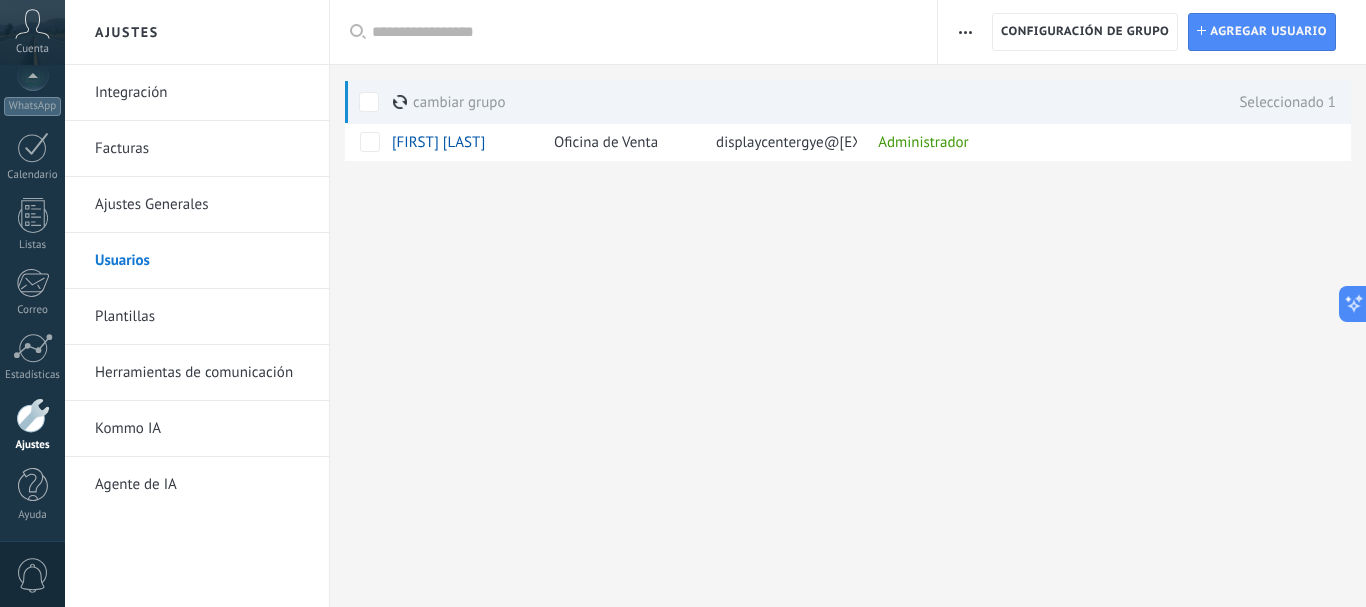 click on "Ajustes Integración Facturas Ajustes Generales Usuarios Plantillas Herramientas de comunicación Kommo IA Agente de IA Registro de autorización Lista blanca de direcciones IP Límites de actividade Configuración de grupo Configuración de grupo Instalar Agregar usuario Aplicar Usuarios activos Usuarios inactivos Todo usuarios Administrador Usuarios libres Verificación en 2-pasos Guardar Seleccionar todo Oficina de Venta Usuarios libres Todo grupos Seleccionar todo Administrador Todo roles Ninguno Usuarios activos Usuarios inactivos Usuarios activos Seleccionar todo Usuarios con verificación en 2 pasos Usuarios sin verificación en 2 pasos Todo tipos de verificación Aplicar Restablecer Nombre Grupo Correo Leads Contactos Compañías Tareas Estatus           [FIRST] [LAST] Oficina de Venta displaycentergye@[EXAMPLE.COM] Administrador cambiar grupo màs Seleccionado 1 Lamentablemente, no hay elementos con estos parámetros.  Mostrar todo" at bounding box center (715, 303) 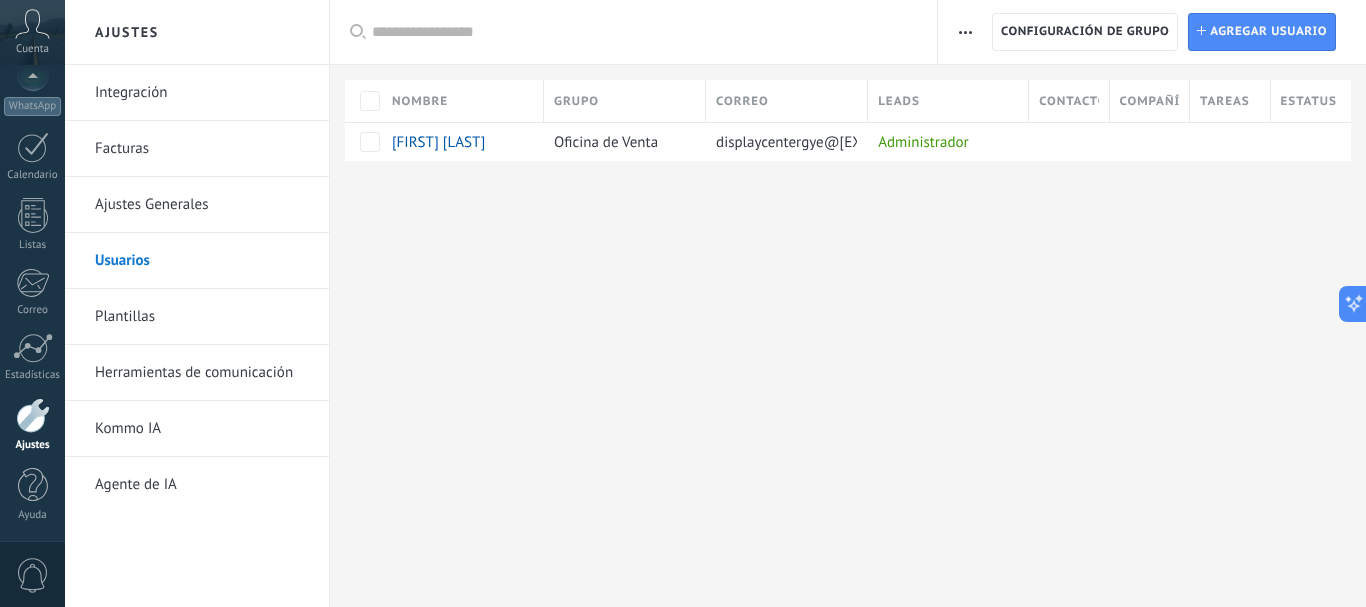 click on "Ajustes" at bounding box center (33, 445) 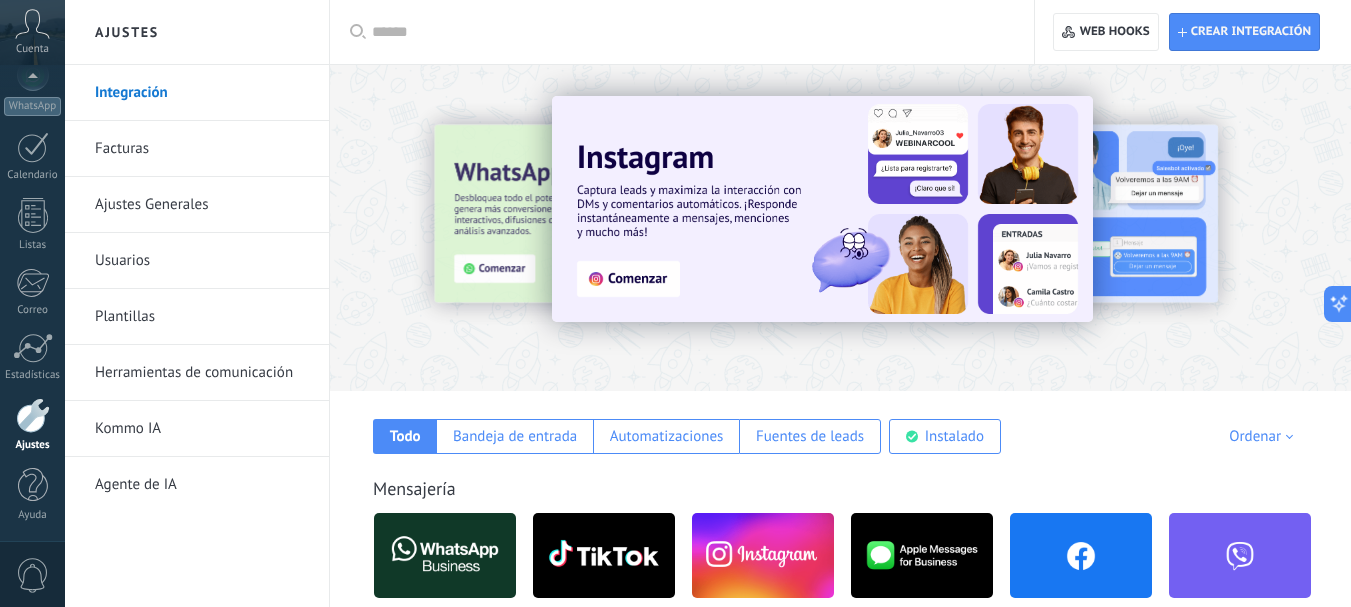 click on "Ajustes Generales" at bounding box center [202, 205] 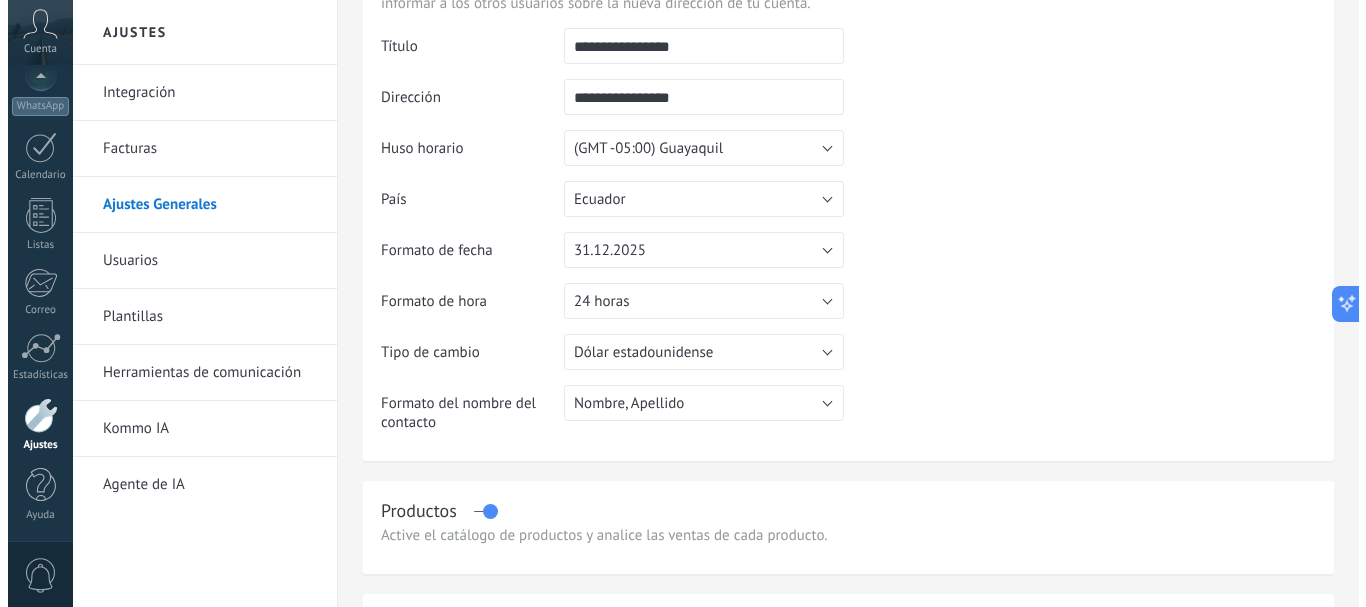 scroll, scrollTop: 0, scrollLeft: 0, axis: both 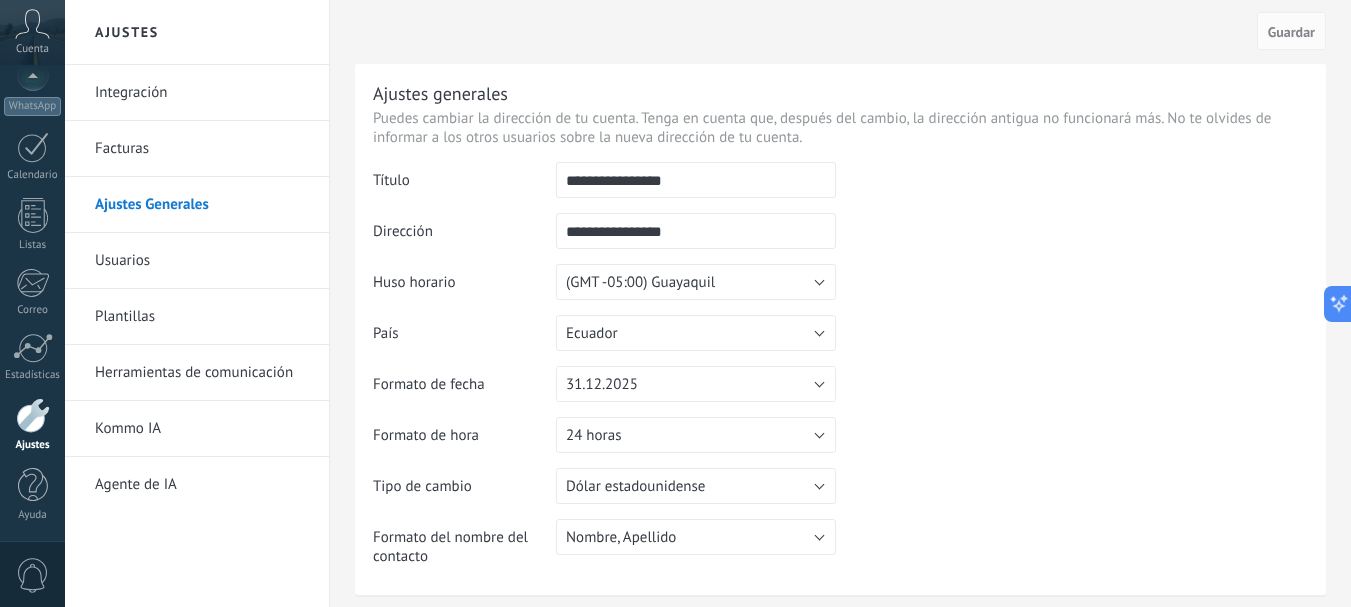 click on "Usuarios" at bounding box center (202, 261) 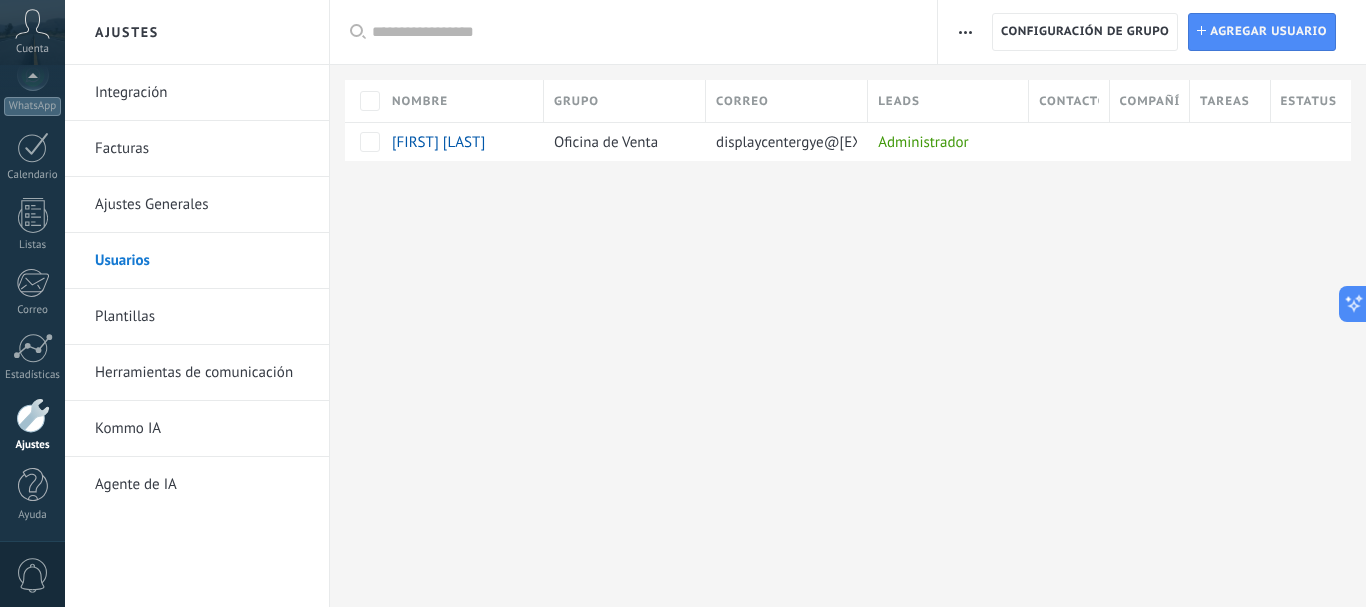 click at bounding box center [965, 32] 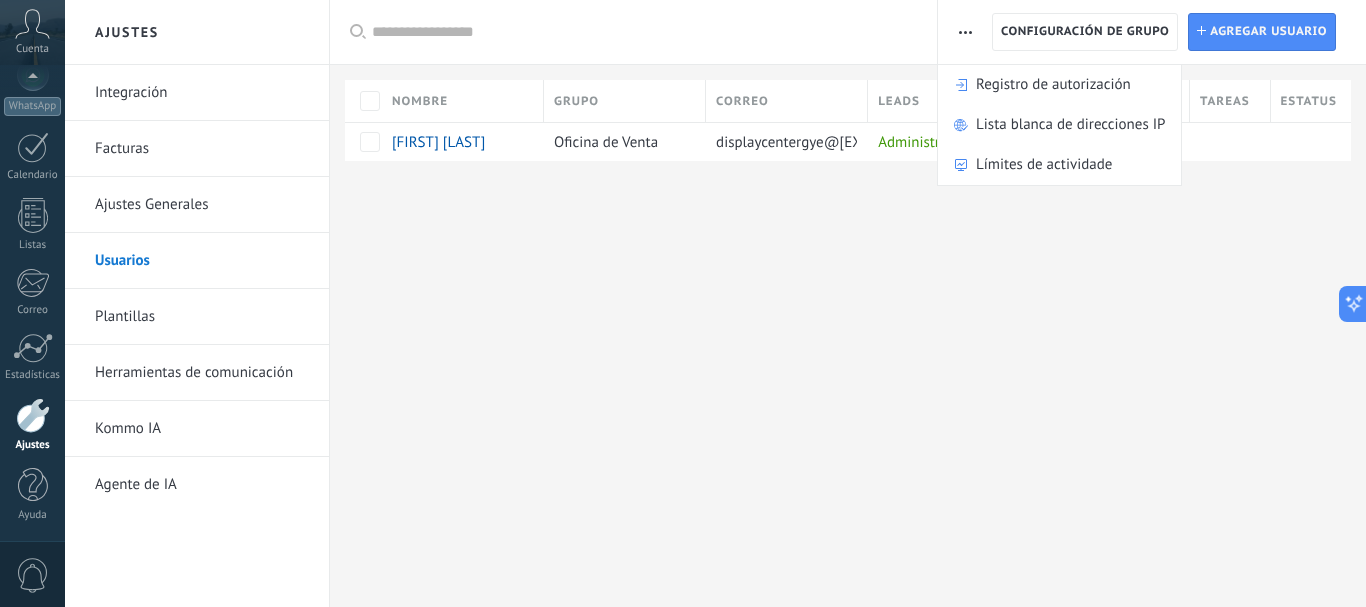 click on "Ajustes Integración Facturas Ajustes Generales Usuarios Plantillas Herramientas de comunicación Kommo IA Agente de IA Registro de autorización Lista blanca de direcciones IP Límites de actividade Configuración de grupo Configuración de grupo Instalar Agregar usuario Aplicar Usuarios activos Usuarios inactivos Todo usuarios Administrador Usuarios libres Verificación en 2-pasos Guardar Seleccionar todo Oficina de Venta Usuarios libres Todo grupos Seleccionar todo Administrador Todo roles Ninguno Usuarios activos Usuarios inactivos Usuarios activos Seleccionar todo Usuarios con verificación en 2 pasos Usuarios sin verificación en 2 pasos Todo tipos de verificación Aplicar Restablecer Nombre Grupo Correo Leads Contactos Compañías Tareas Estatus           [FIRST] [LAST] Oficina de Venta displaycentergye@[EXAMPLE.COM] Administrador Lamentablemente, no hay elementos con estos parámetros.  Mostrar todo" at bounding box center [715, 303] 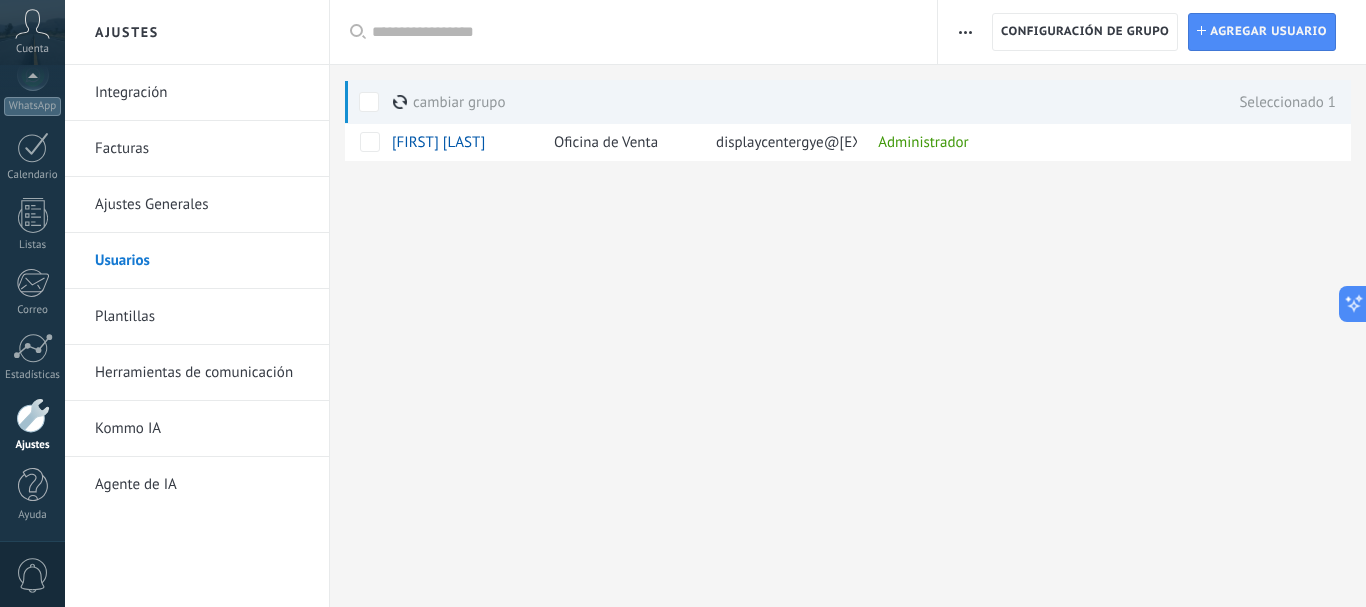 drag, startPoint x: 392, startPoint y: 147, endPoint x: 362, endPoint y: 182, distance: 46.09772 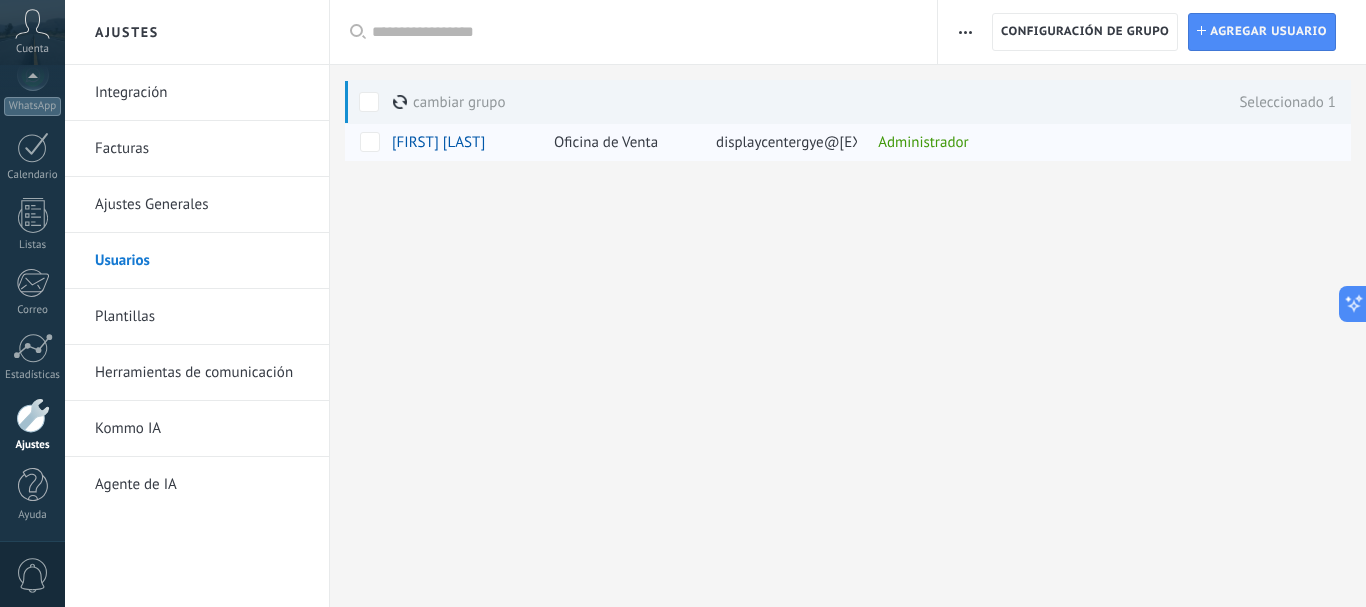 click on "[FIRST] [LAST]" at bounding box center (438, 142) 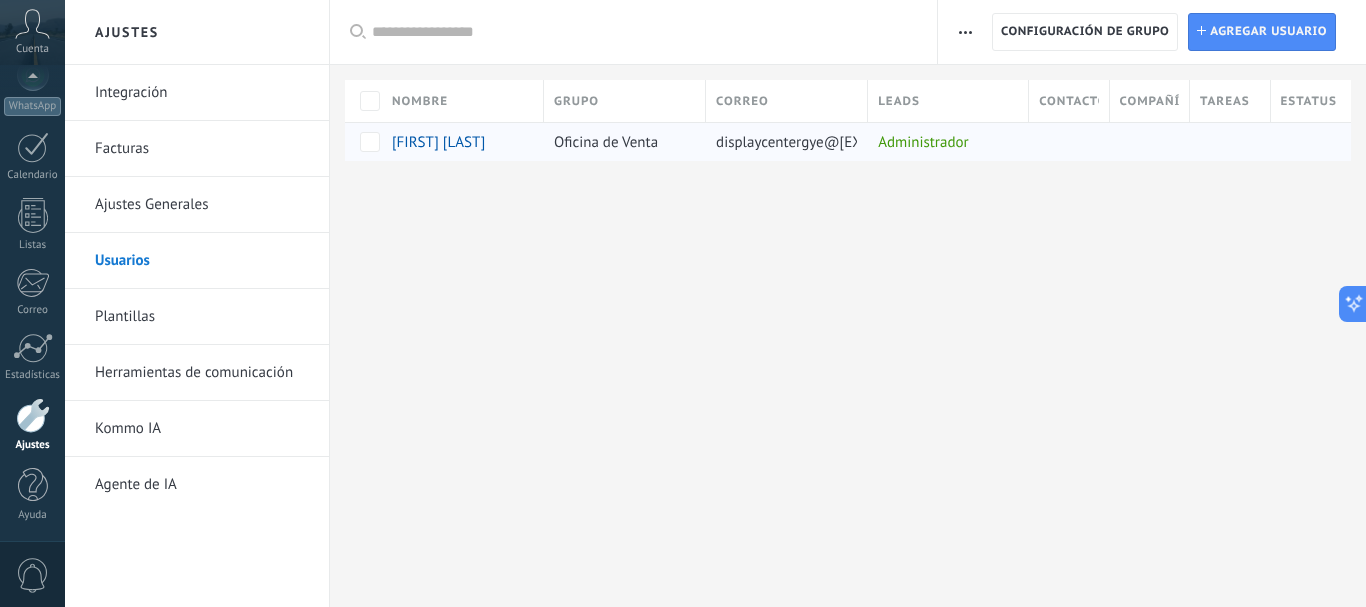 click on "[FIRST] [LAST]" at bounding box center [438, 142] 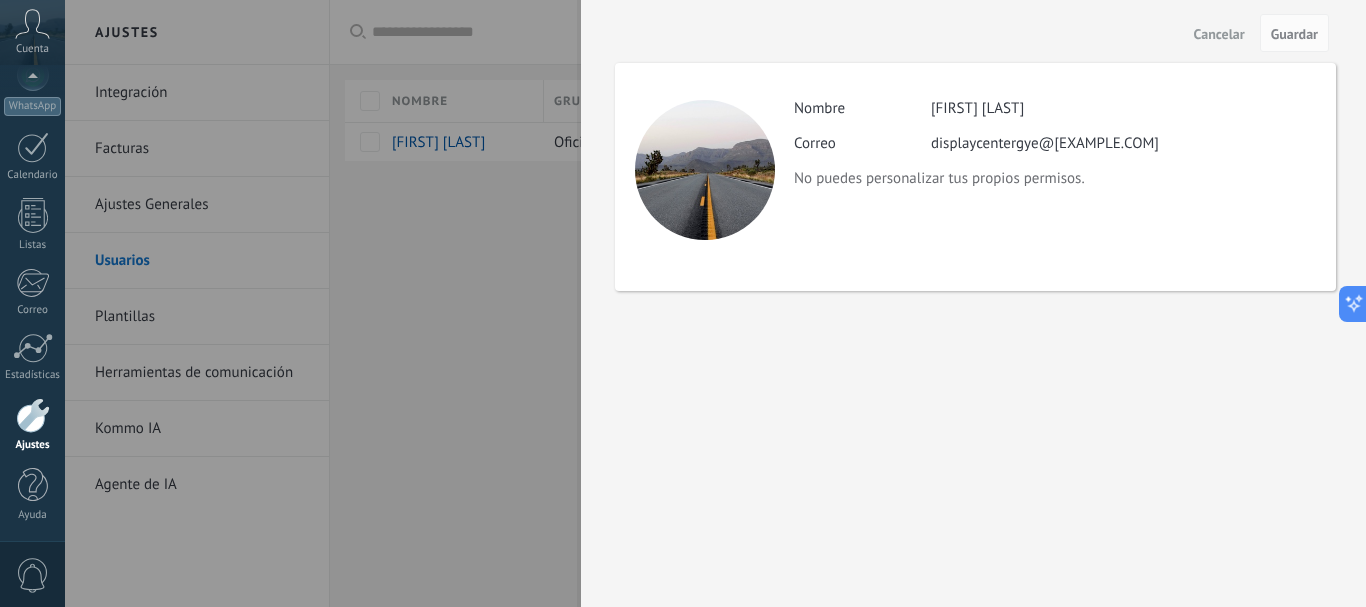 click at bounding box center (683, 303) 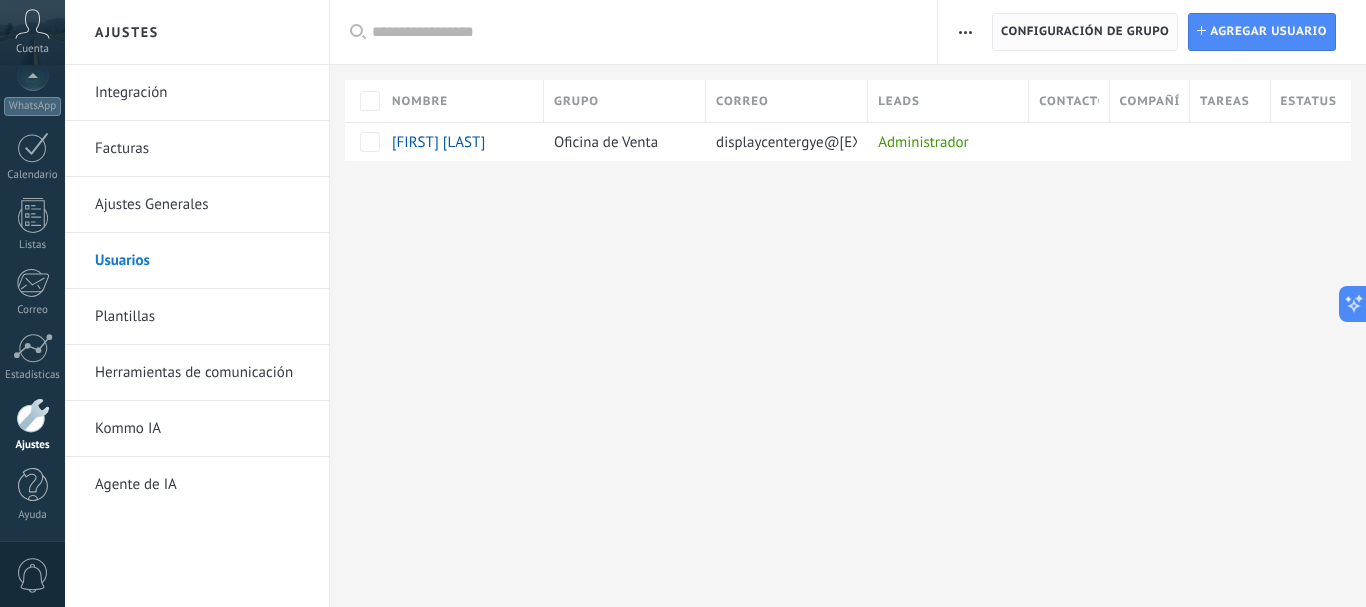 click on "Configuración de grupo" at bounding box center (1085, 32) 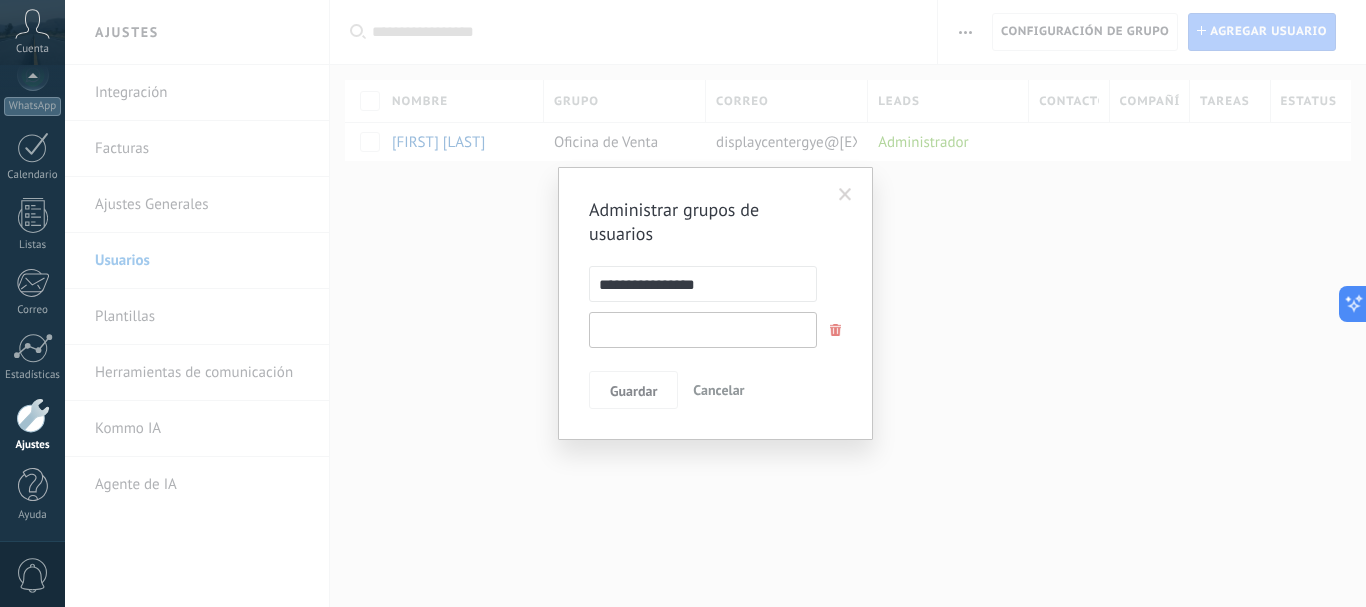 click at bounding box center [703, 330] 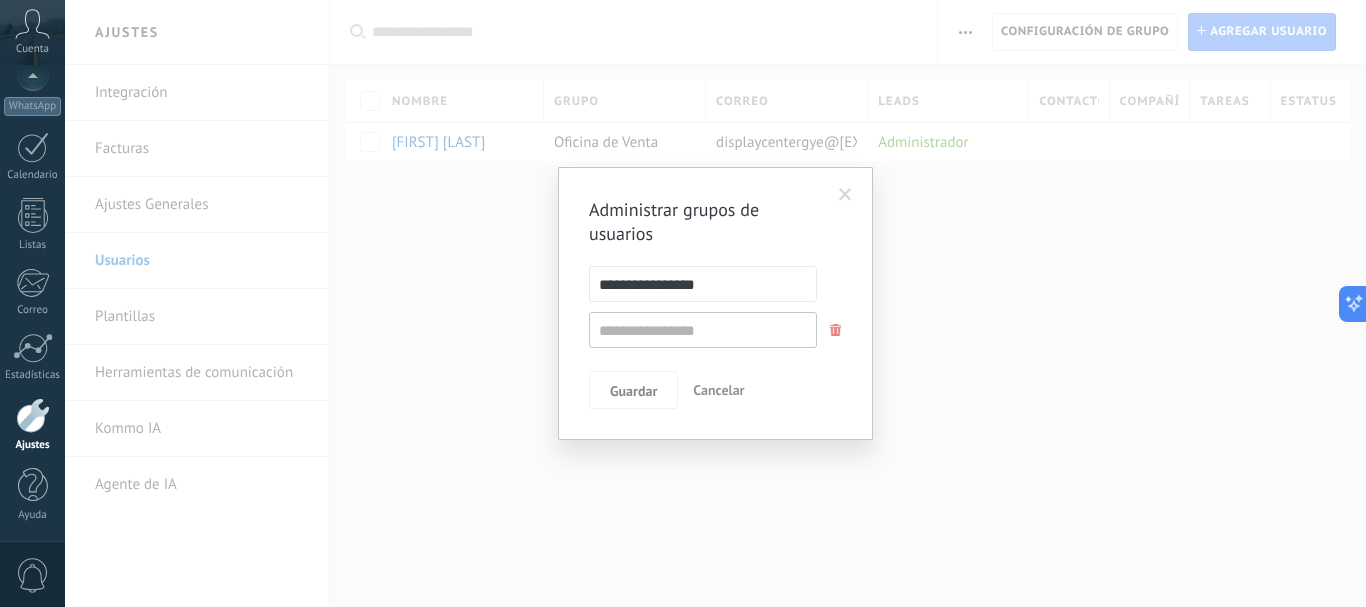 click at bounding box center (845, 195) 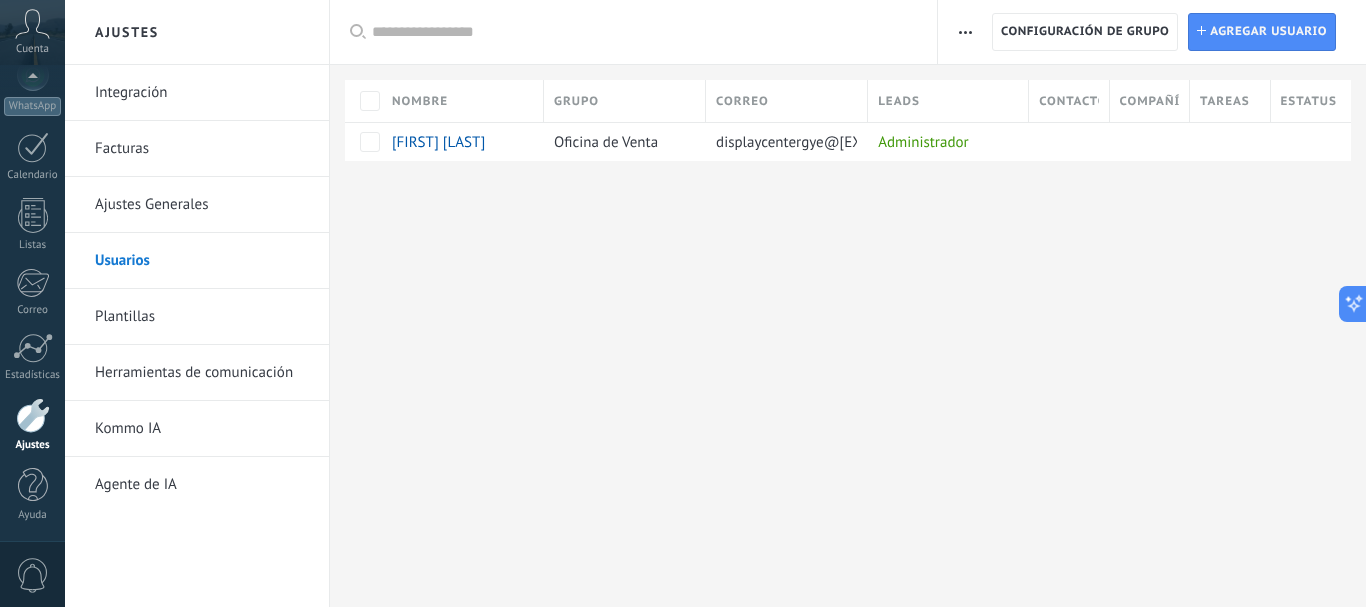 click on "Ajustes Integración Facturas Ajustes Generales Usuarios Plantillas Herramientas de comunicación Kommo IA Agente de IA Registro de autorización Lista blanca de direcciones IP Límites de actividade Configuración de grupo Configuración de grupo Instalar Agregar usuario Aplicar Usuarios activos Usuarios inactivos Todo usuarios Administrador Usuarios libres Verificación en 2-pasos Guardar Seleccionar todo Oficina de Venta Usuarios libres Todo grupos Seleccionar todo Administrador Todo roles Ninguno Usuarios activos Usuarios inactivos Usuarios activos Seleccionar todo Usuarios con verificación en 2 pasos Usuarios sin verificación en 2 pasos Todo tipos de verificación Aplicar Restablecer Nombre Grupo Correo Leads Contactos Compañías Tareas Estatus           [FIRST] [LAST] Oficina de Venta displaycentergye@[EXAMPLE.COM] Administrador Lamentablemente, no hay elementos con estos parámetros.  Mostrar todo" at bounding box center (715, 303) 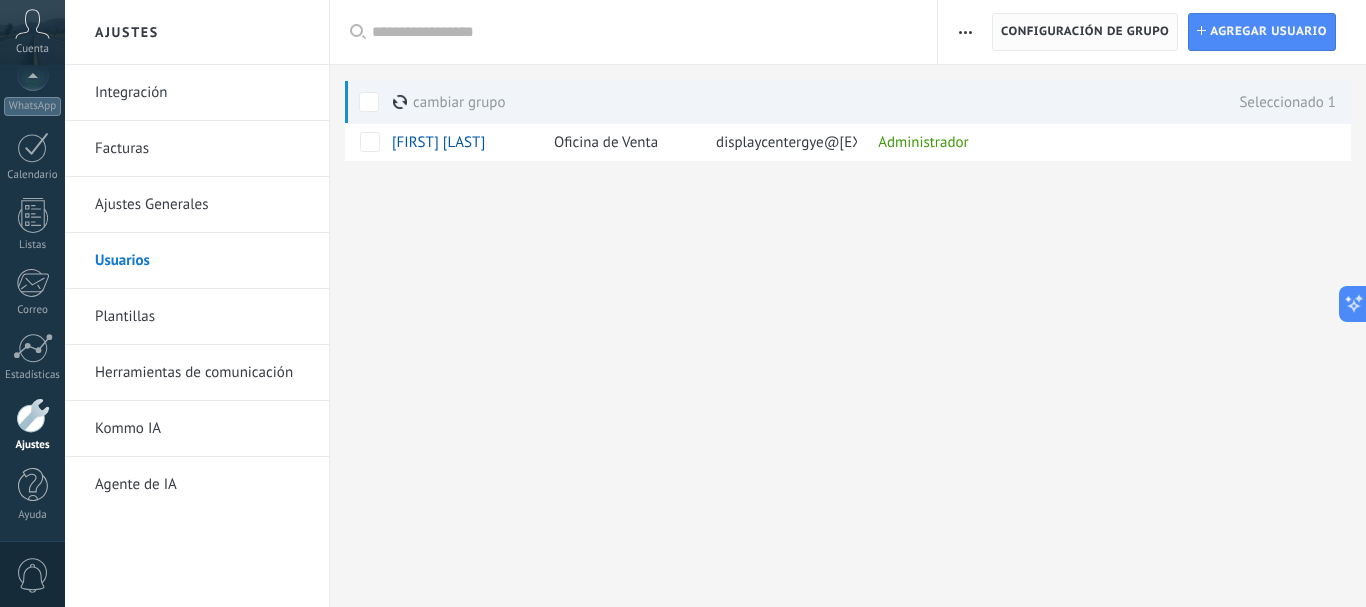 click on "Configuración de grupo" at bounding box center [1085, 32] 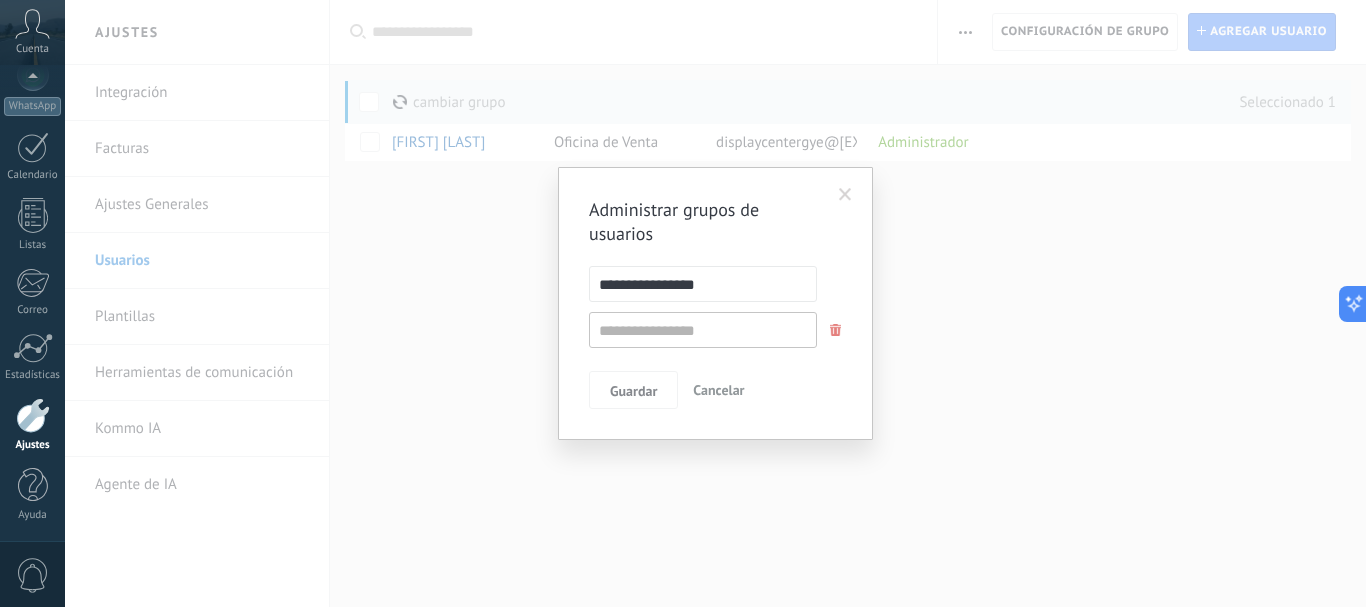 click at bounding box center [845, 195] 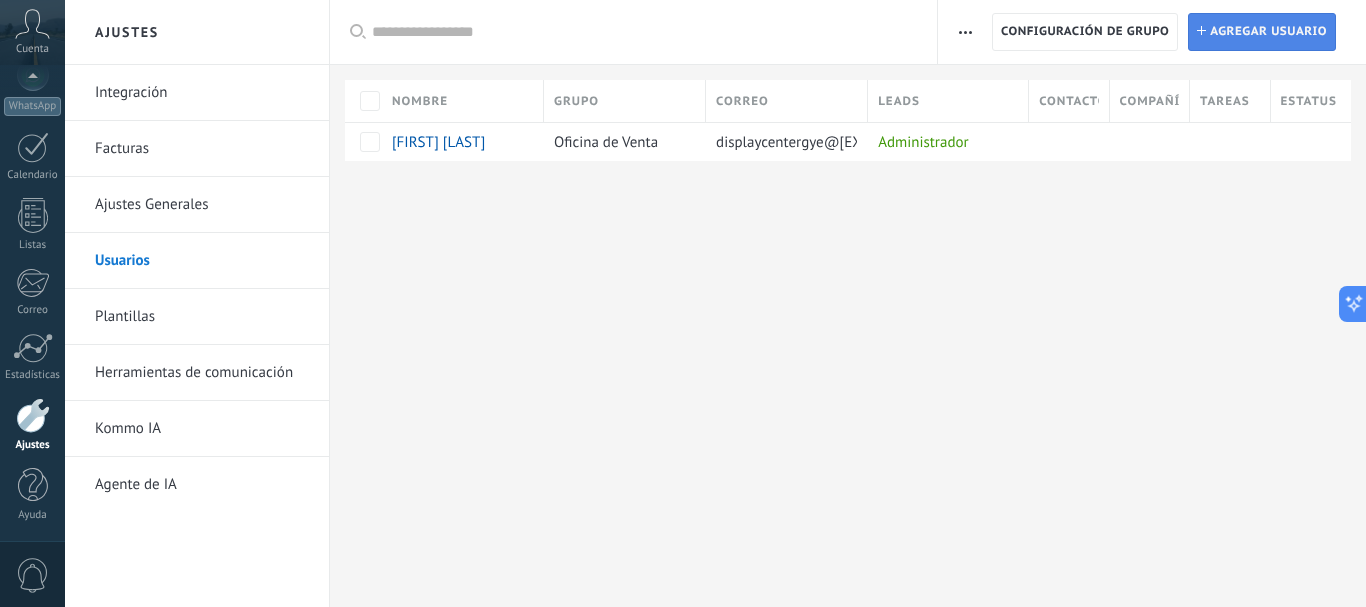 click on "Agregar usuario" at bounding box center [1268, 32] 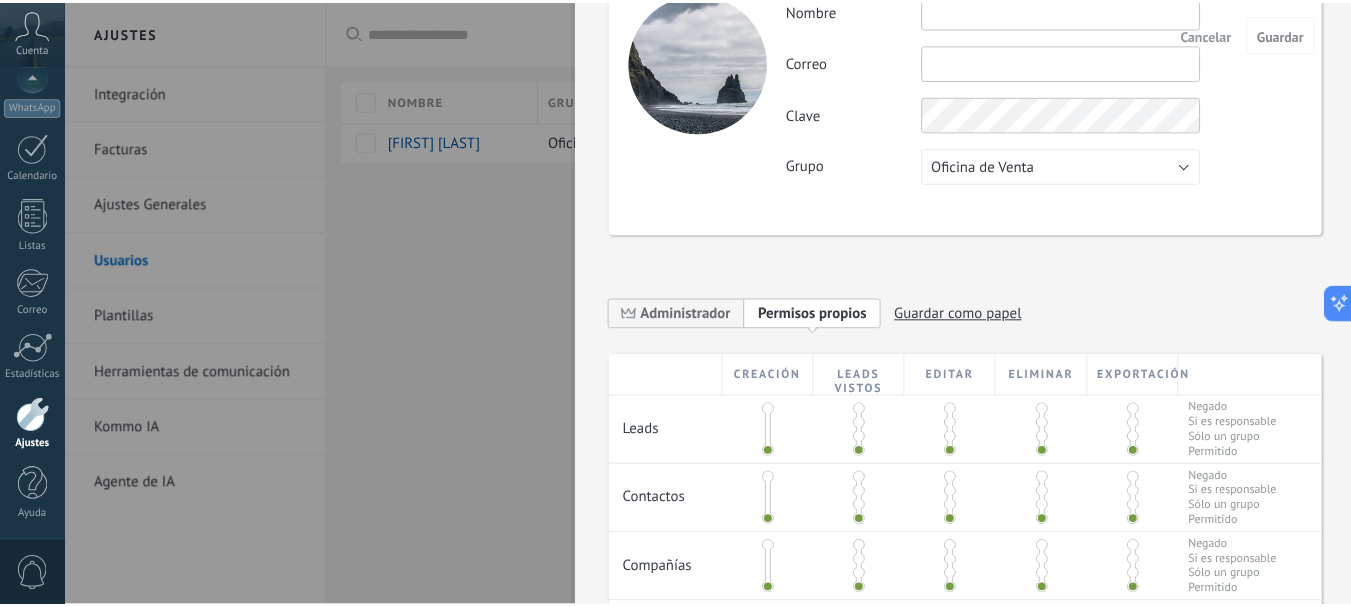 scroll, scrollTop: 0, scrollLeft: 0, axis: both 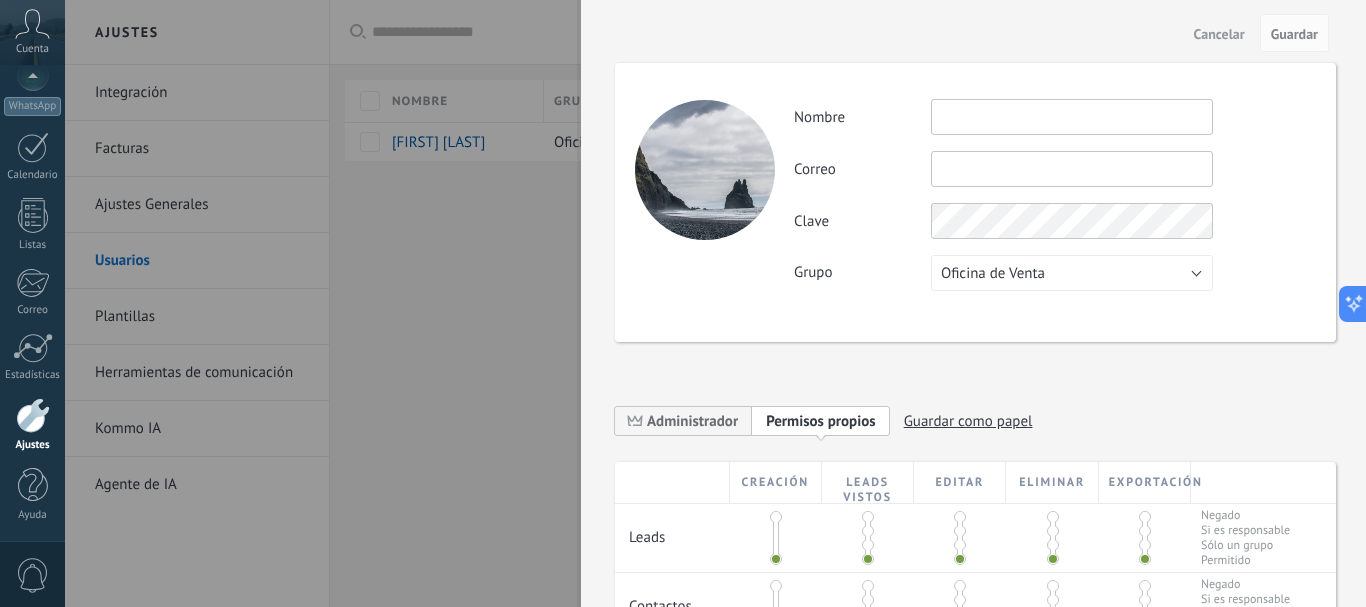 click on "Cancelar" at bounding box center [1219, 34] 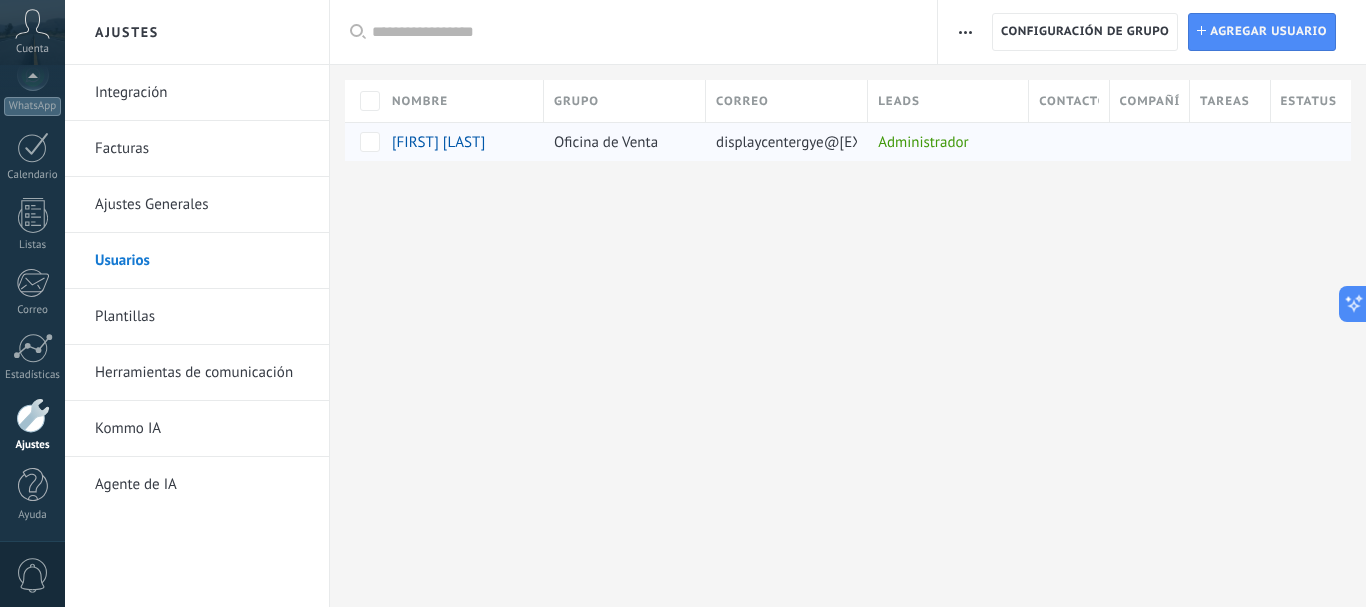 click on "[FIRST] [LAST]" at bounding box center [458, 142] 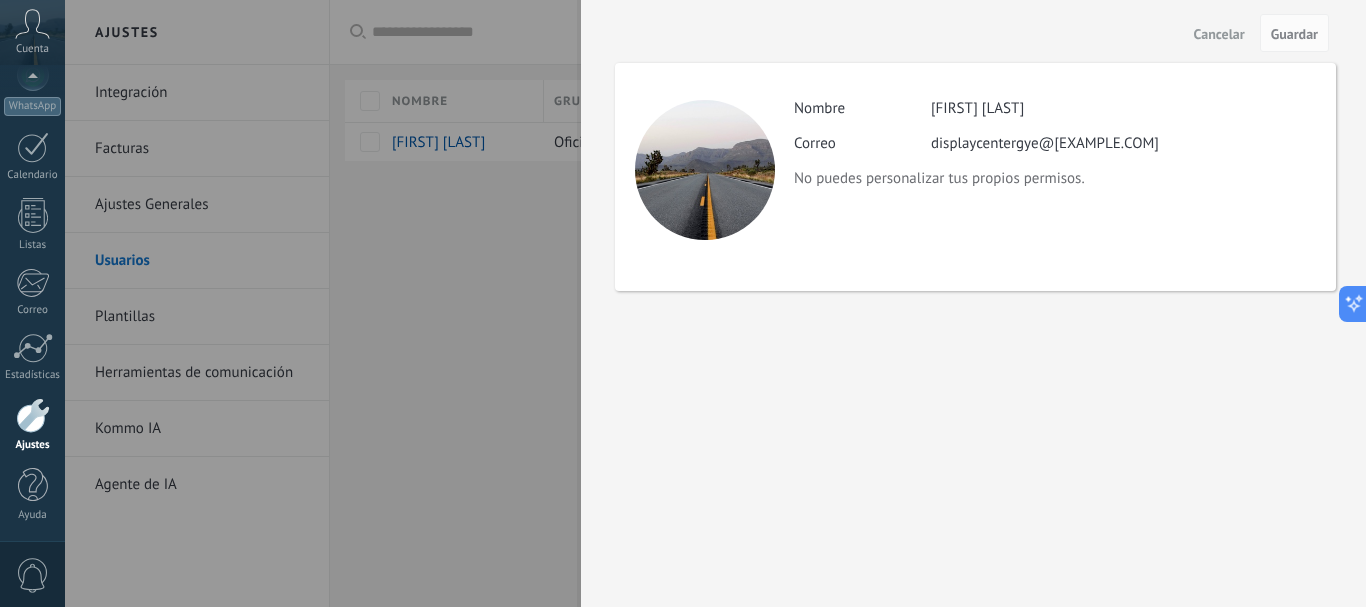click on "displaycentergye@[EXAMPLE.COM]" at bounding box center (1045, 143) 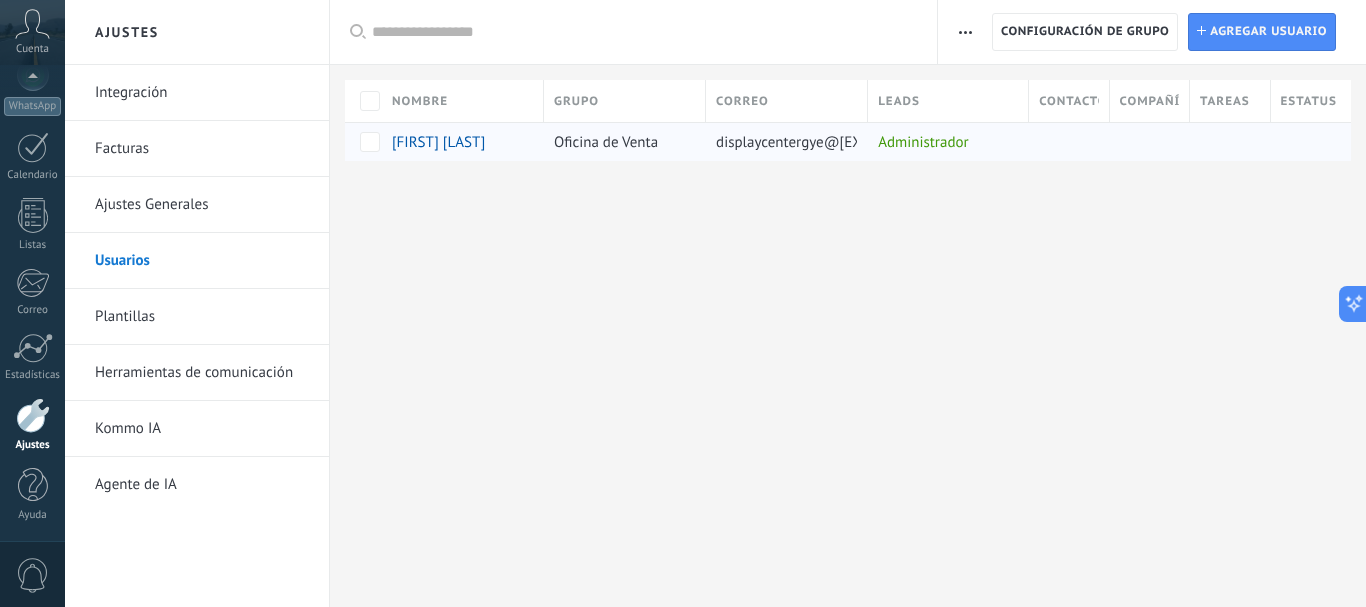 click on "displaycentergye@[EXAMPLE.COM]" at bounding box center [830, 142] 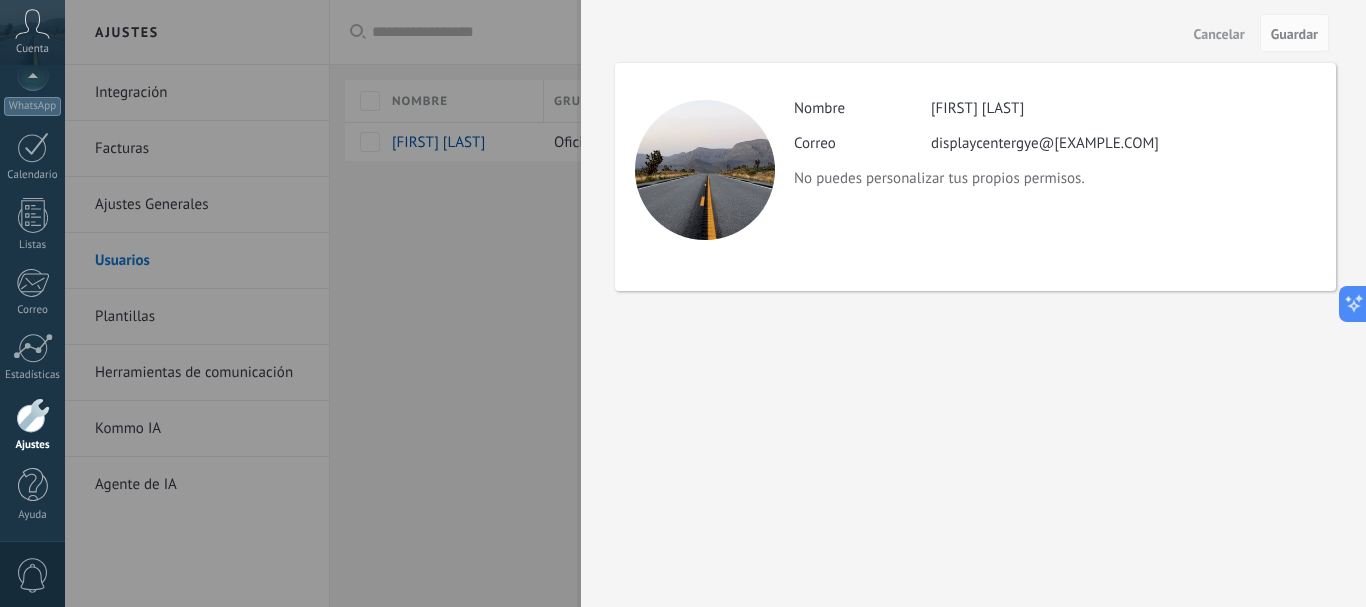 click at bounding box center [683, 303] 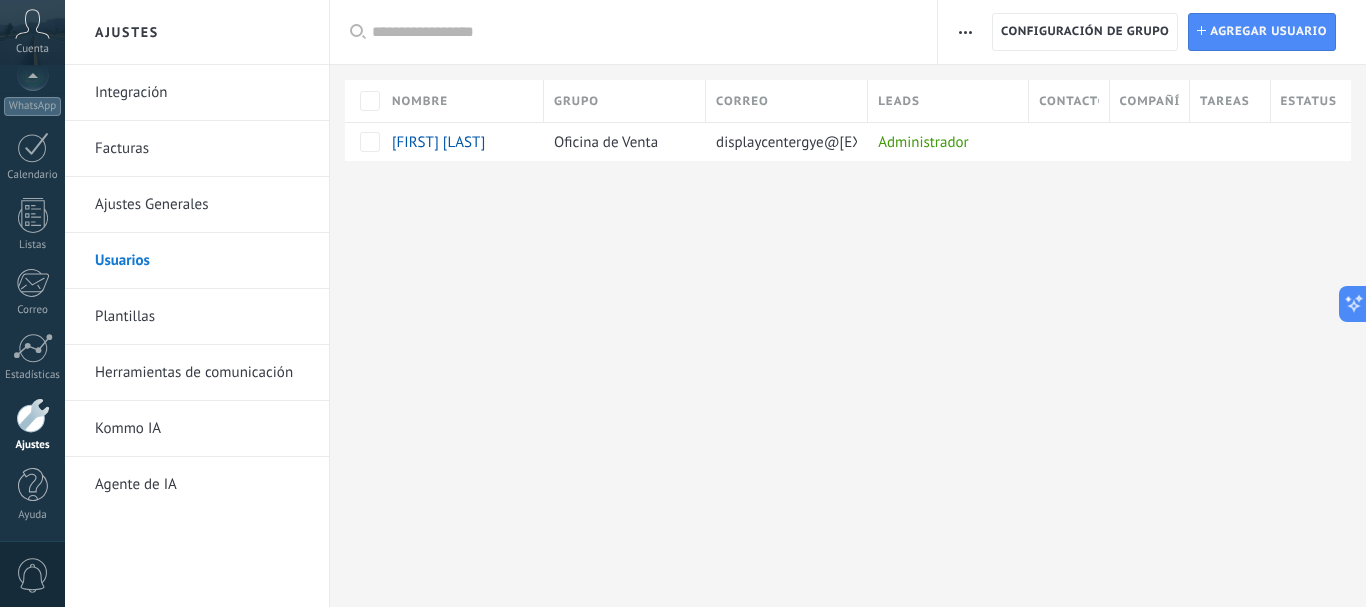 click on "Herramientas de comunicación" at bounding box center [202, 373] 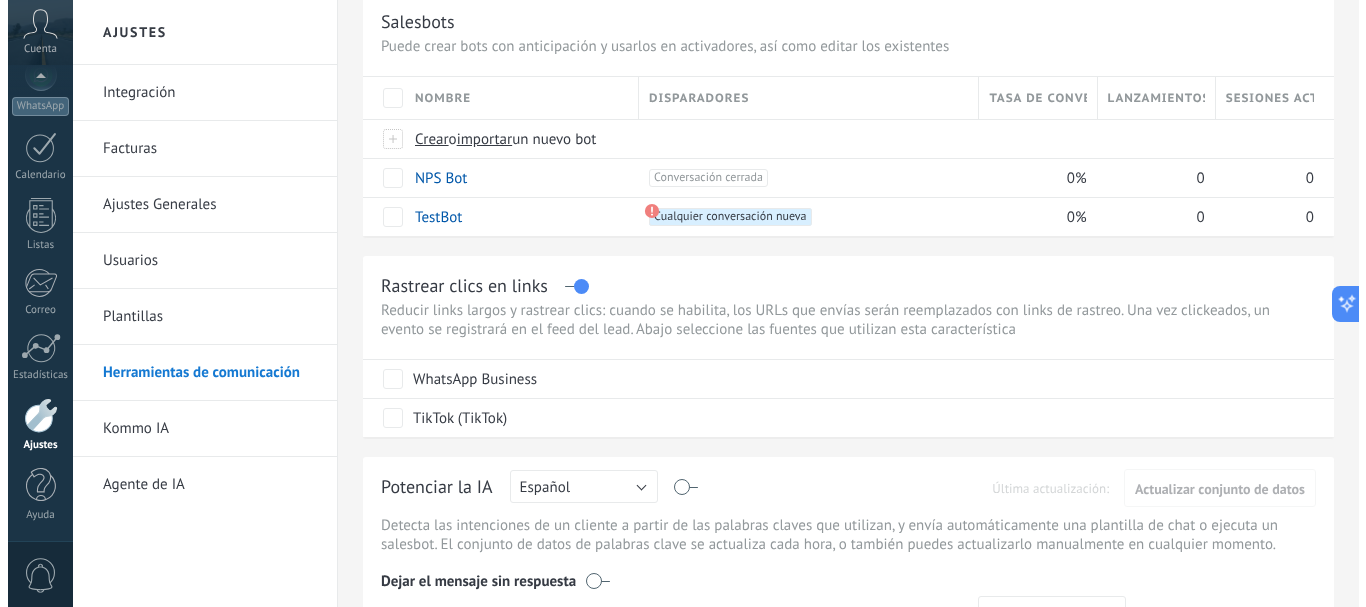 scroll, scrollTop: 0, scrollLeft: 0, axis: both 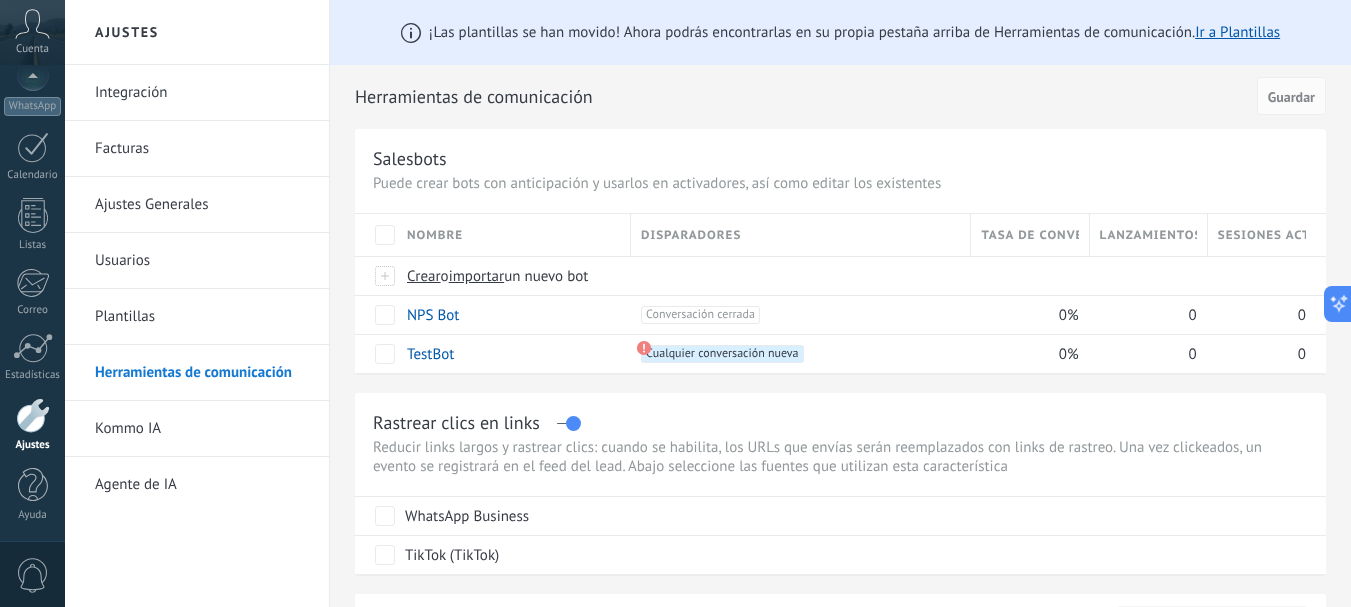 click on "¡Las plantillas se han movido! Ahora podrás encontrarlas en su propia pestaña arriba de Herramientas de comunicación.  Ir a Plantillas Herramientas de comunicación Cancelar Guardar Salesbots Puede crear bots con anticipación y usarlos en activadores, así como editar los existentes Actualizar a Avanzado Nombre Disparadores Tasa de conversión Lanzamientos totales Sesiones activas        Crear  o  importar  un nuevo bot              NPS Bot +1 Conversación cerrada +0 0% 0 0        TestBot +1 Cualquier conversación nueva +0 0% 0 0 Mostrar más avanzado Rastrear clics en links Reducir links largos y rastrear clics: cuando se habilita, los URLs que envías serán reemplazados con links de rastreo. Una vez clickeados, un evento se registrará en el feed del lead. Abajo seleccione las fuentes que utilizan esta característica WhatsApp Business TikTok (TikTok) Potenciar la IA Rusa Inglés Español Portugués Indonesio Turco Español Última actualización: Actualizar conjunto de datos 5 minutos 1 hora" at bounding box center [840, 781] 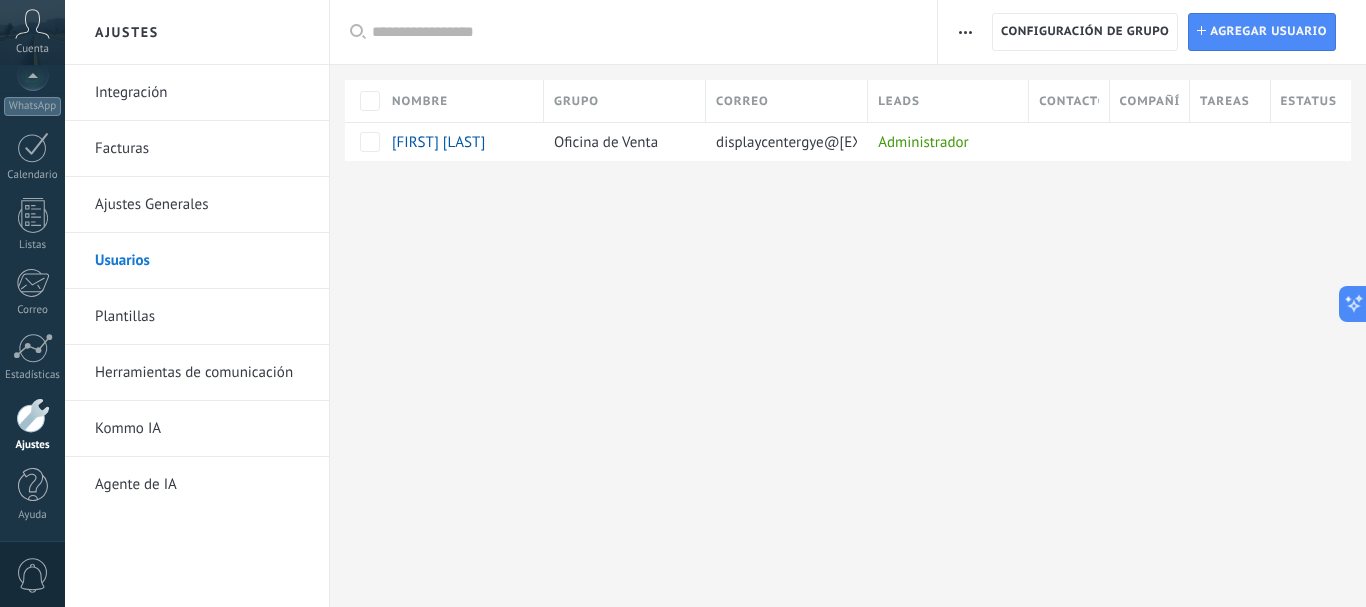click on "Ajustes Generales" at bounding box center [202, 205] 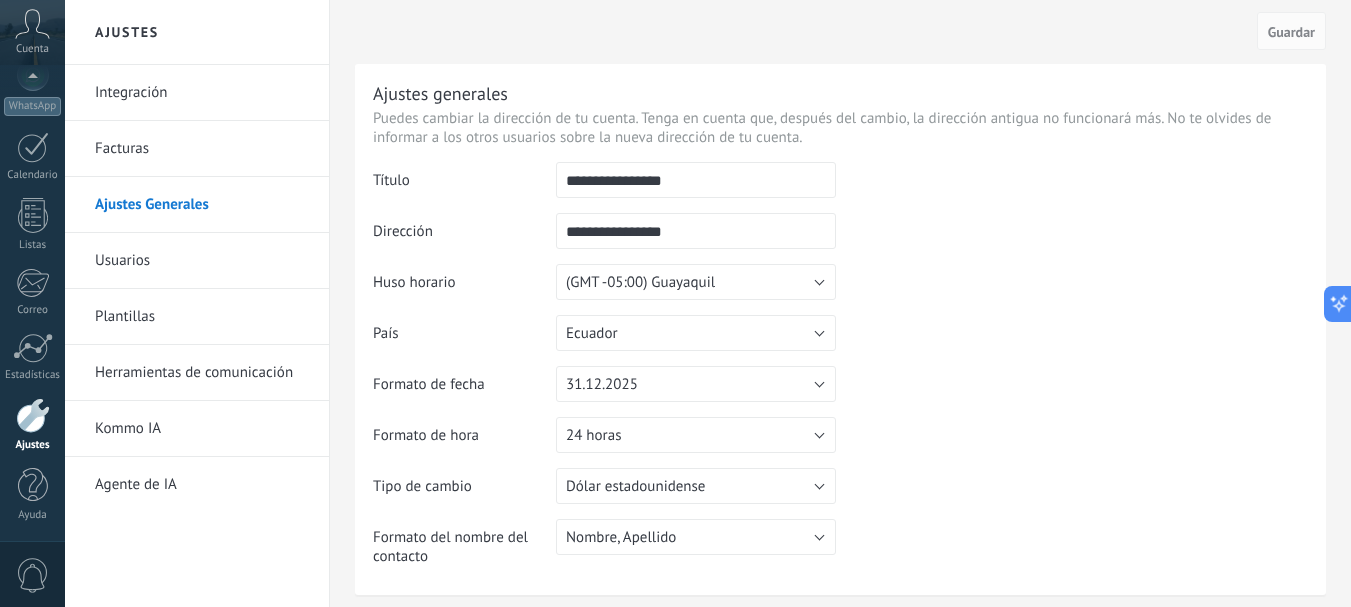 click on "Usuarios" at bounding box center [202, 261] 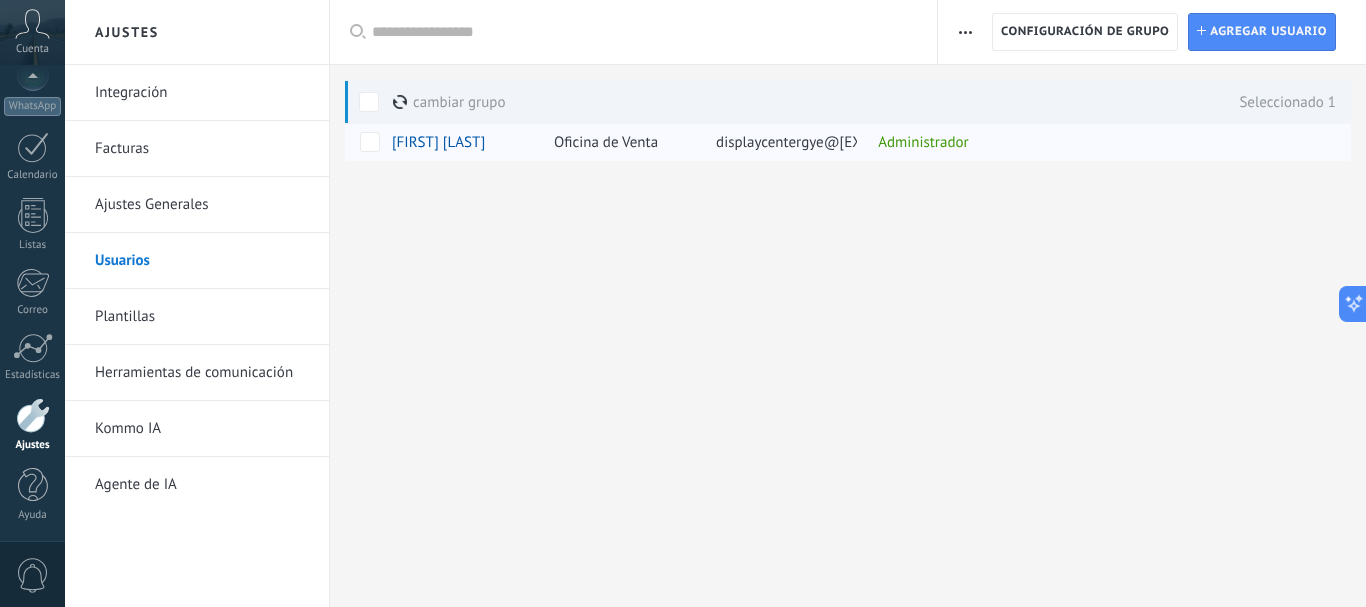 click on "Administrador" at bounding box center (943, 142) 